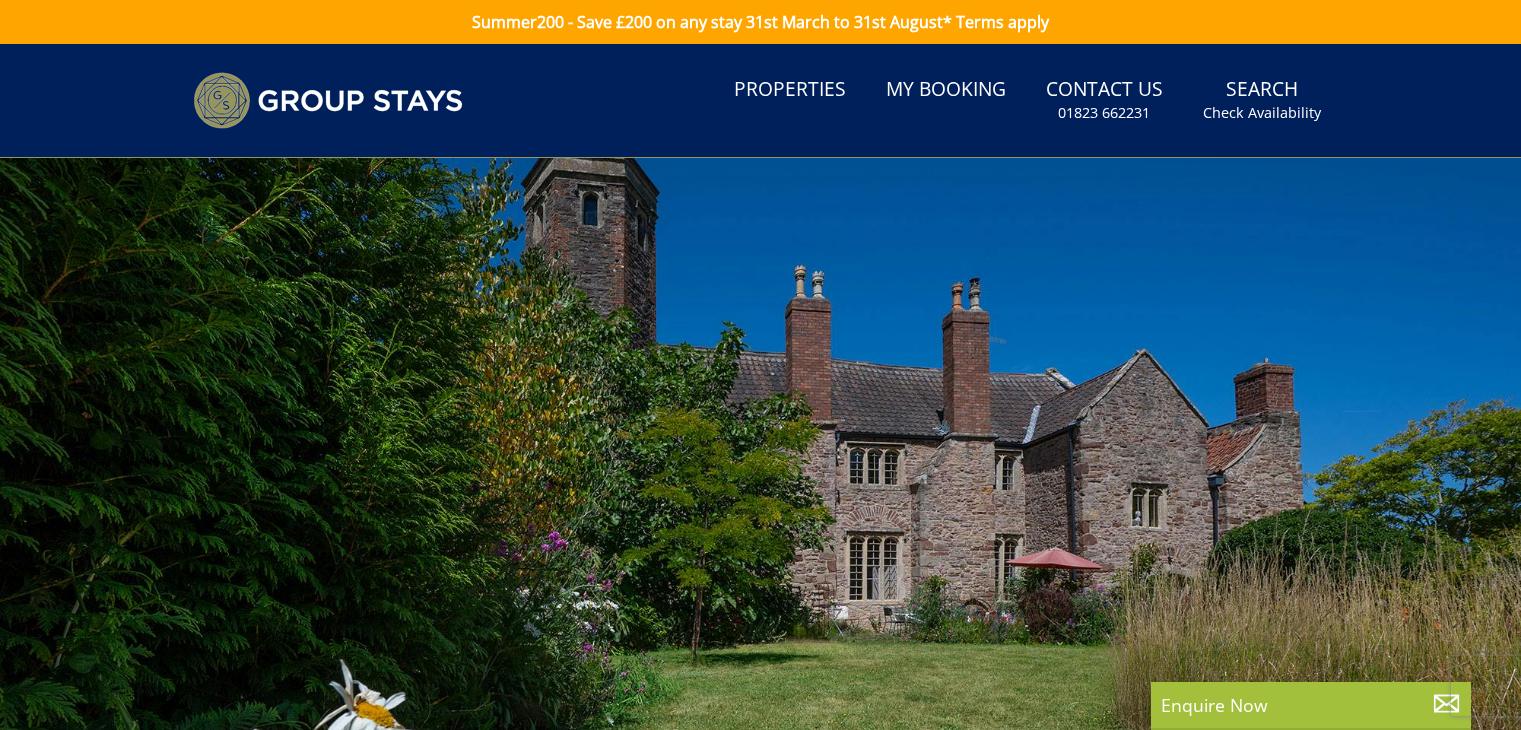 scroll, scrollTop: 0, scrollLeft: 0, axis: both 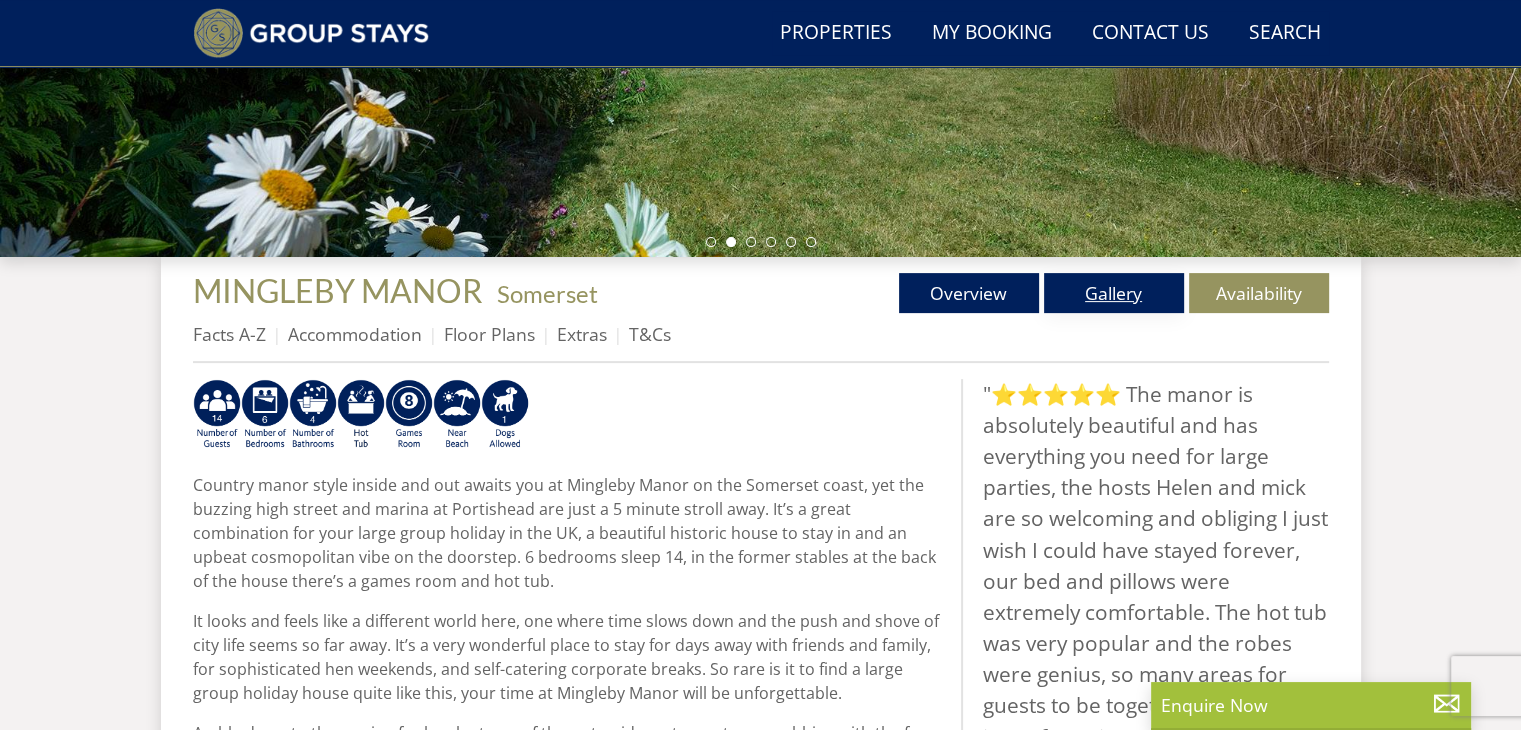 click on "Gallery" at bounding box center [1114, 293] 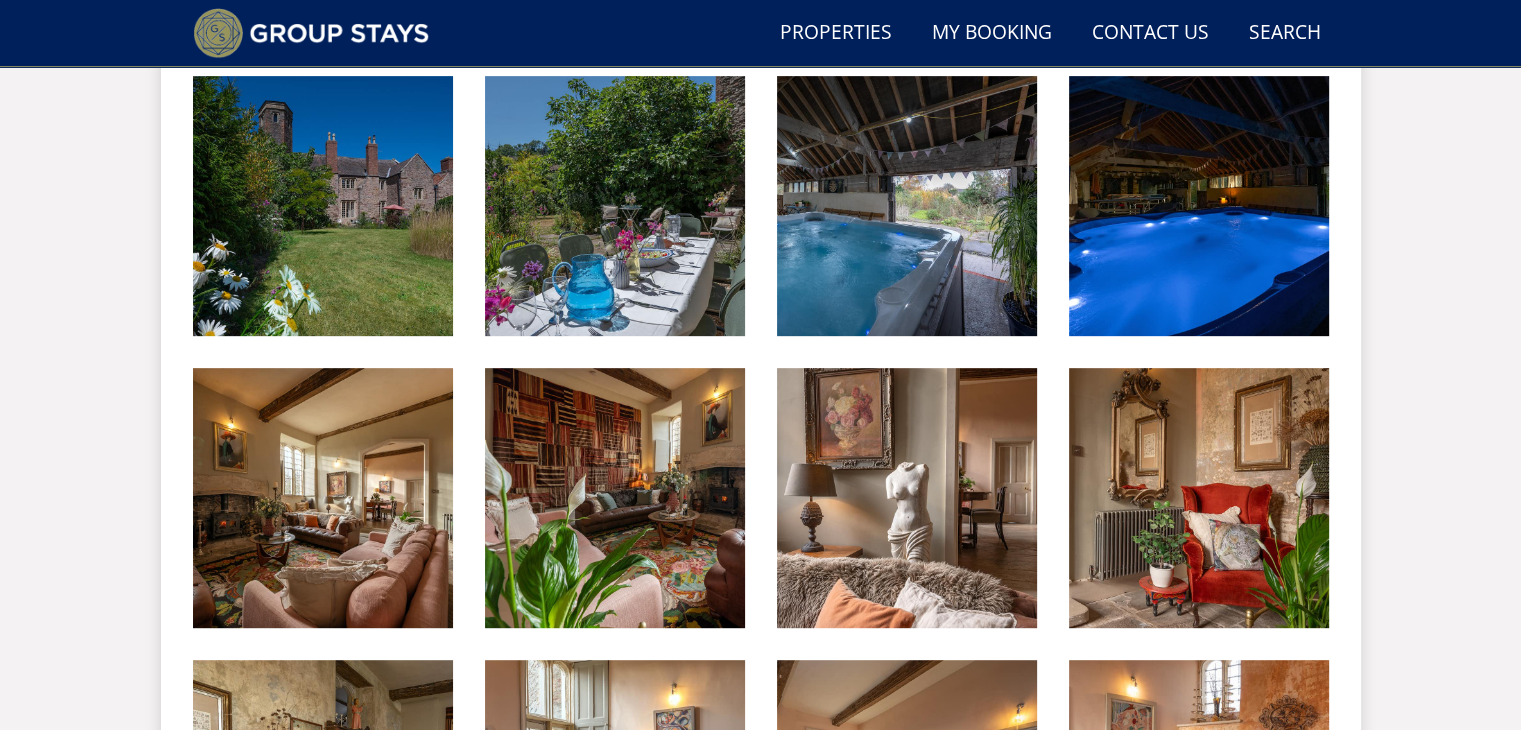 scroll, scrollTop: 855, scrollLeft: 0, axis: vertical 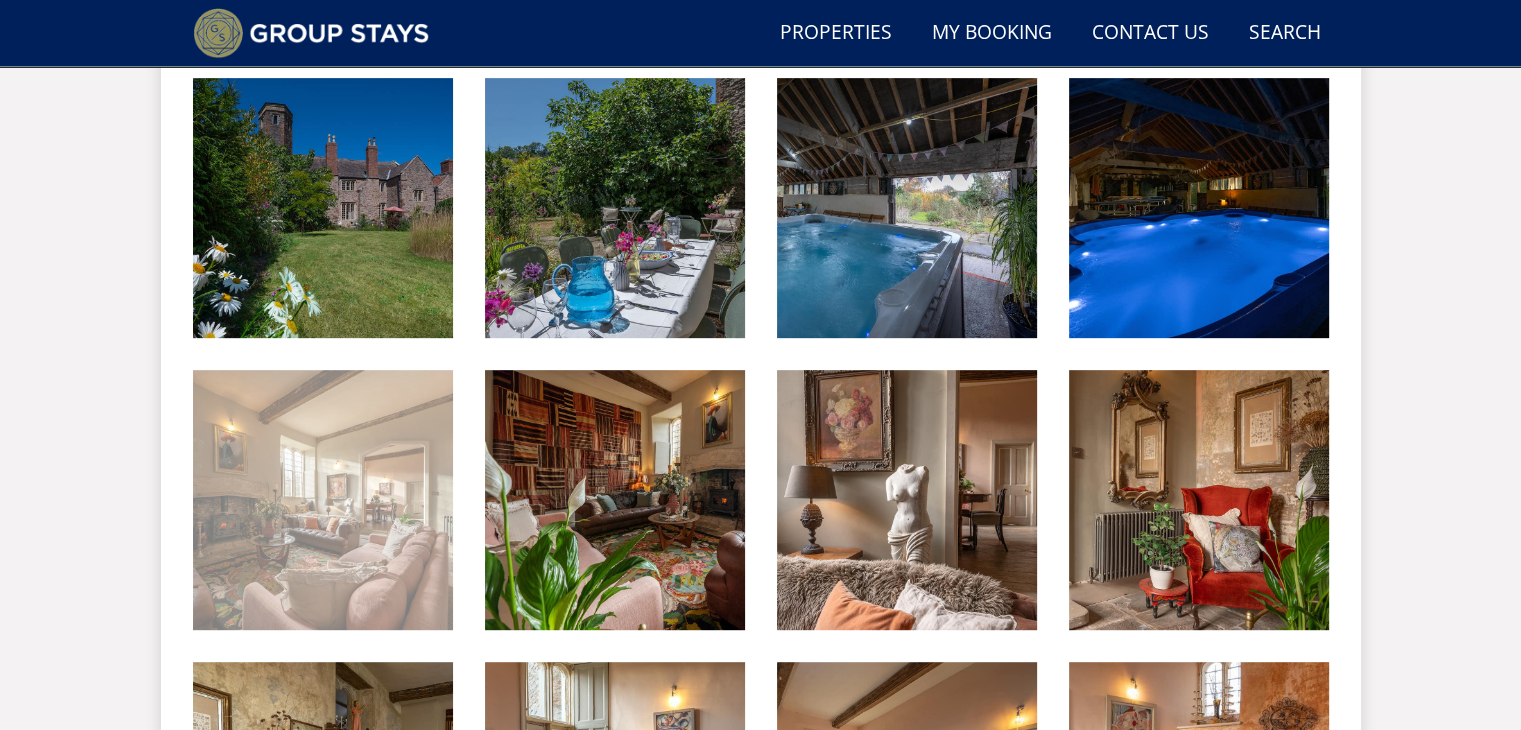 click at bounding box center [323, 500] 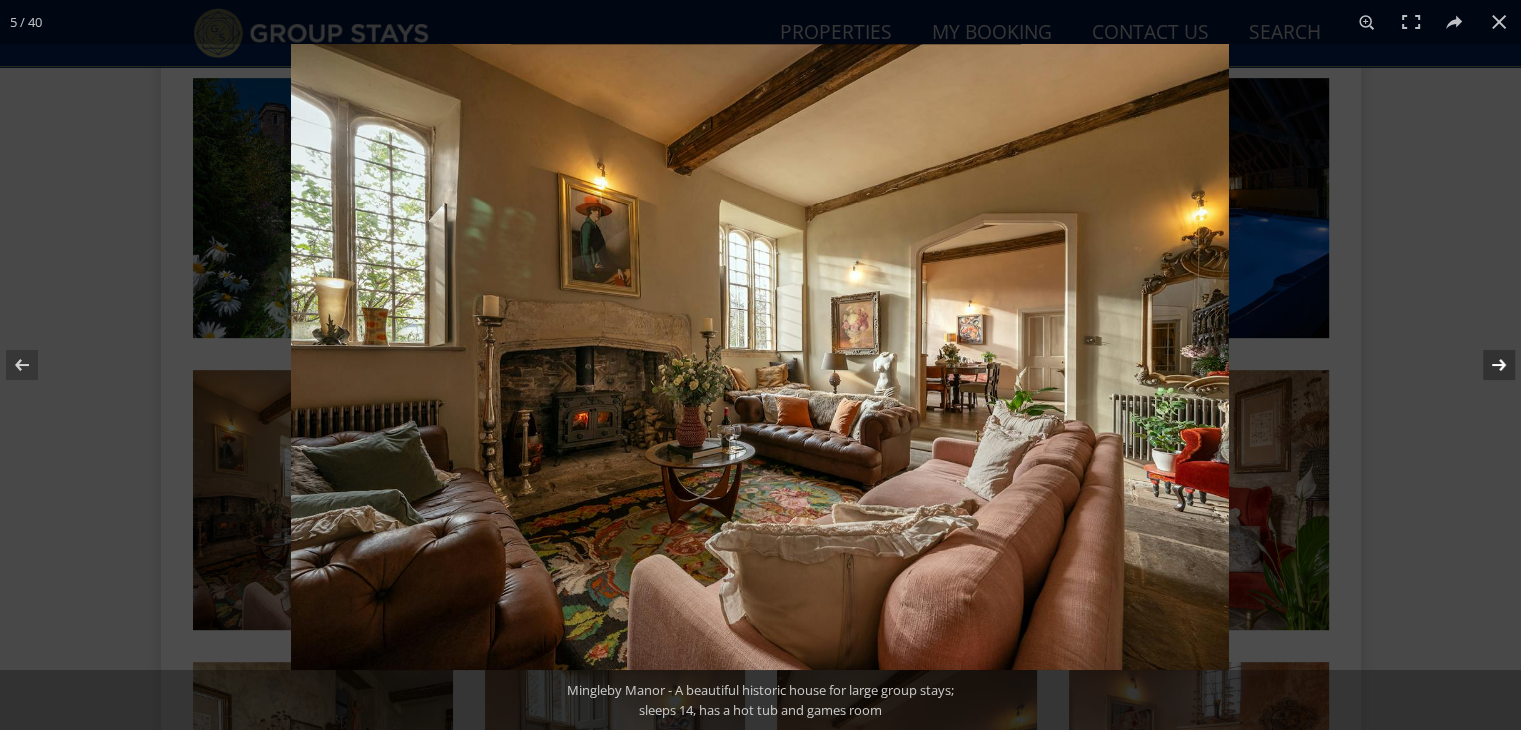 click at bounding box center [1486, 365] 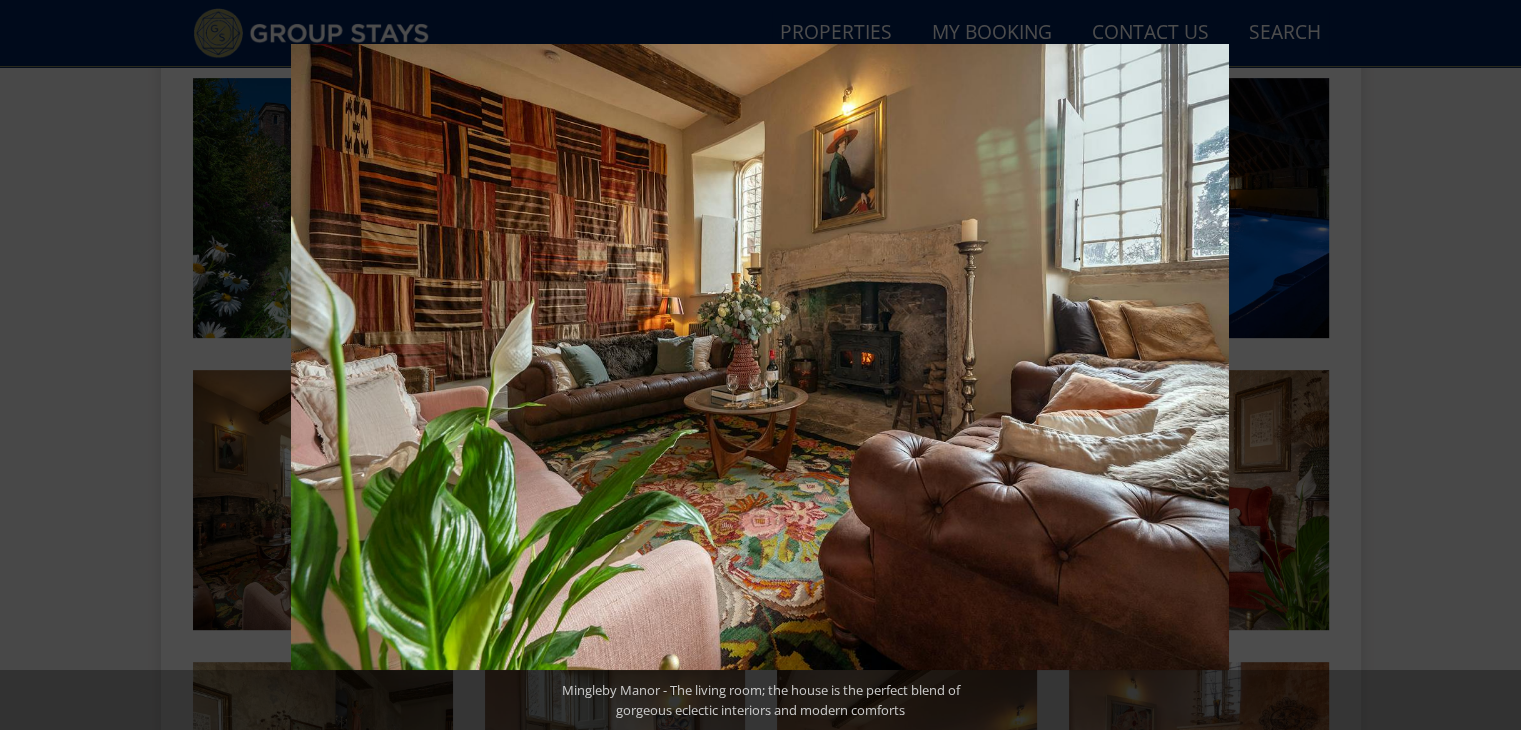 click at bounding box center (1486, 365) 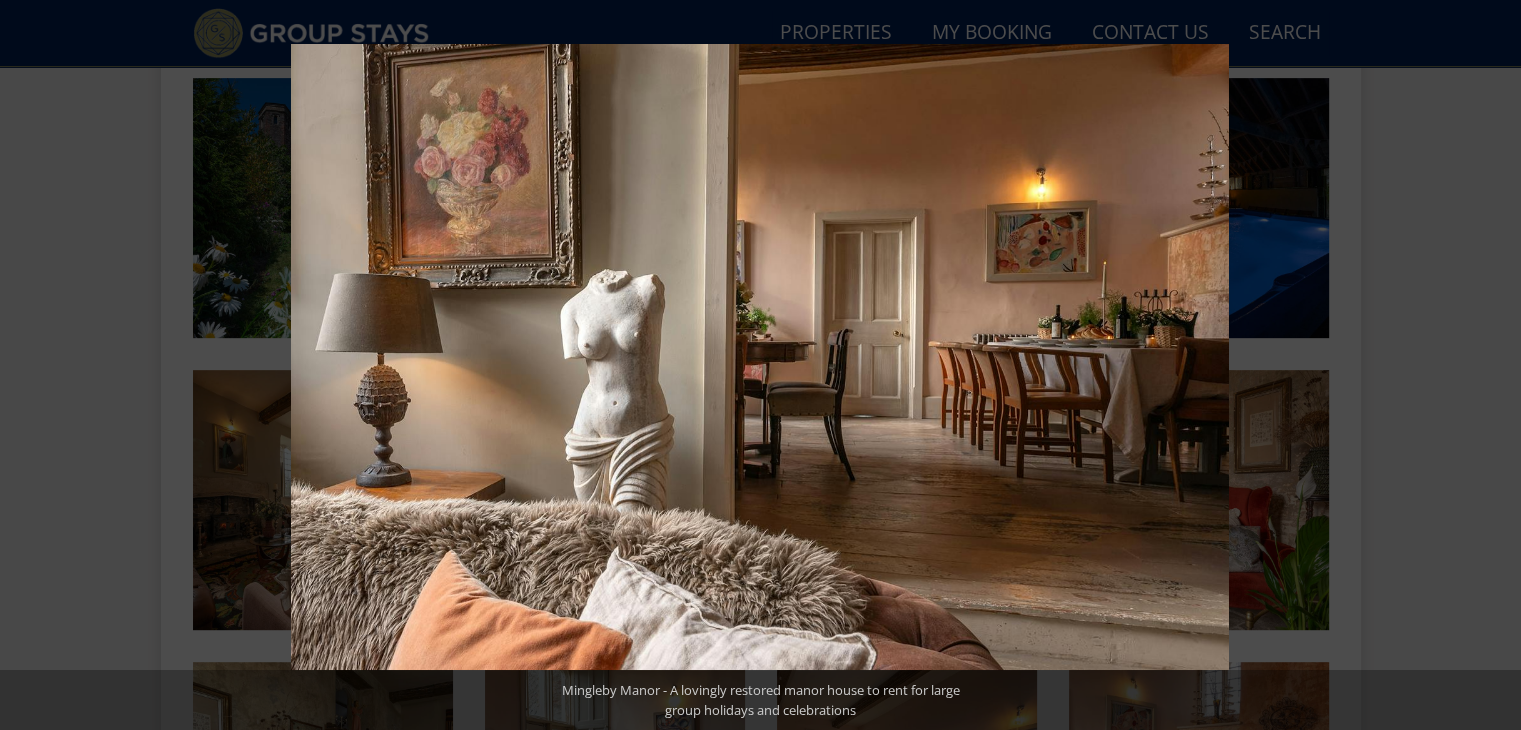 click at bounding box center (1486, 365) 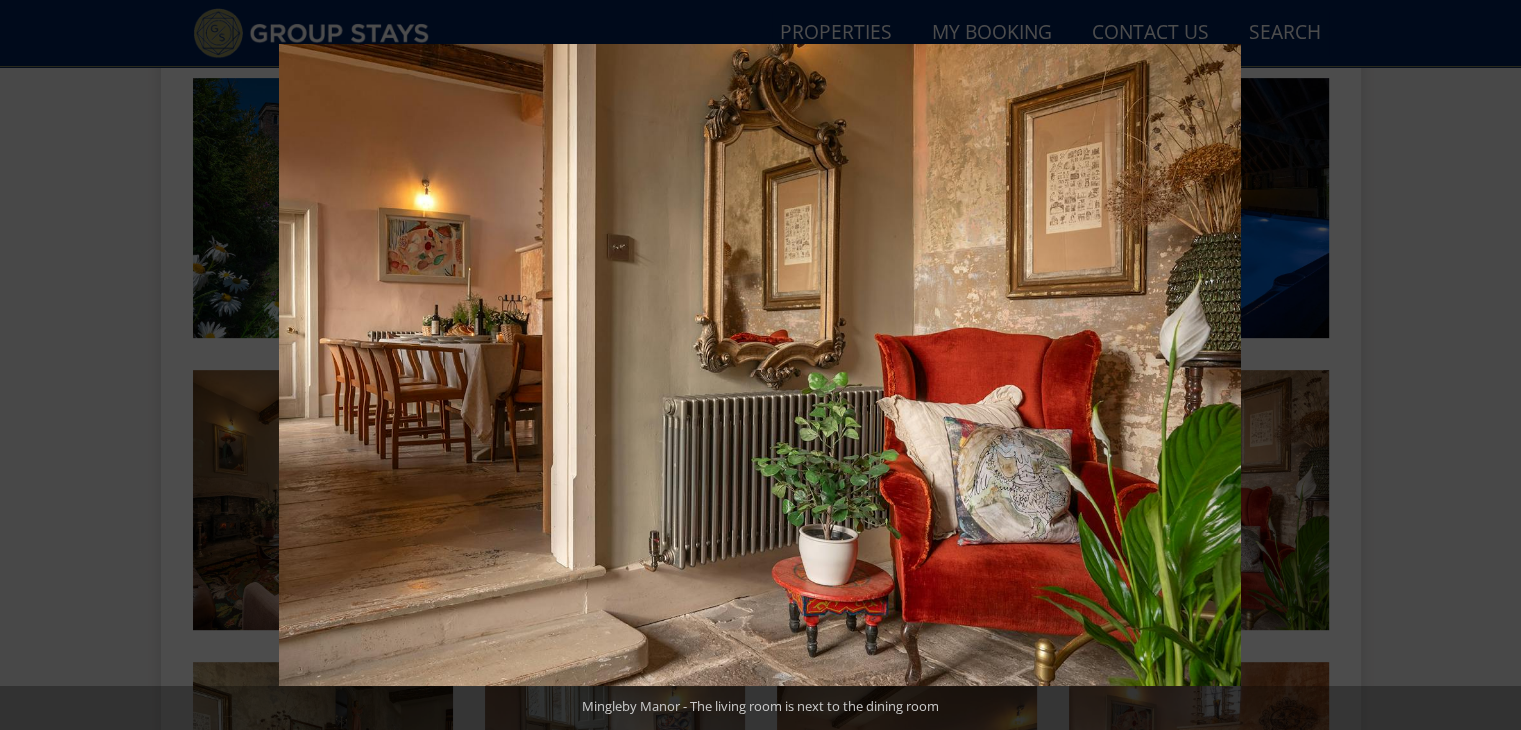 click at bounding box center (1486, 365) 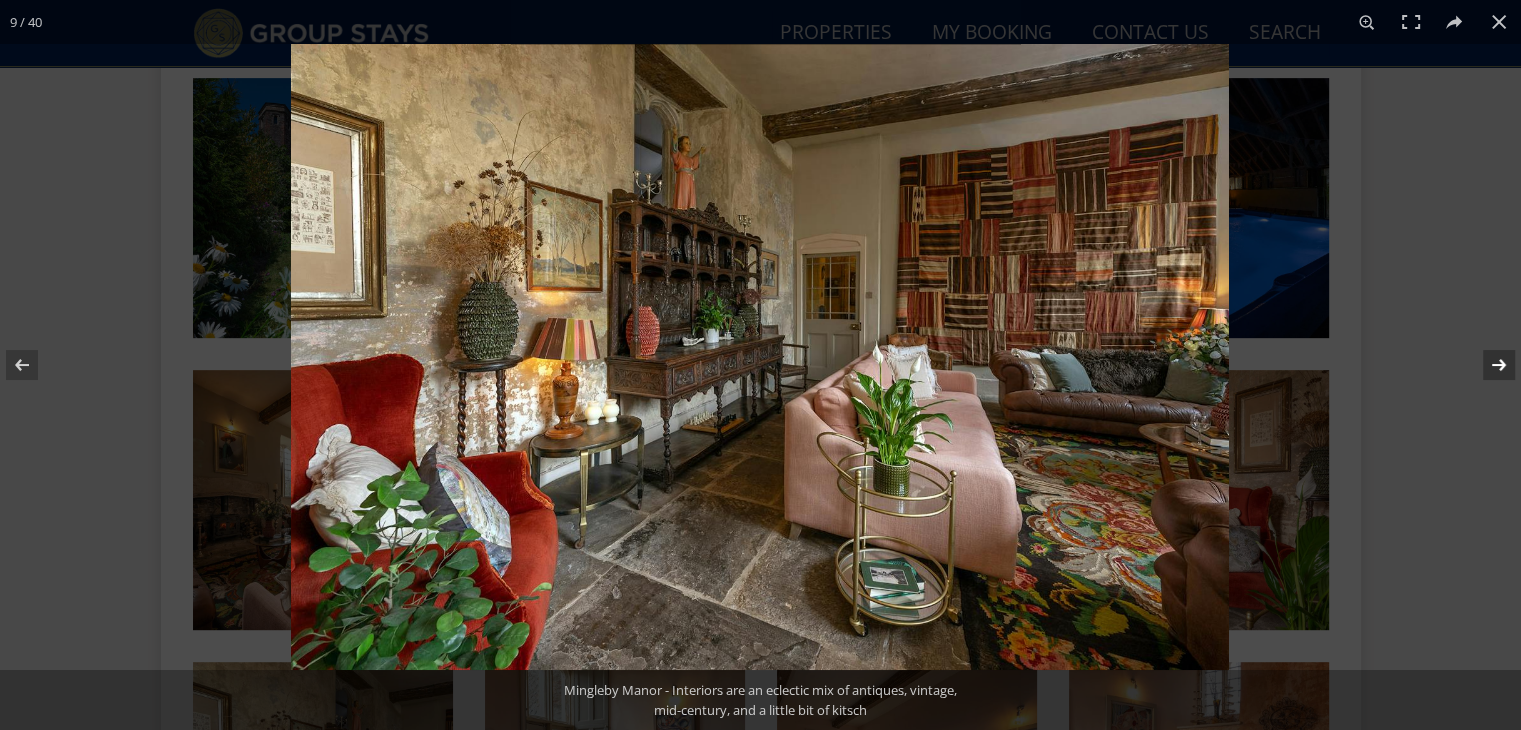 click at bounding box center [1486, 365] 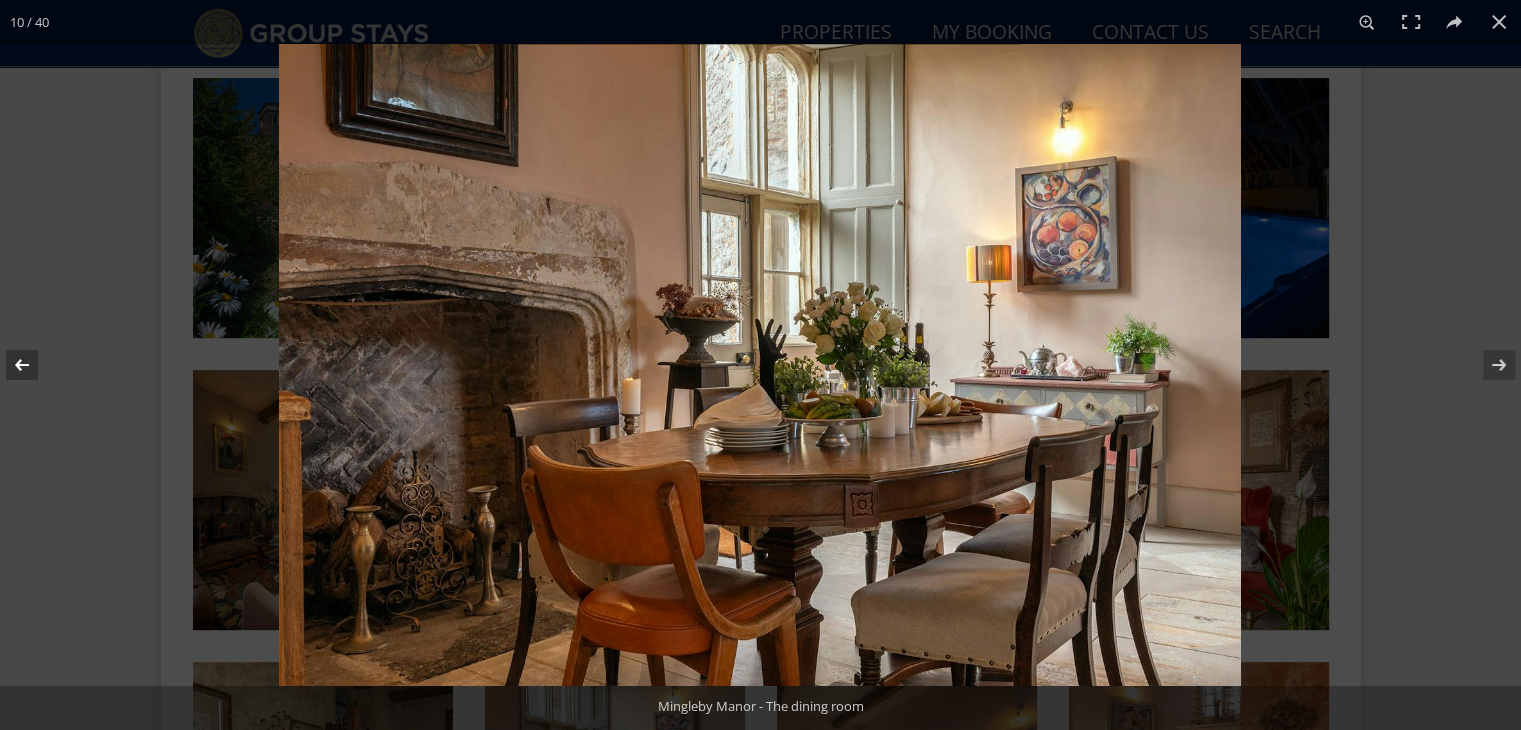 click at bounding box center [35, 365] 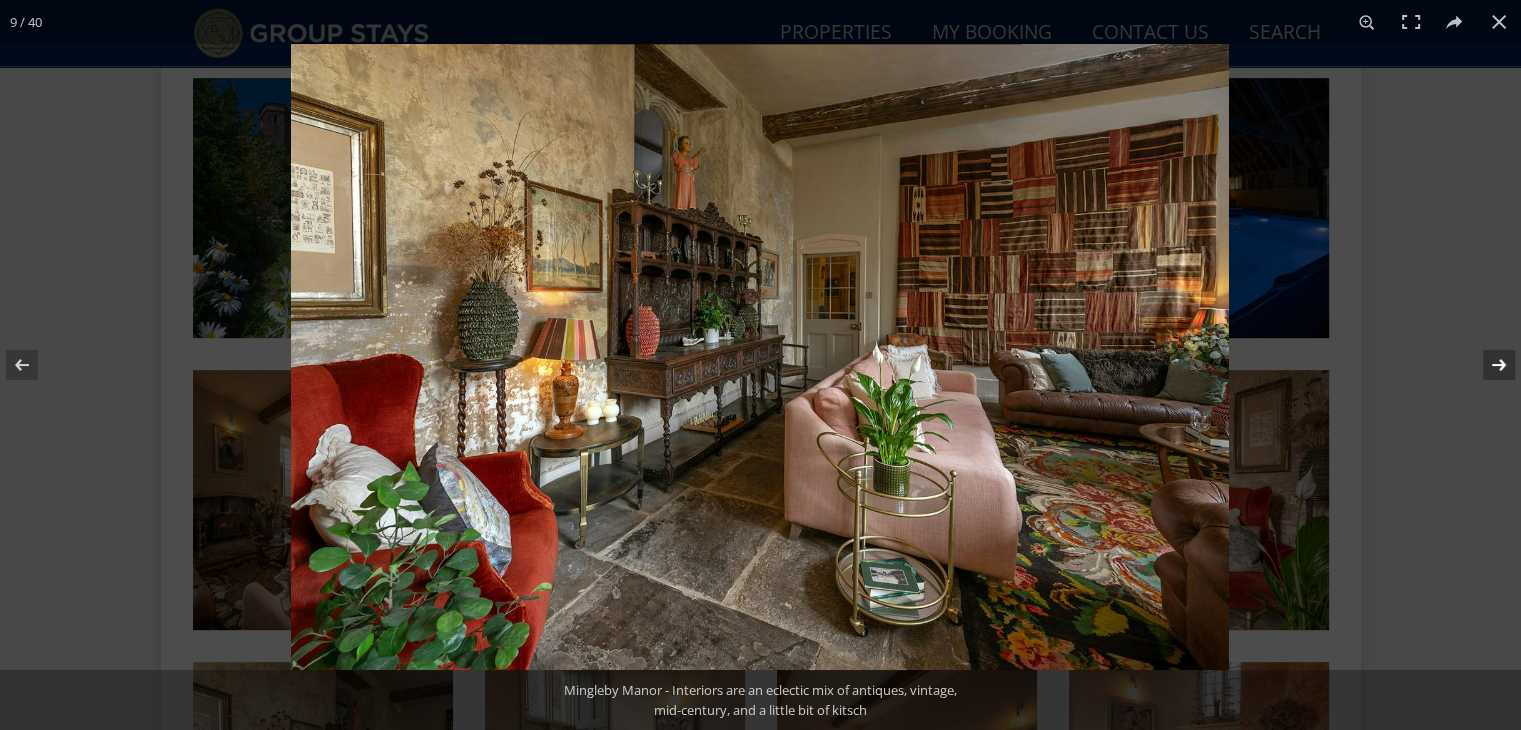 click at bounding box center [1486, 365] 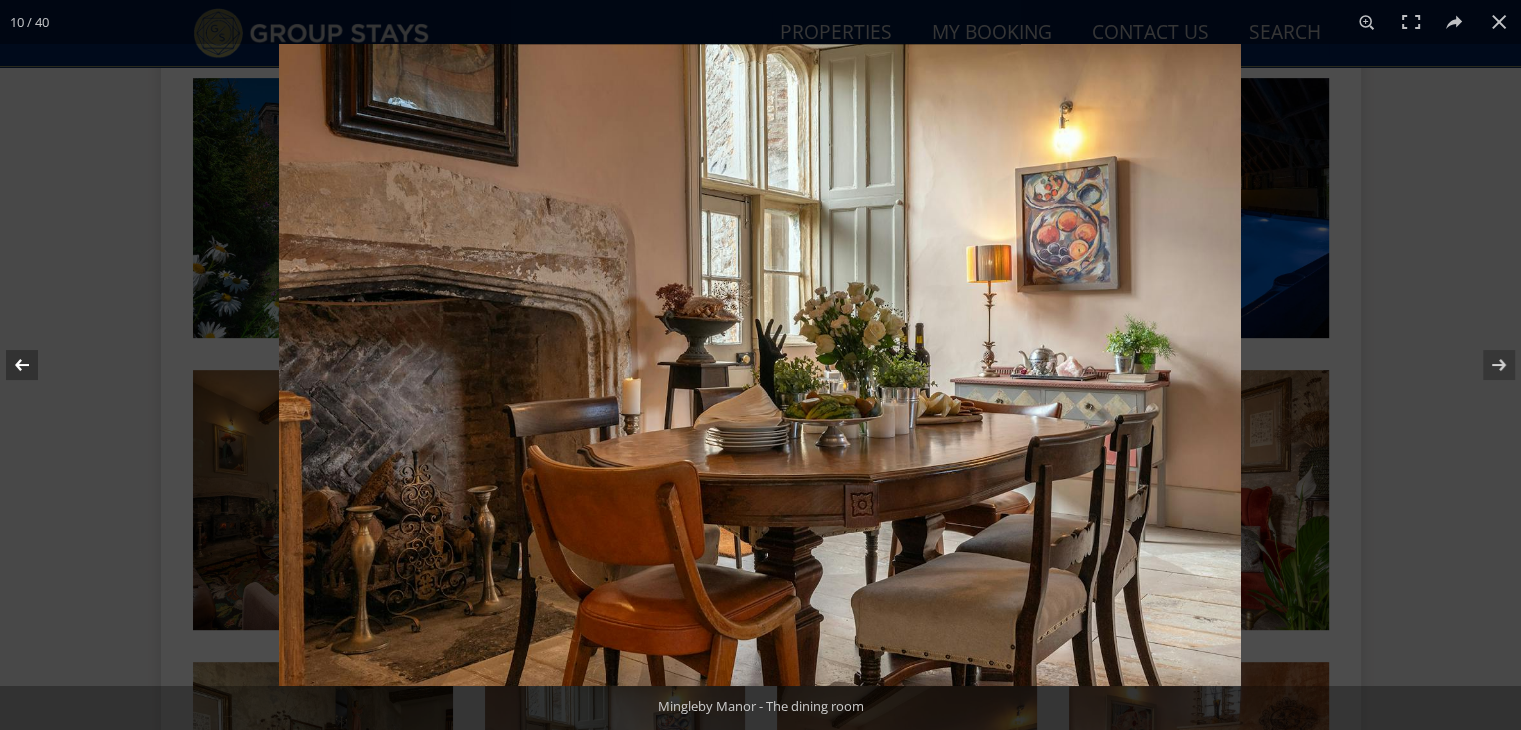 click at bounding box center (35, 365) 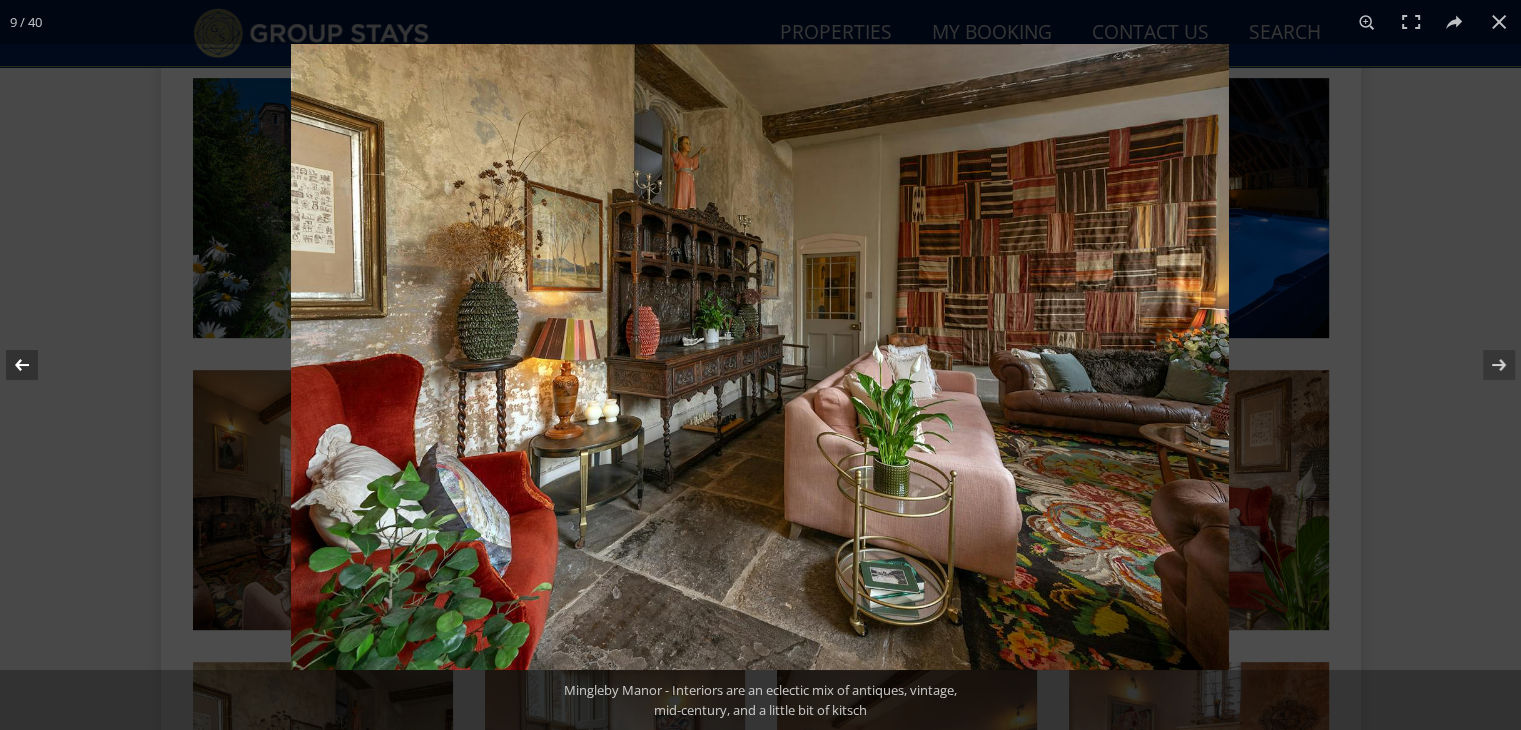 click at bounding box center (35, 365) 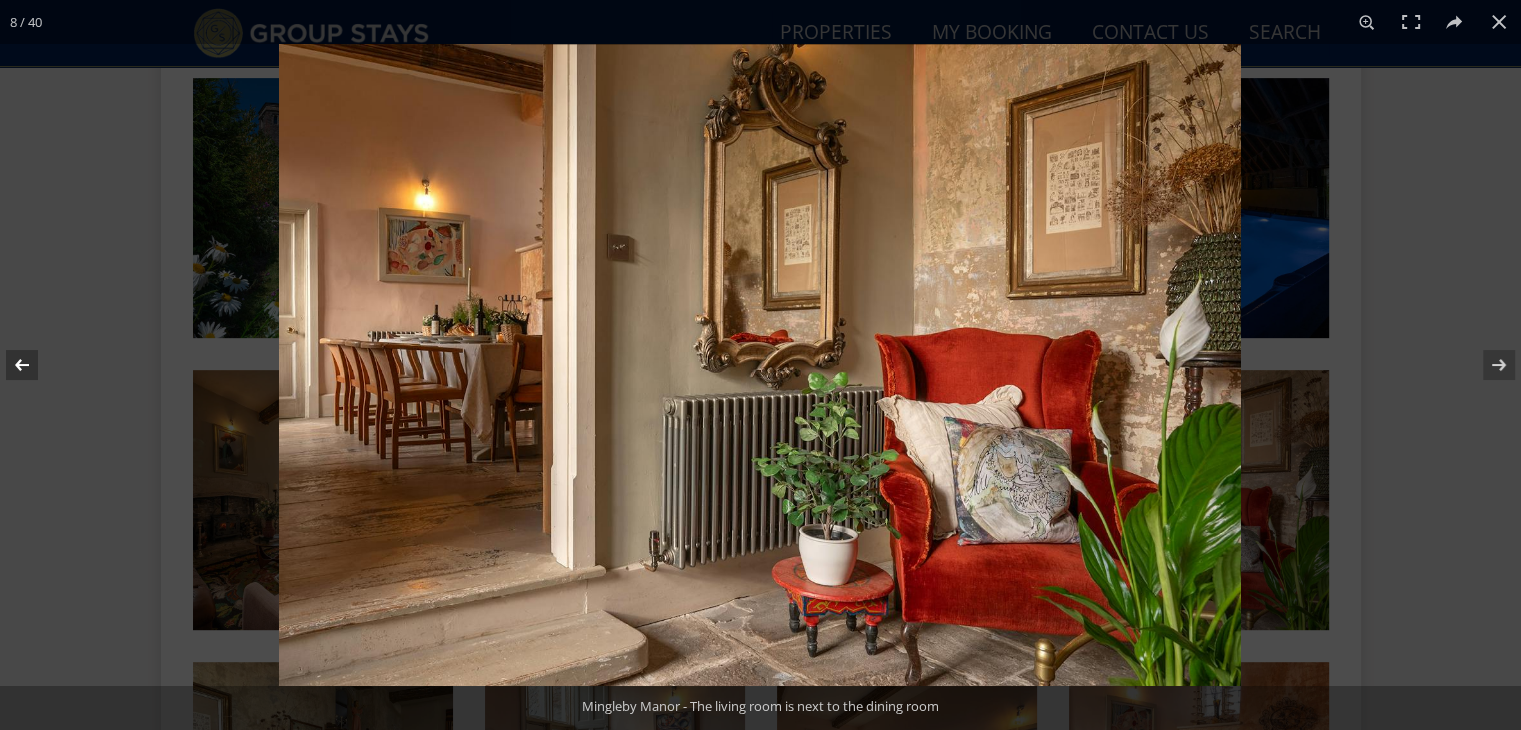 click at bounding box center [35, 365] 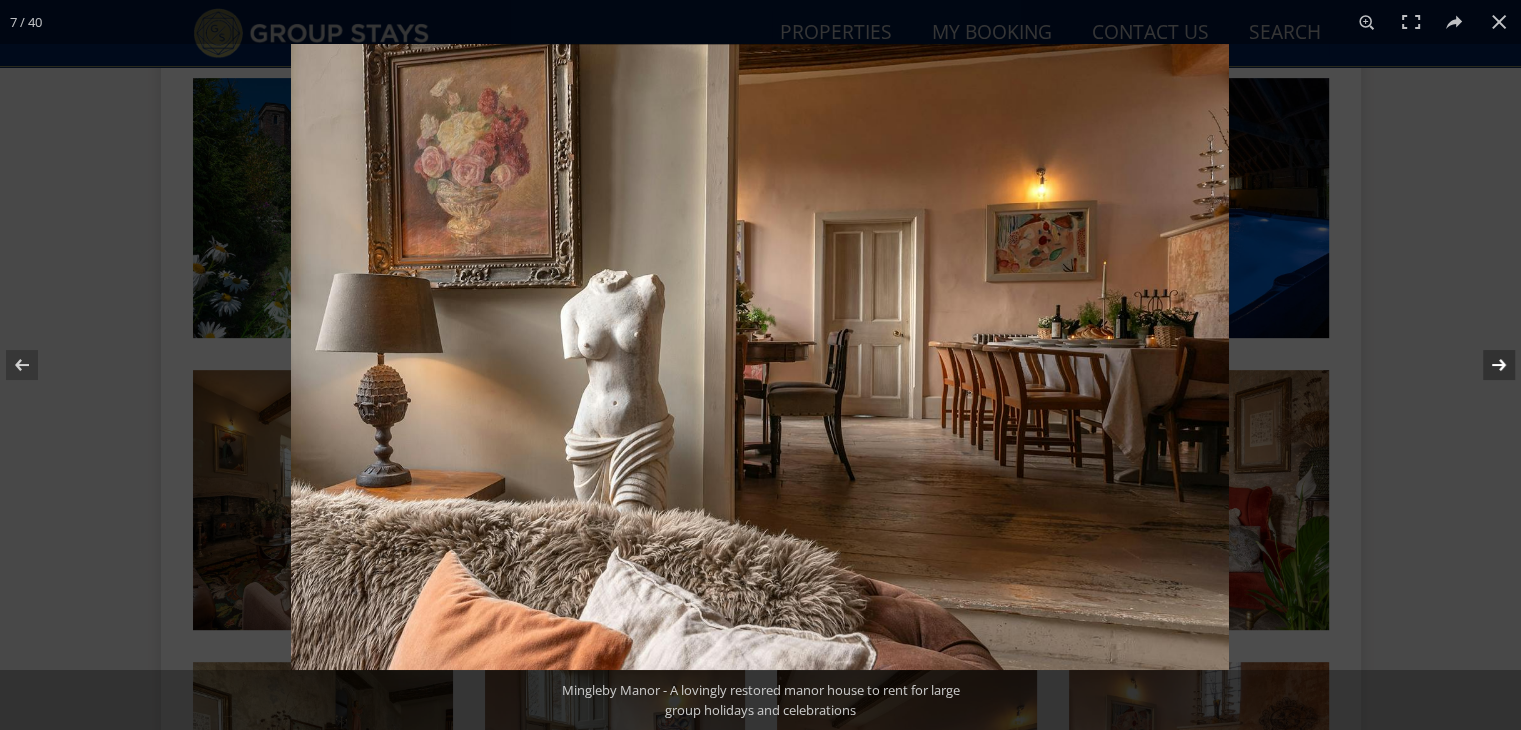 click at bounding box center [1486, 365] 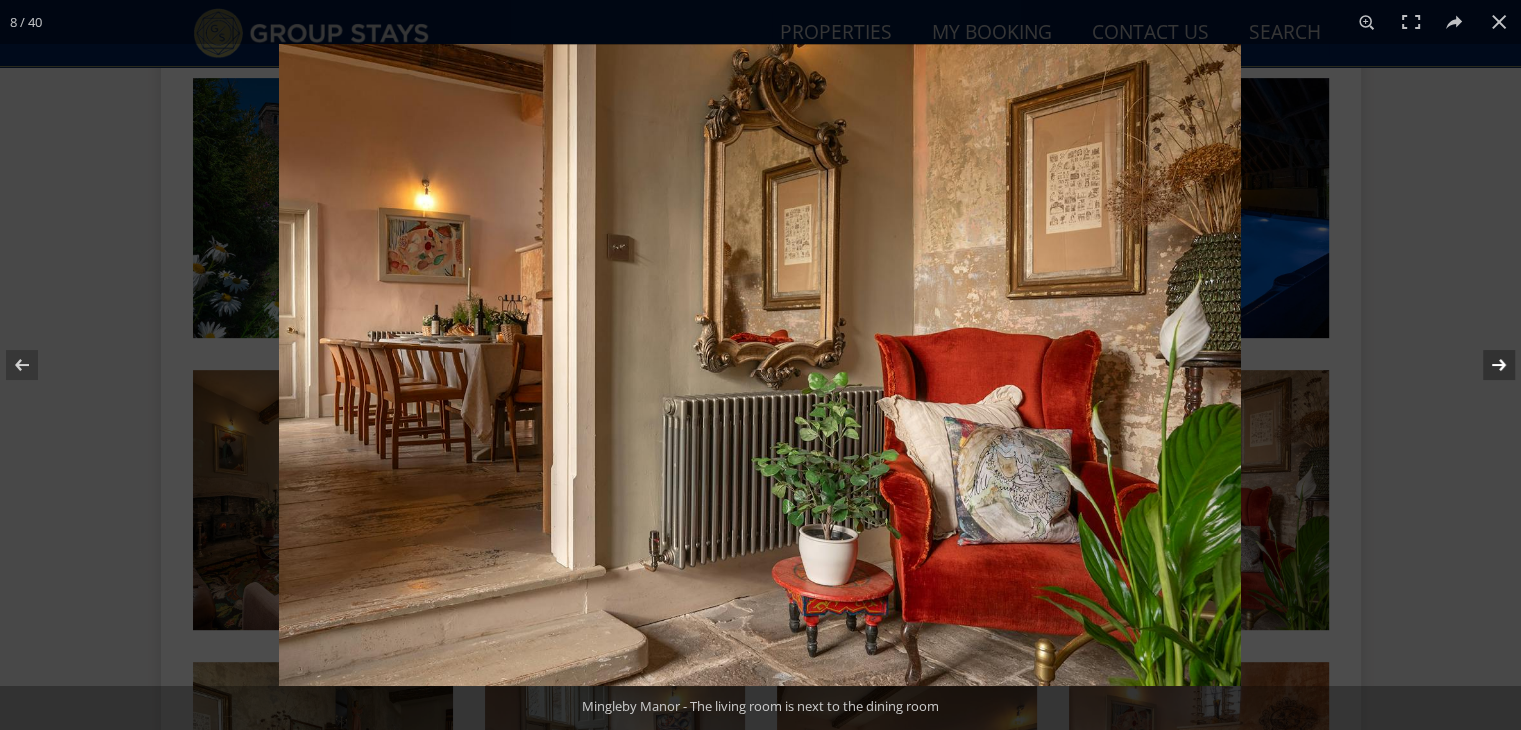 click at bounding box center (1486, 365) 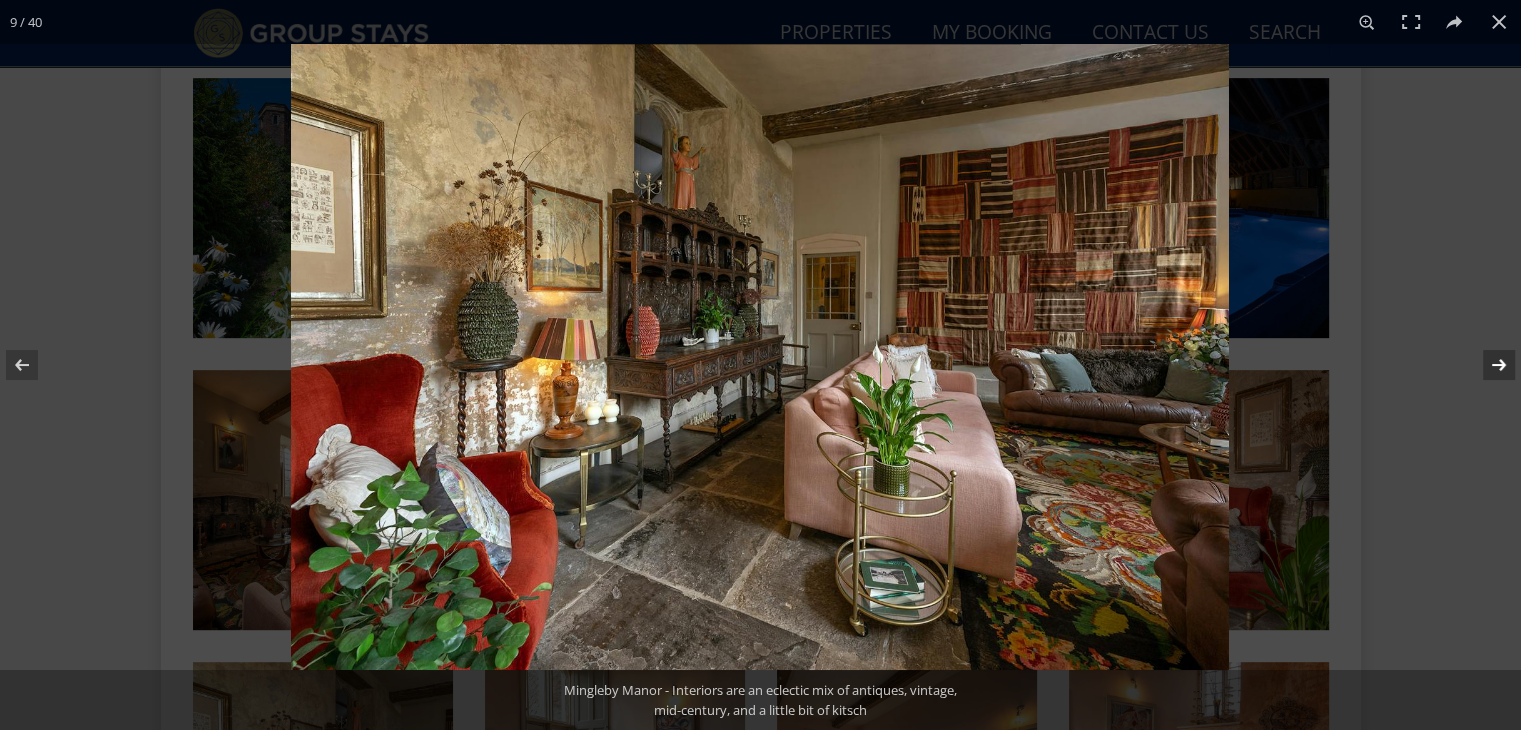 click at bounding box center [1486, 365] 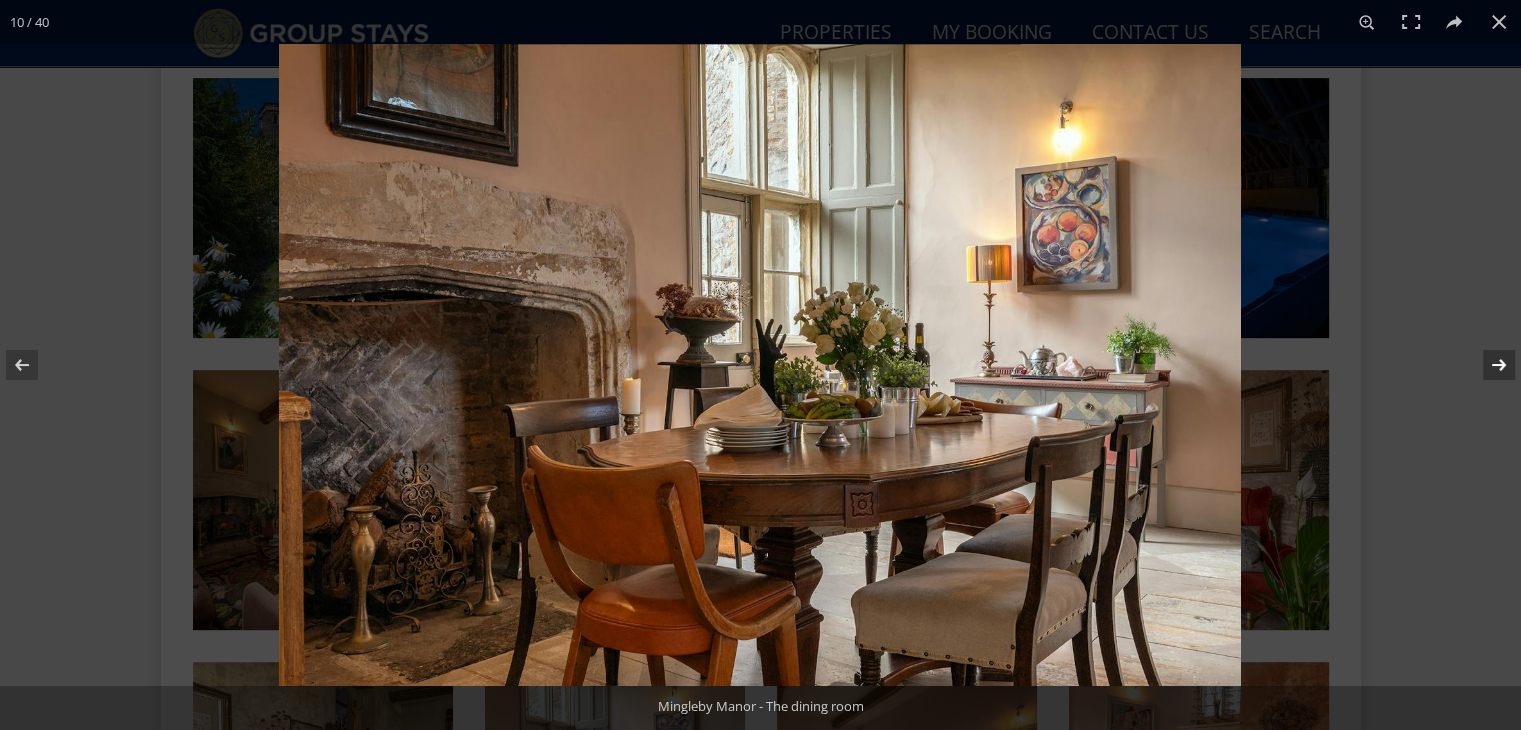 click at bounding box center (1486, 365) 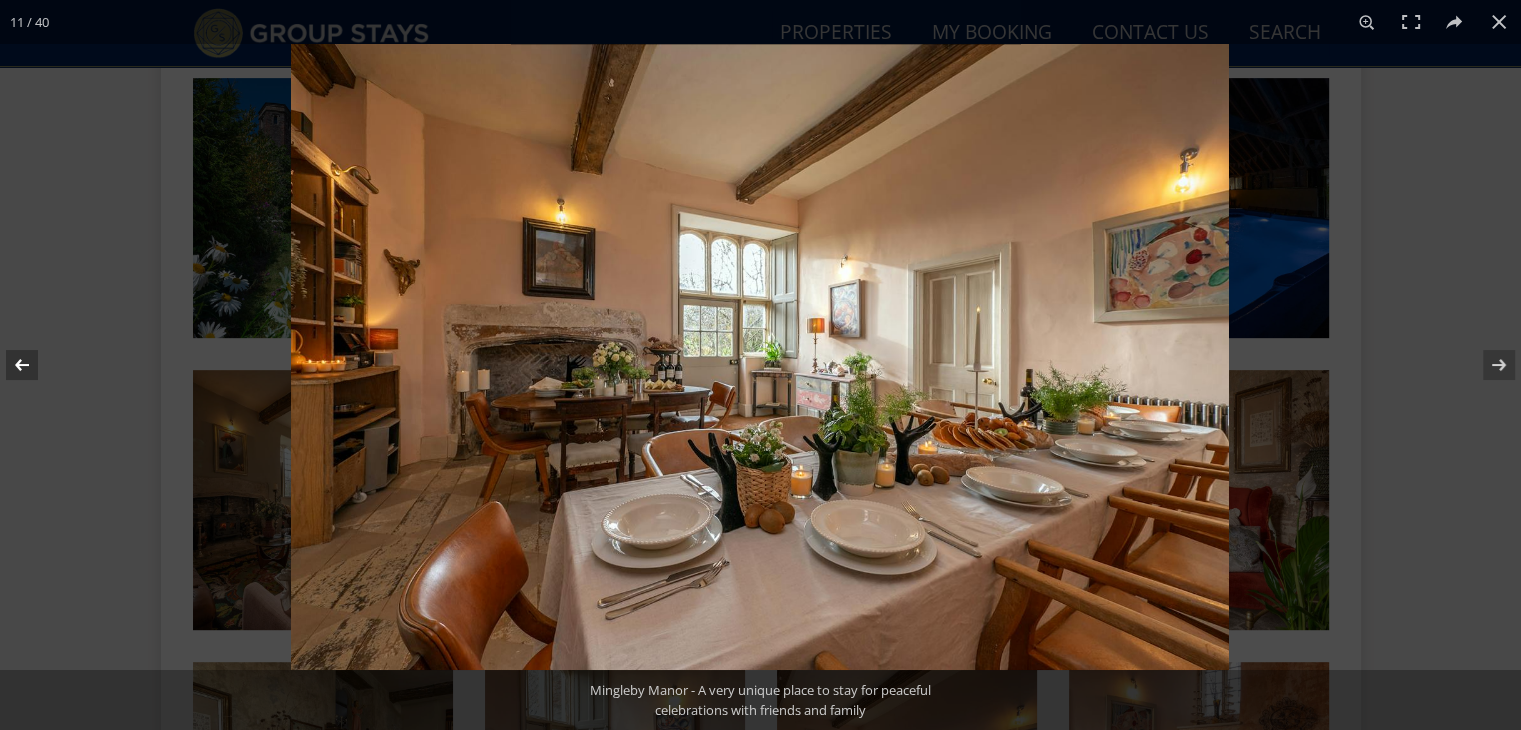click at bounding box center (35, 365) 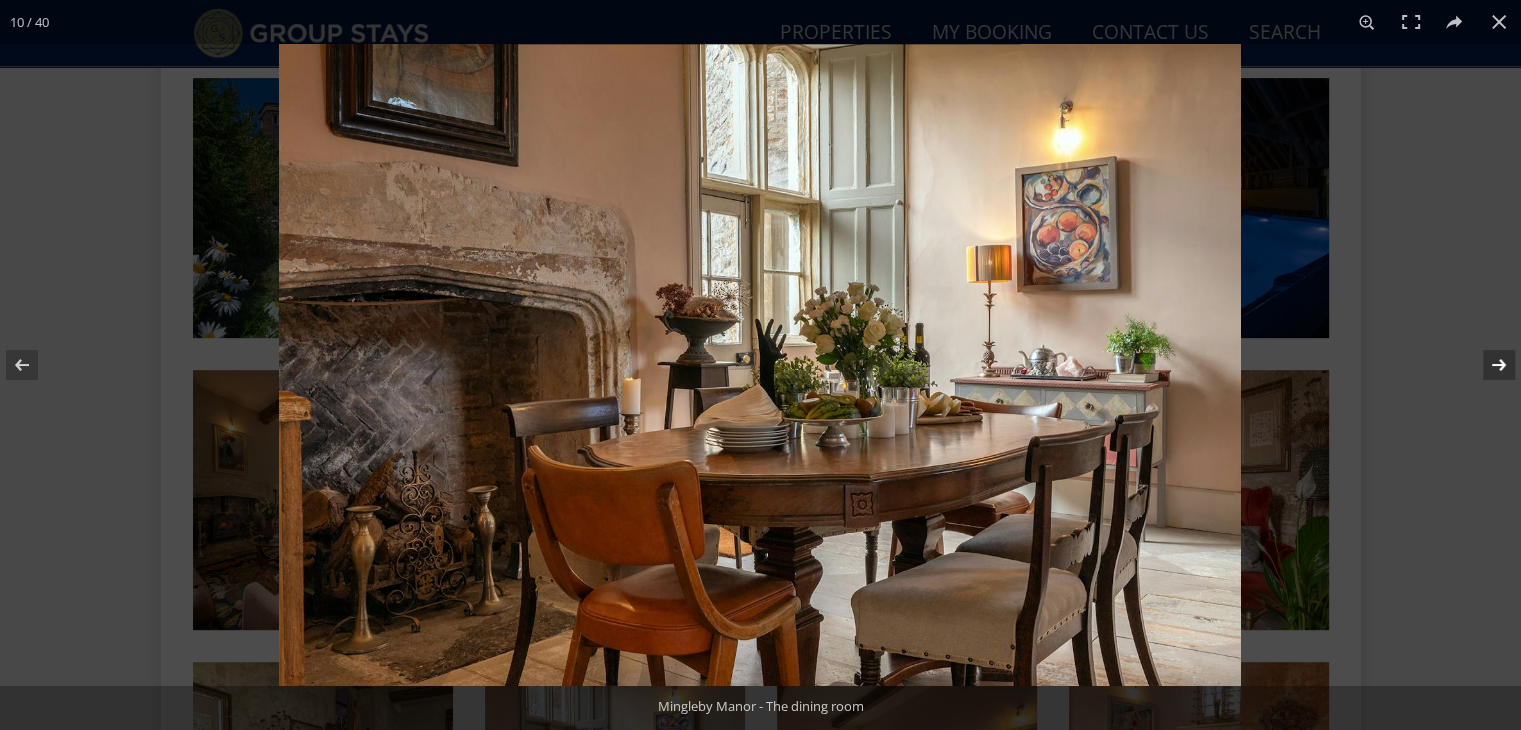 click at bounding box center [1486, 365] 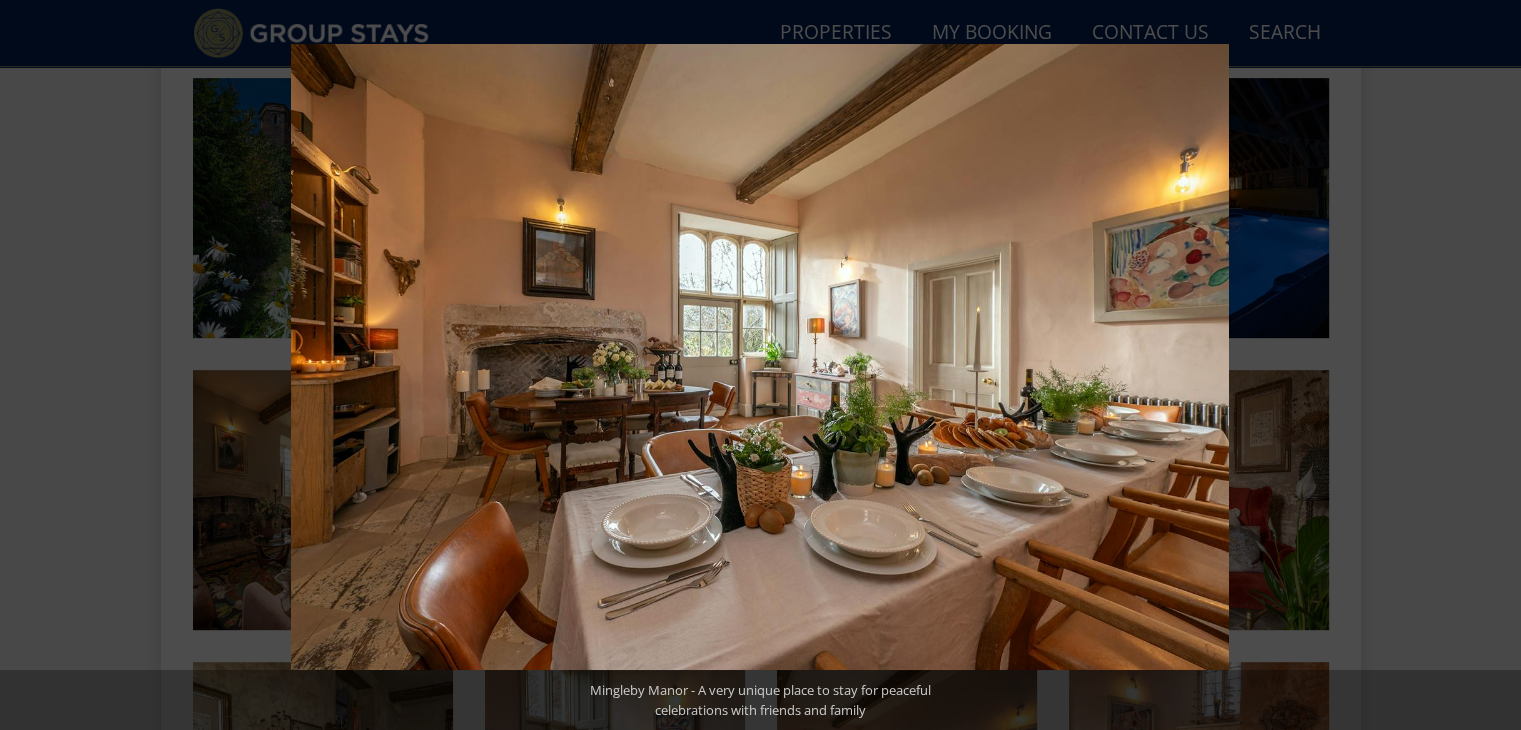 click at bounding box center (1486, 365) 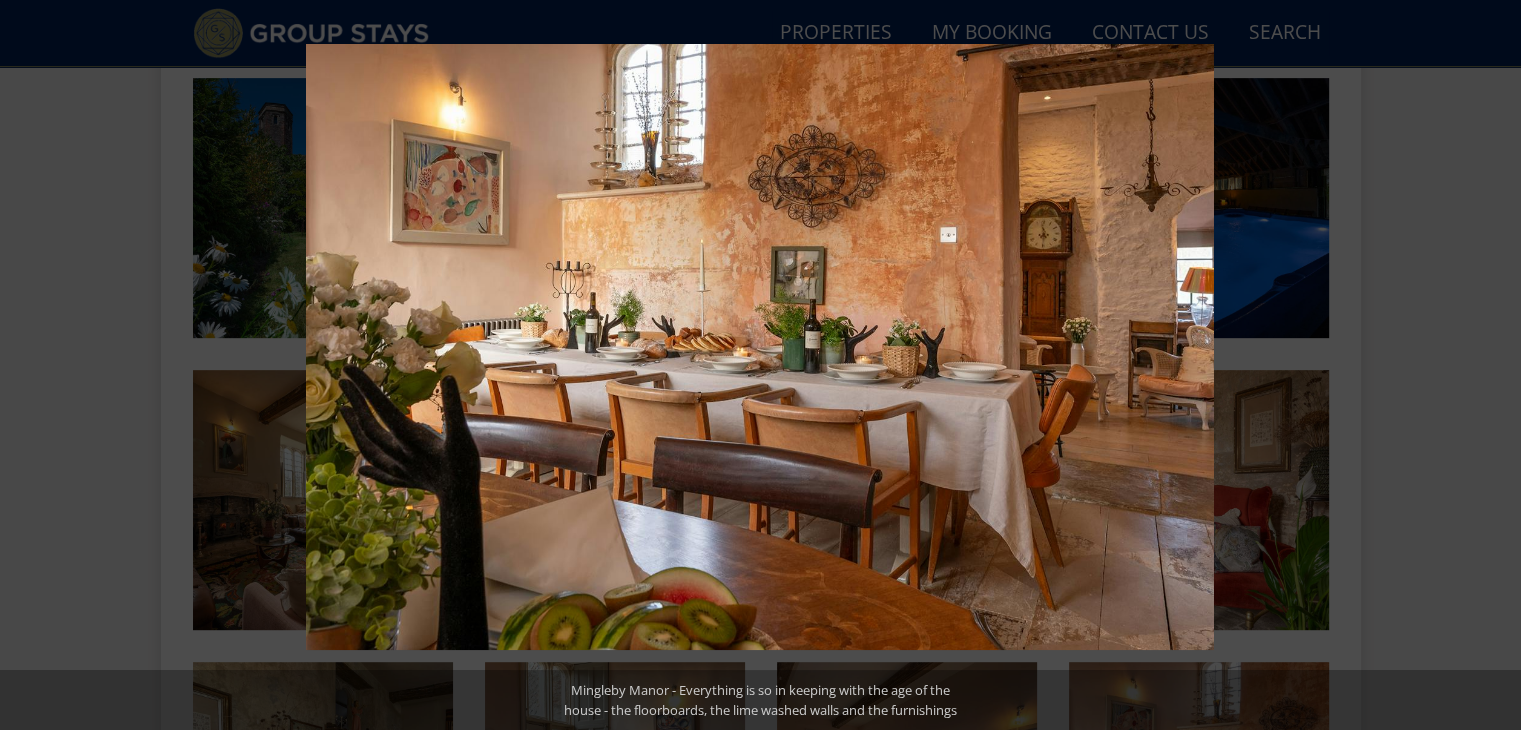 click at bounding box center [1486, 365] 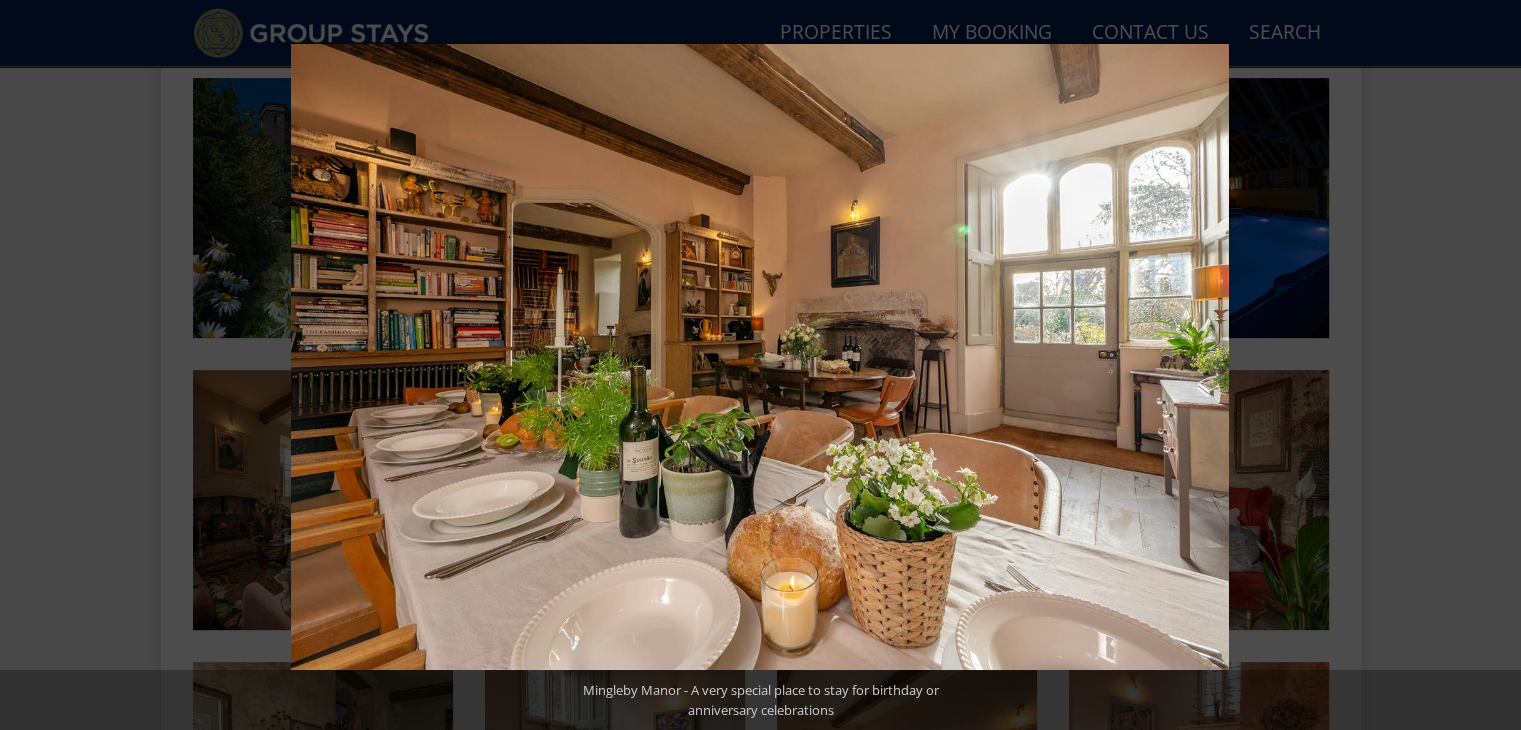 click at bounding box center (1486, 365) 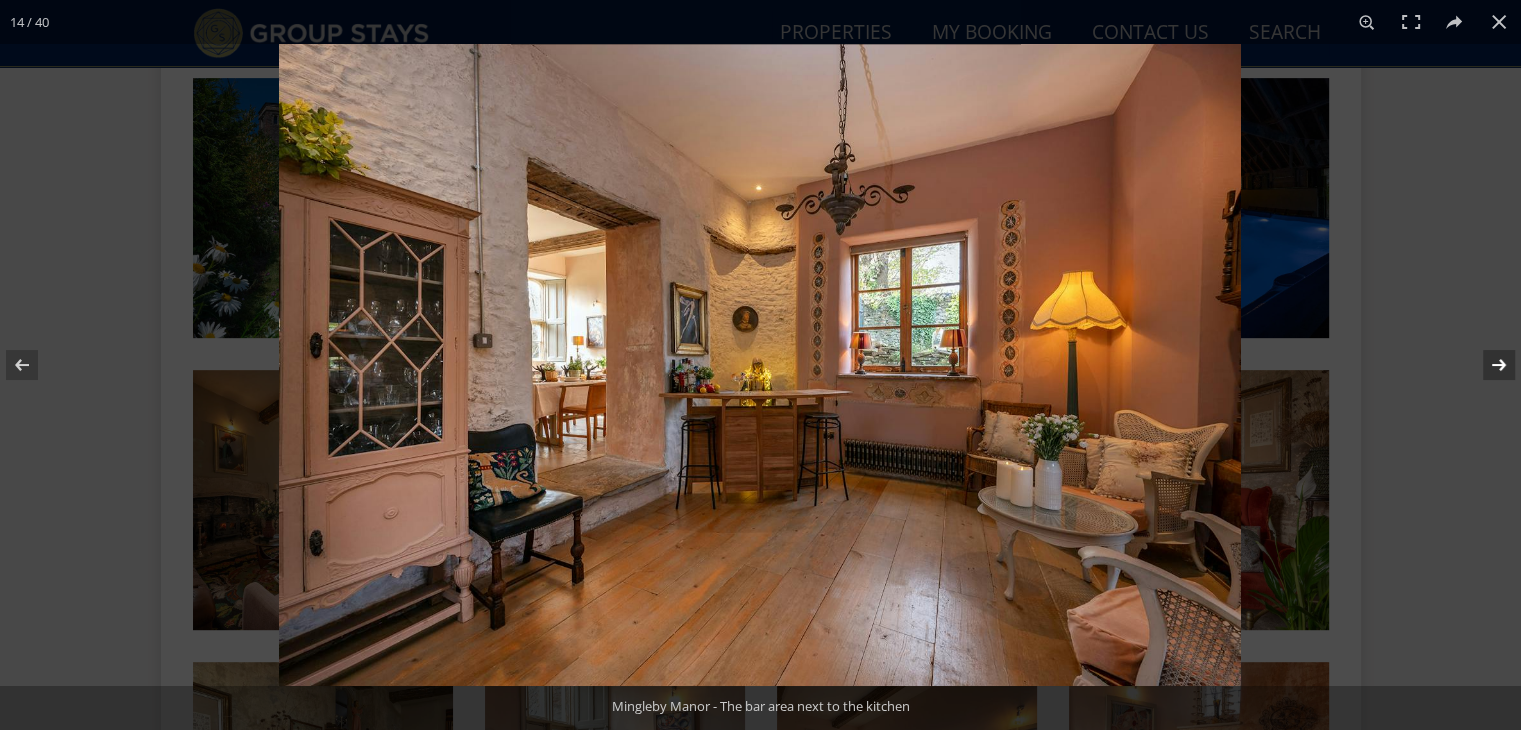 click at bounding box center [1486, 365] 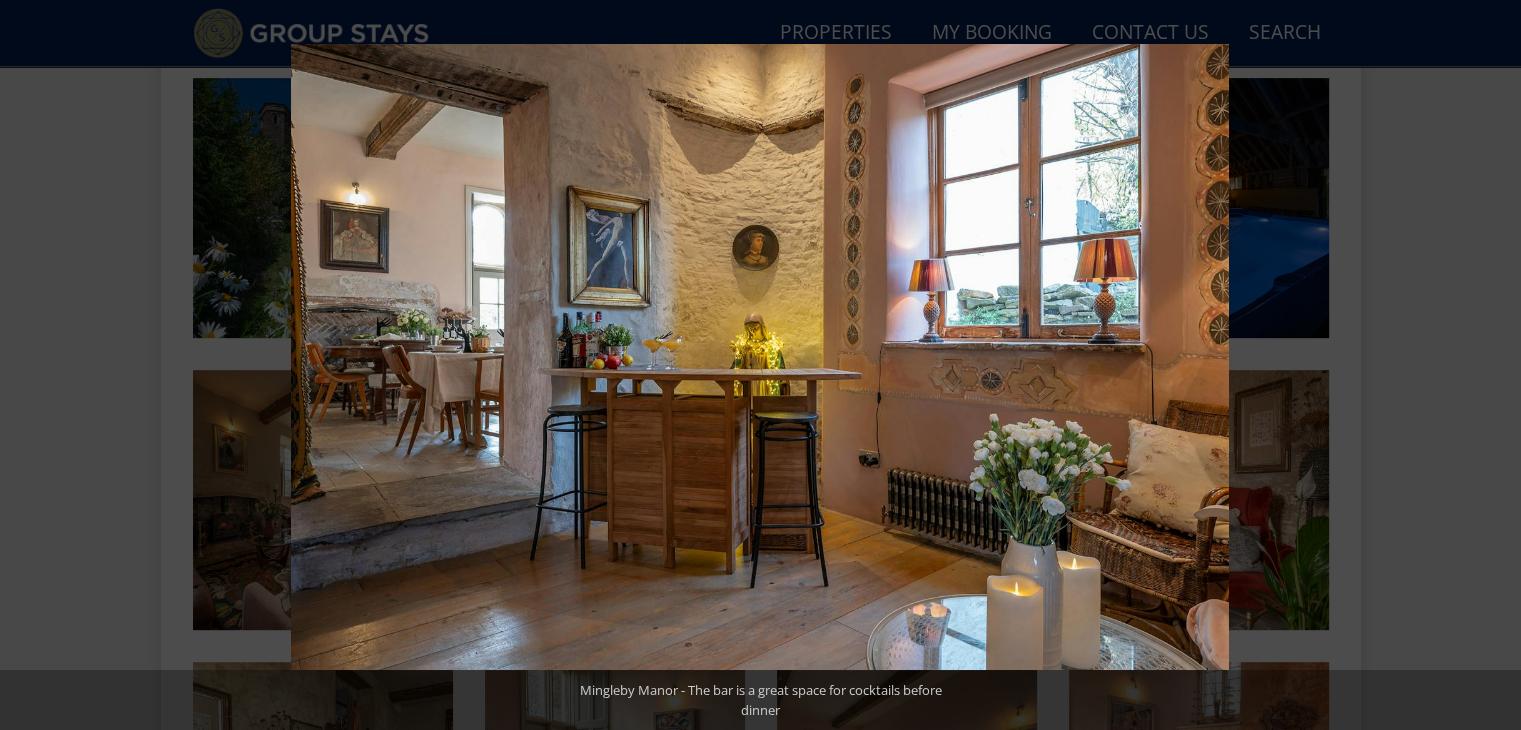 click at bounding box center [1486, 365] 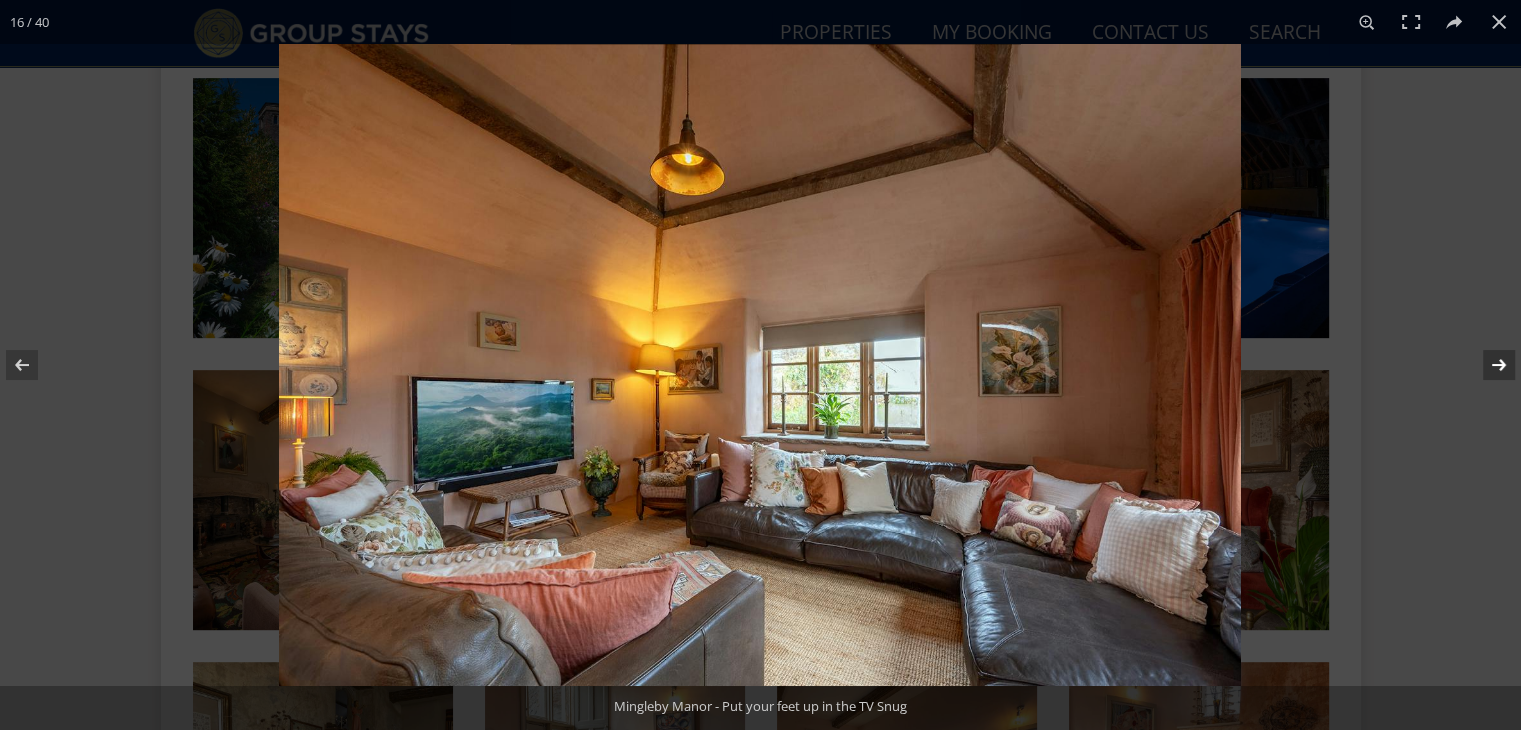 click at bounding box center [1486, 365] 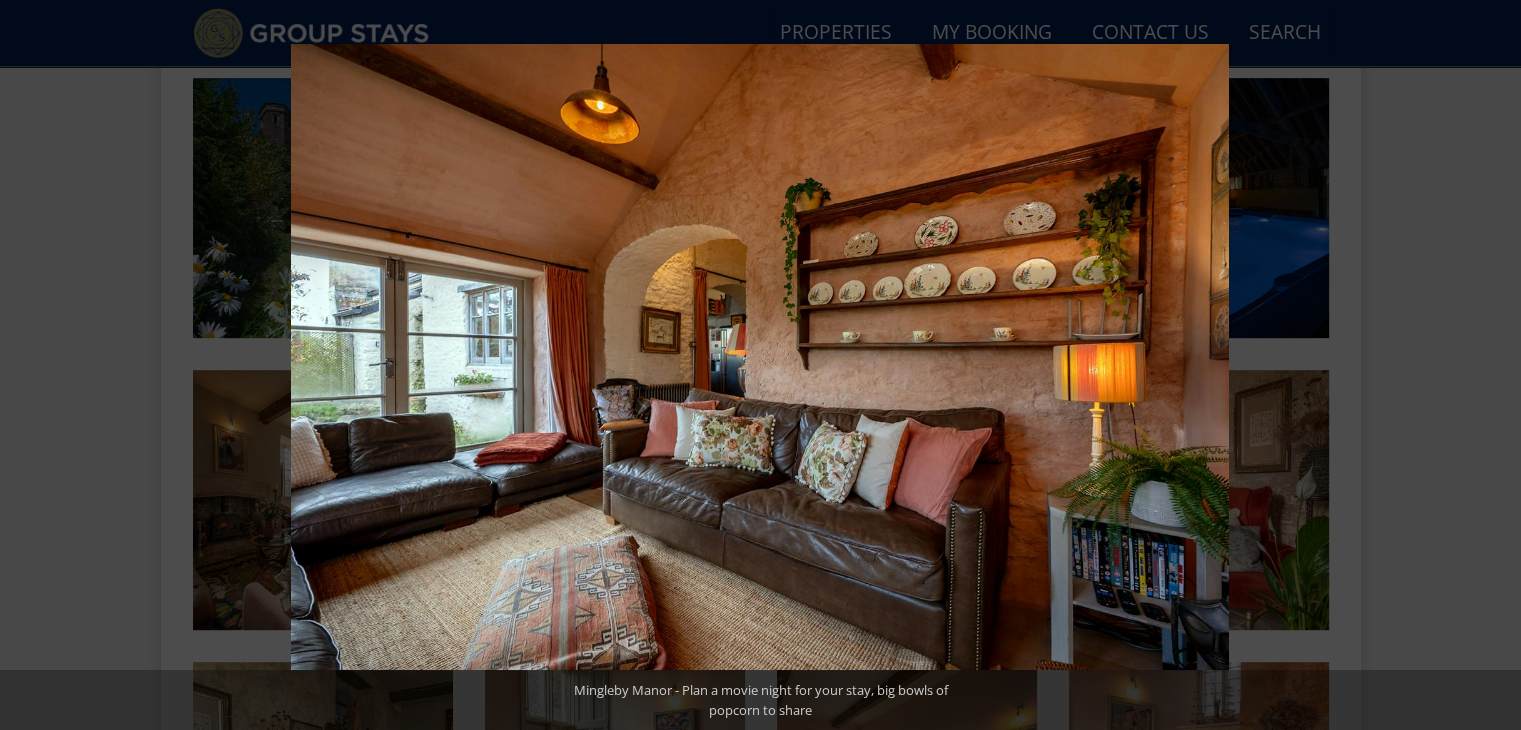 click at bounding box center [1486, 365] 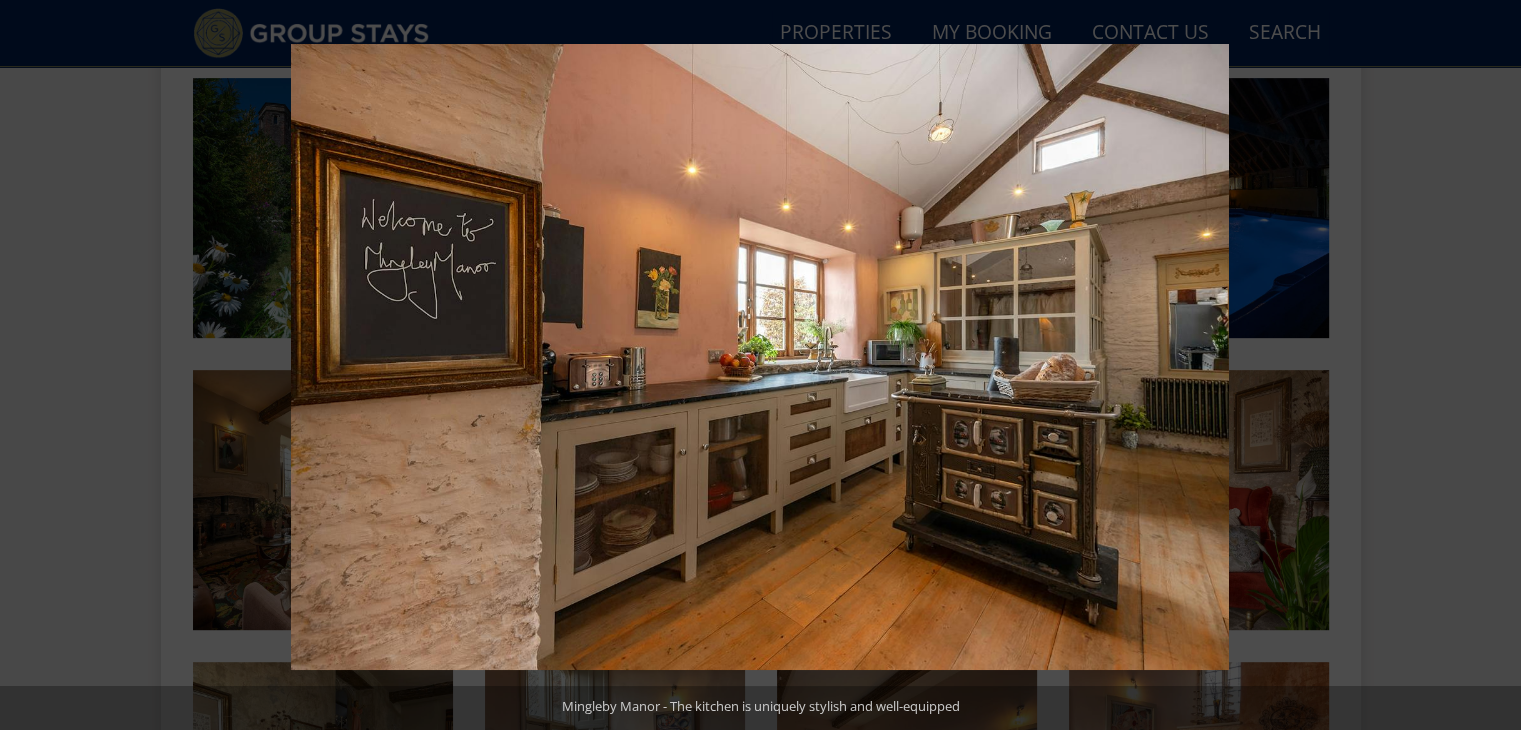 click at bounding box center [1486, 365] 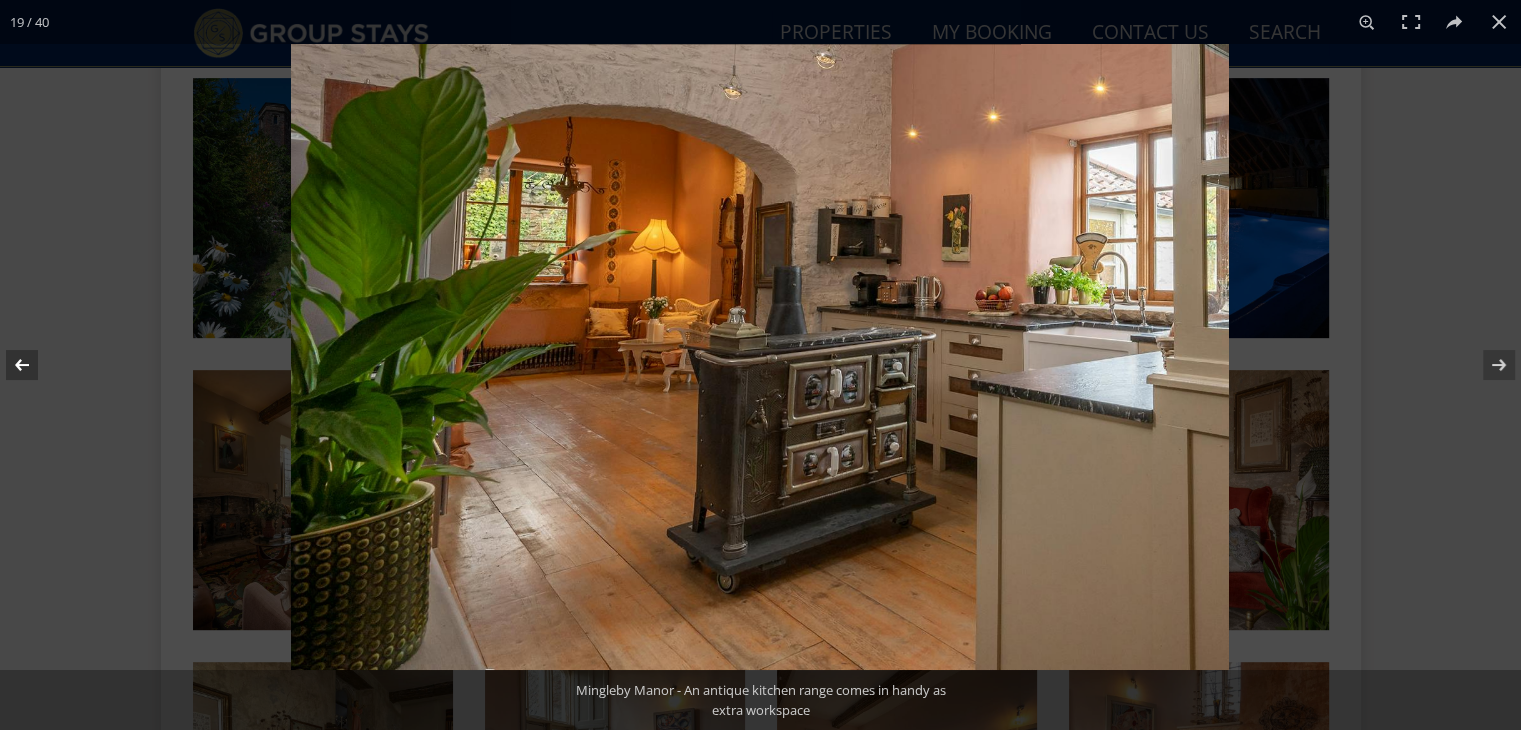 click at bounding box center [35, 365] 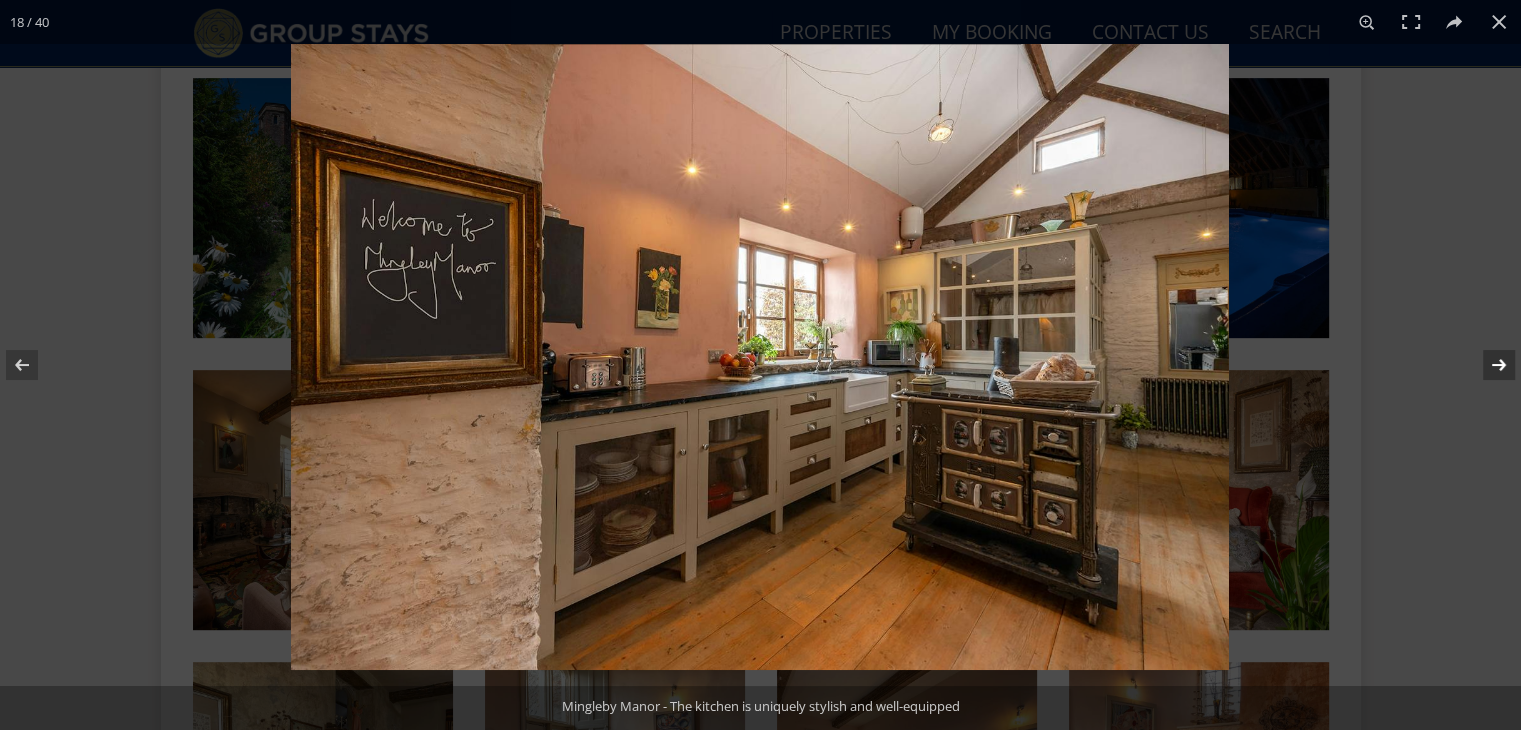 click at bounding box center [1486, 365] 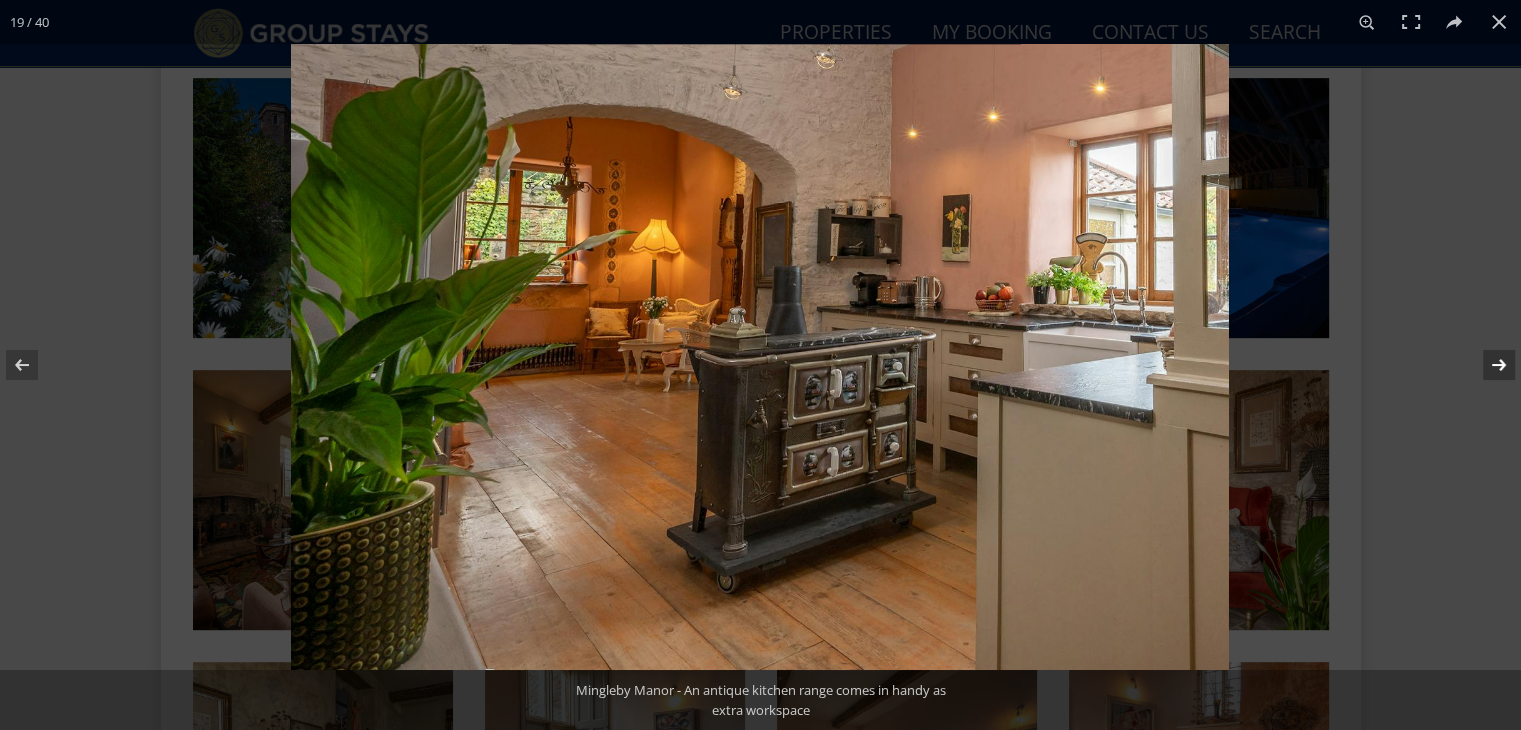click at bounding box center [1486, 365] 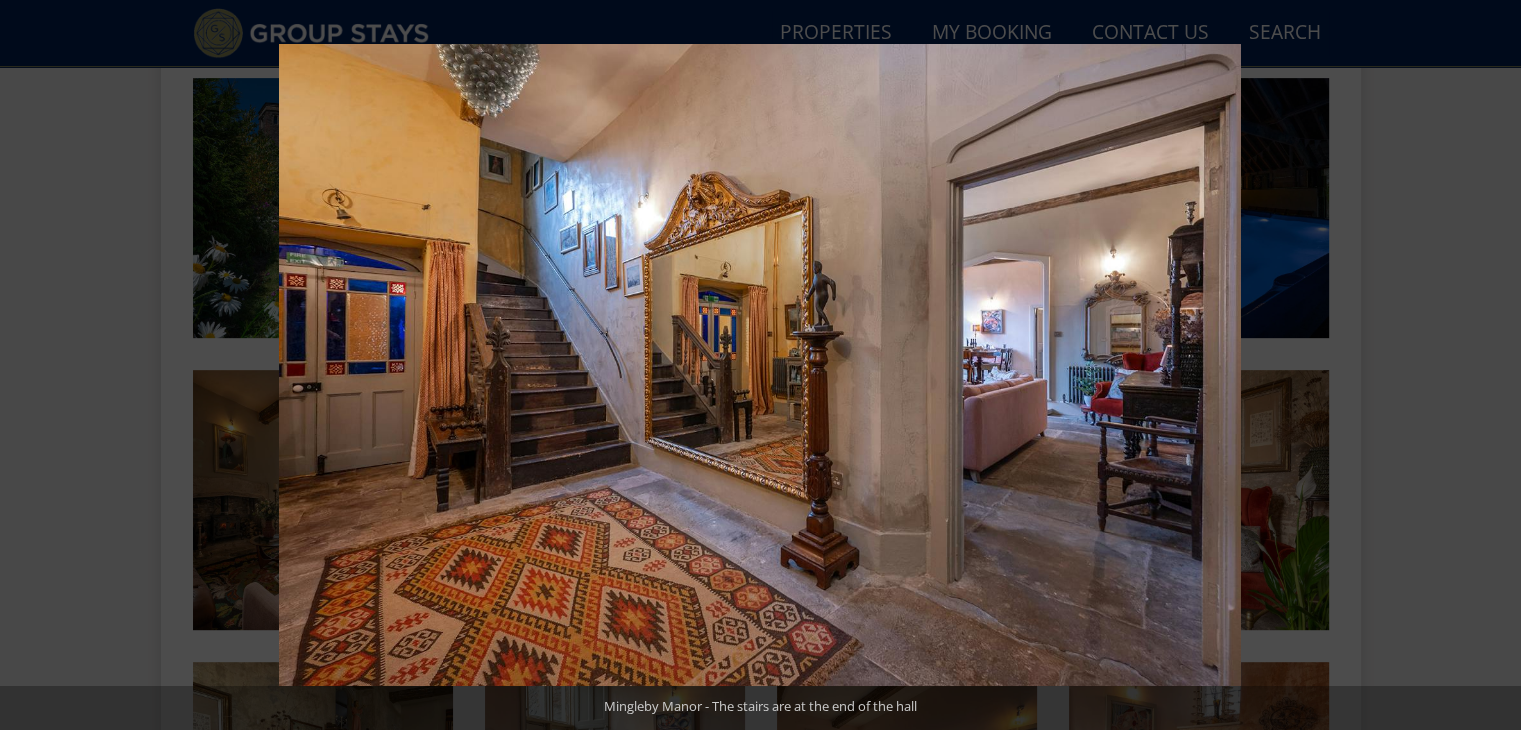 click at bounding box center [1486, 365] 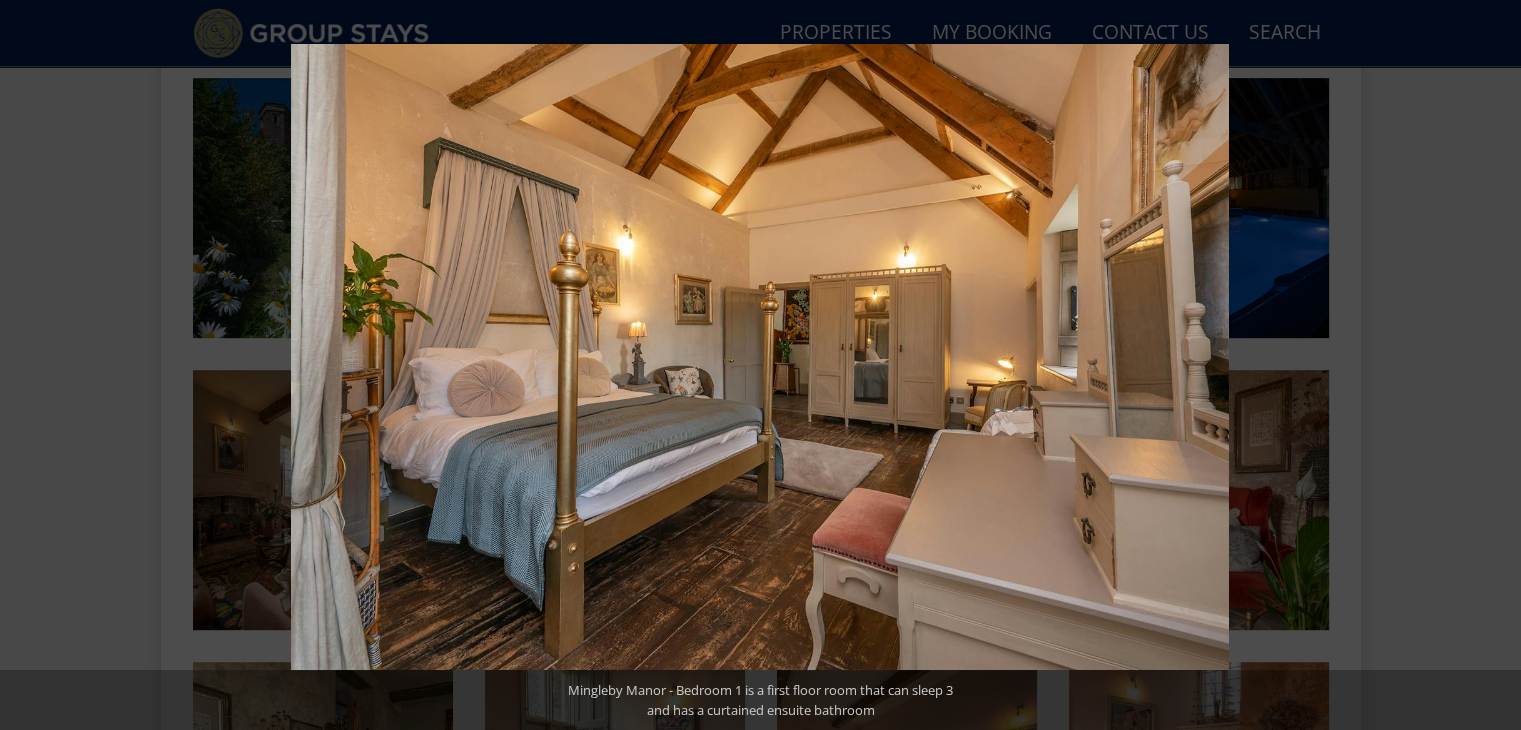 click at bounding box center (1486, 365) 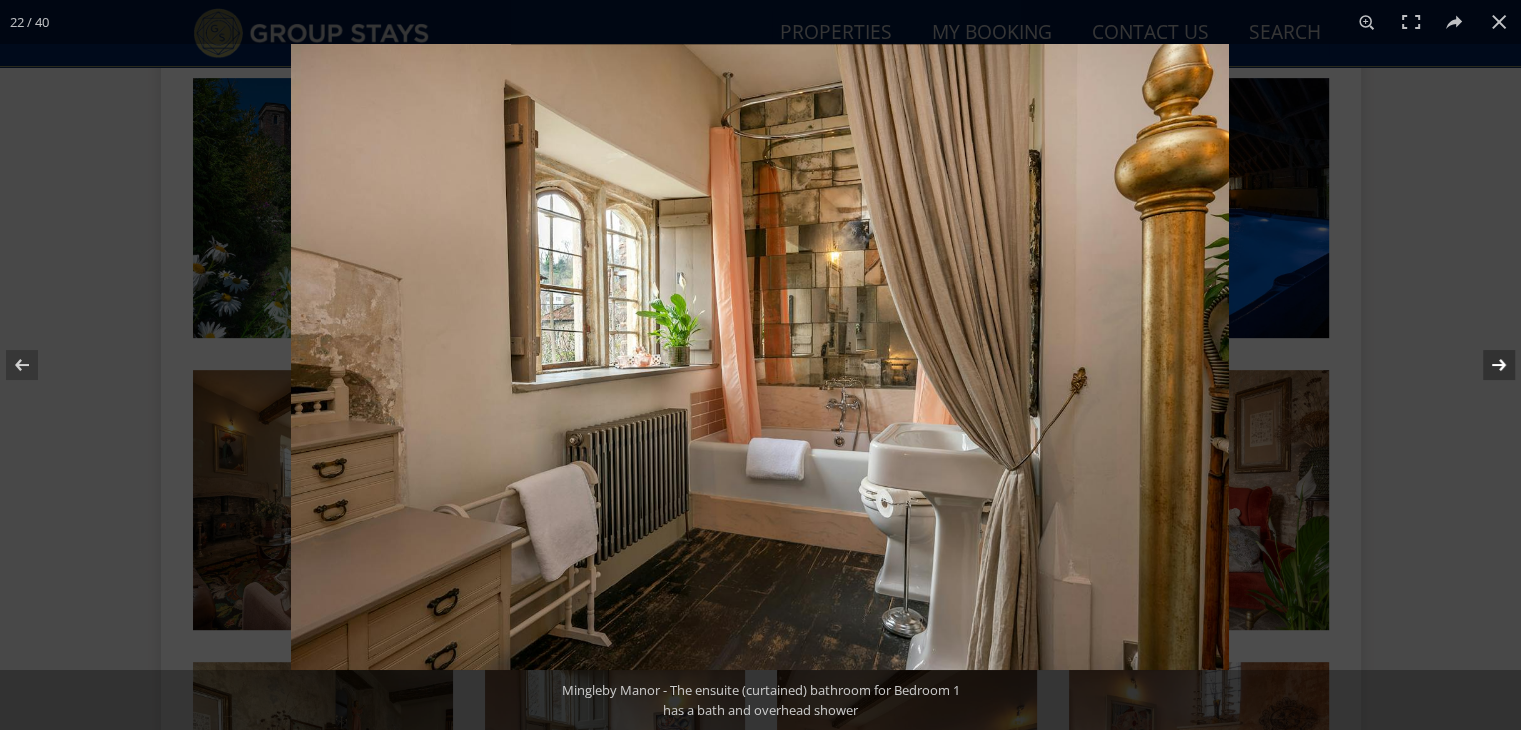 click at bounding box center [1486, 365] 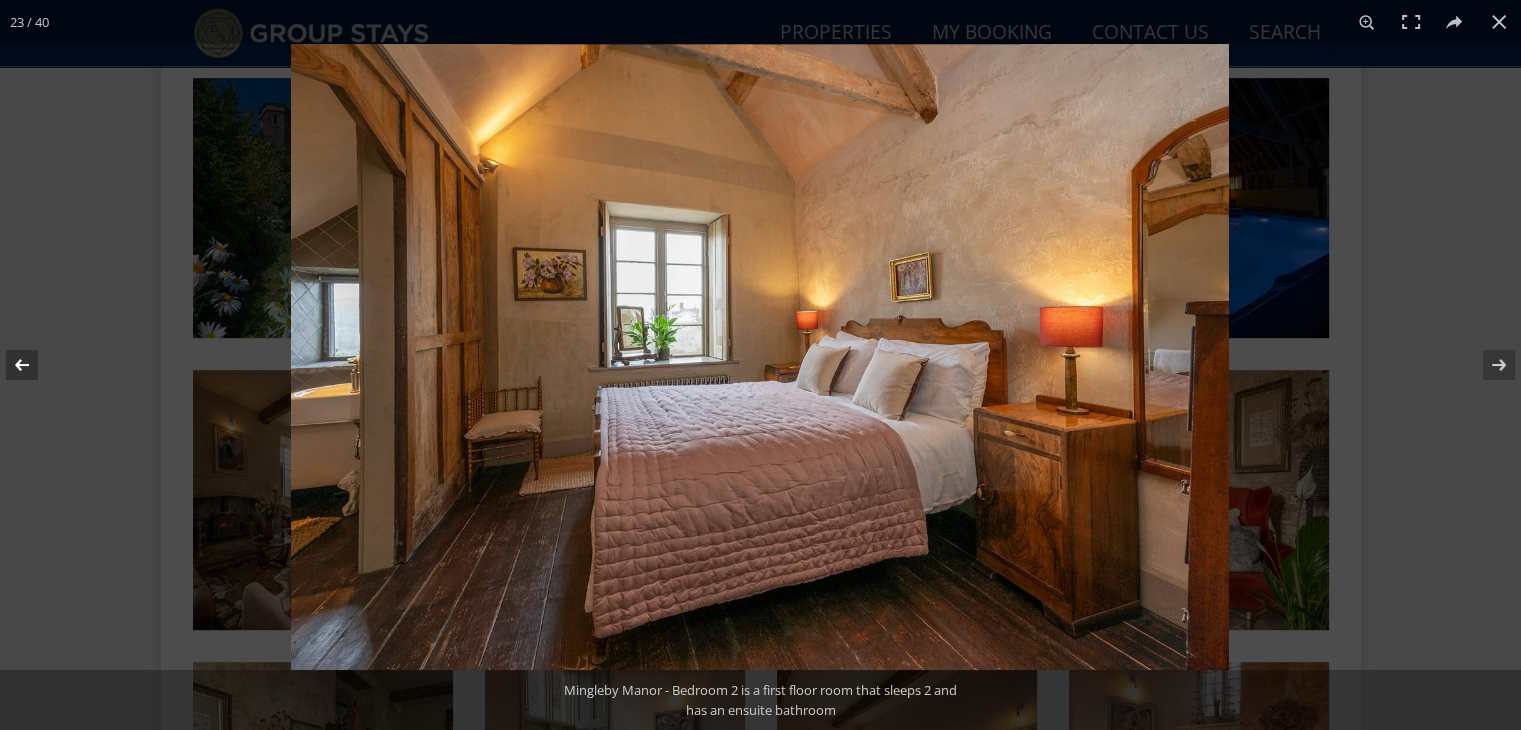 click at bounding box center (35, 365) 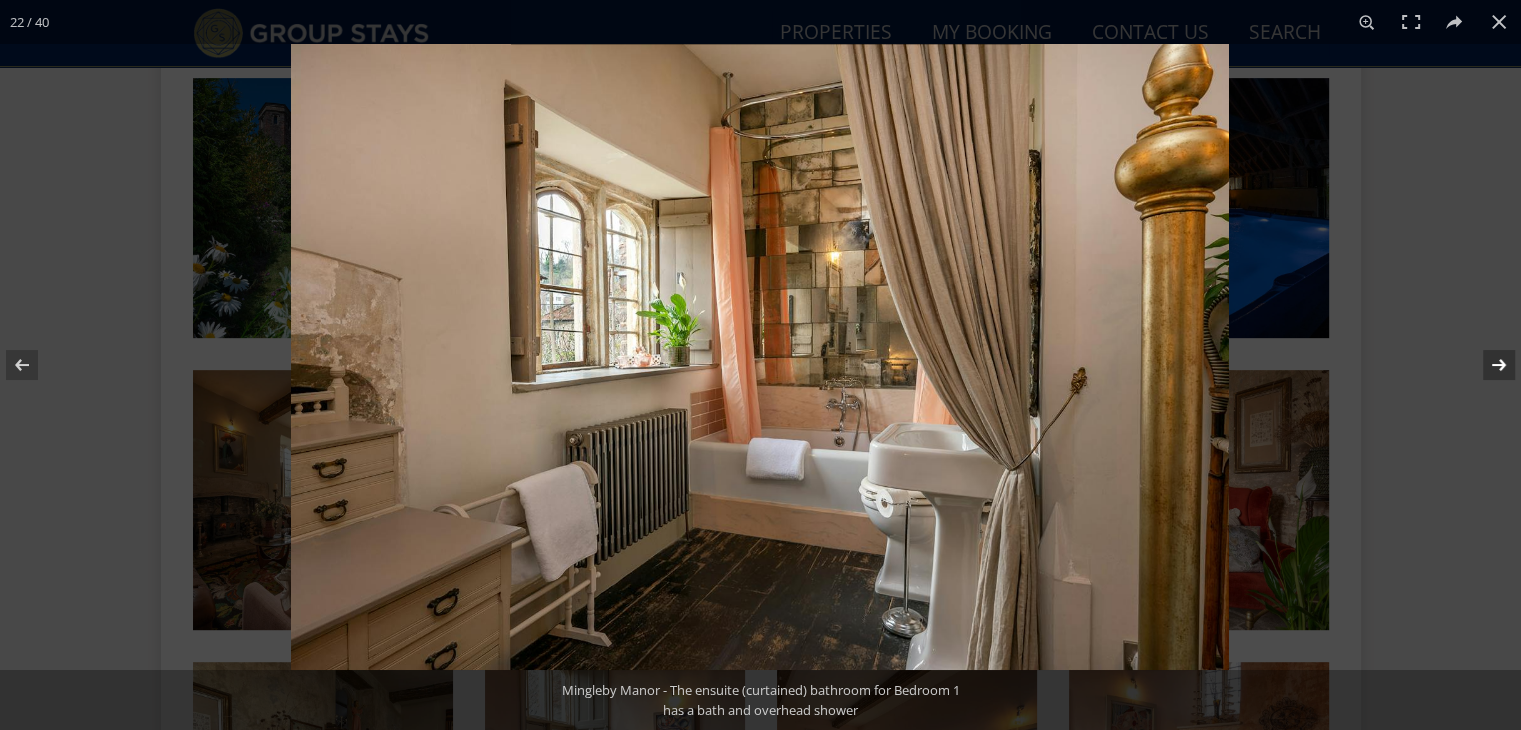 click at bounding box center [1486, 365] 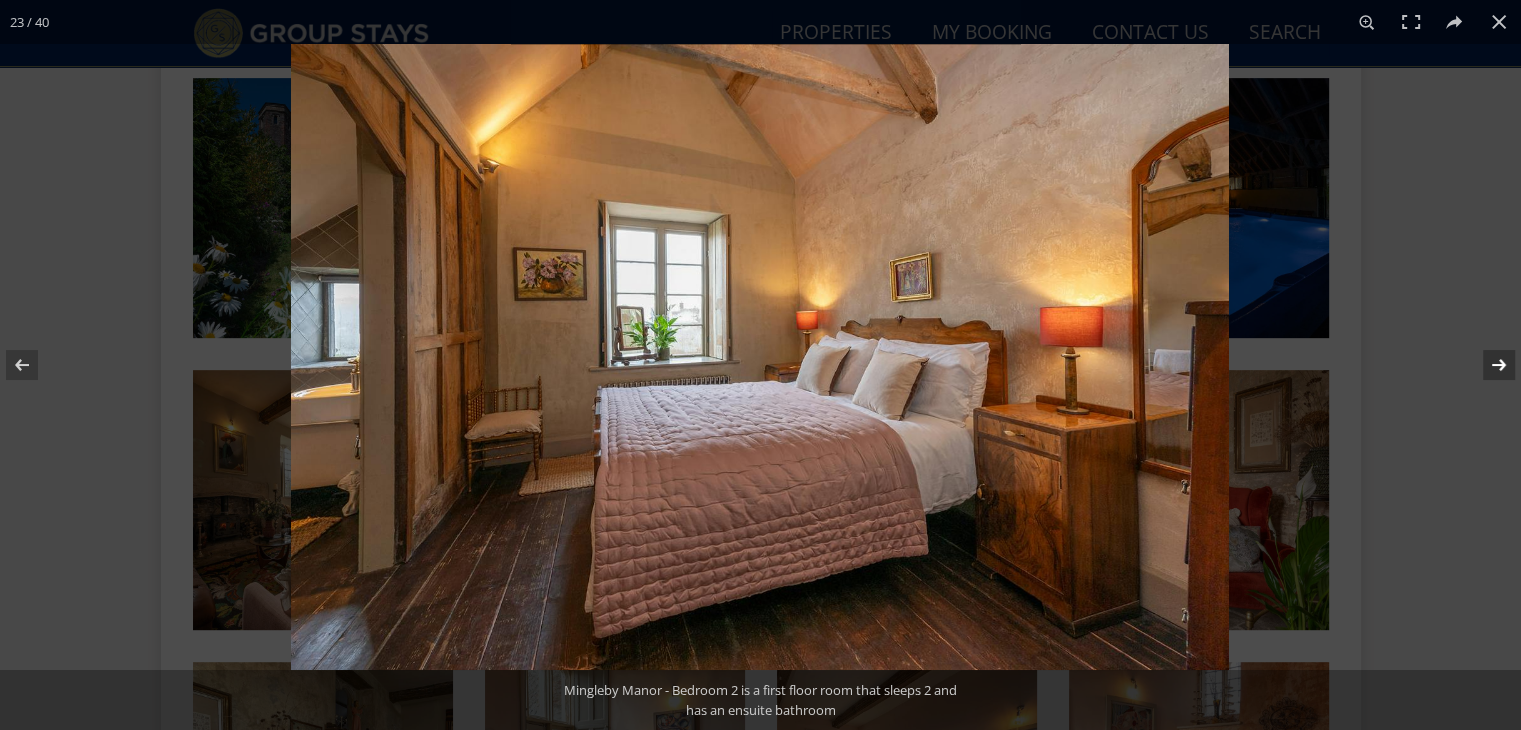 click at bounding box center [1486, 365] 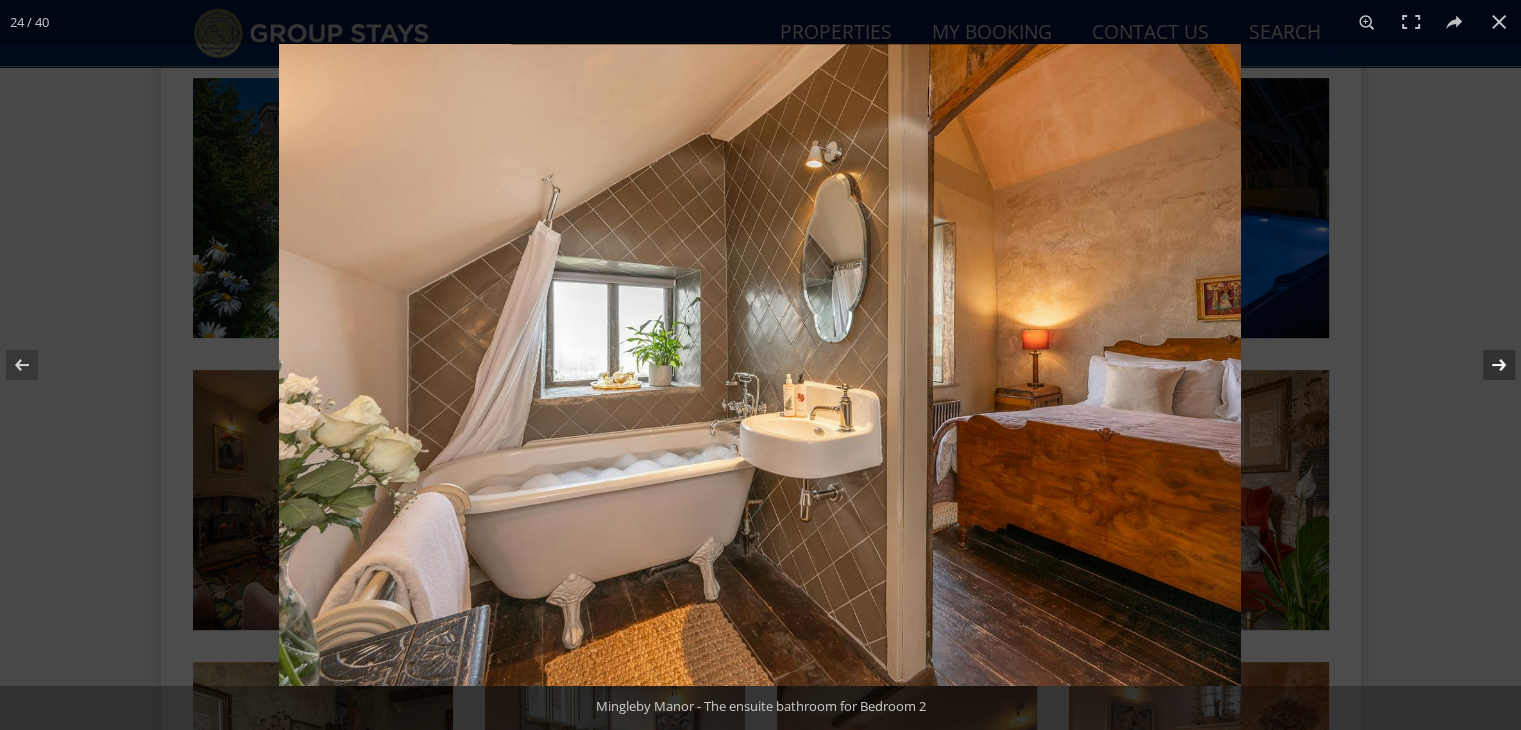 click at bounding box center (1486, 365) 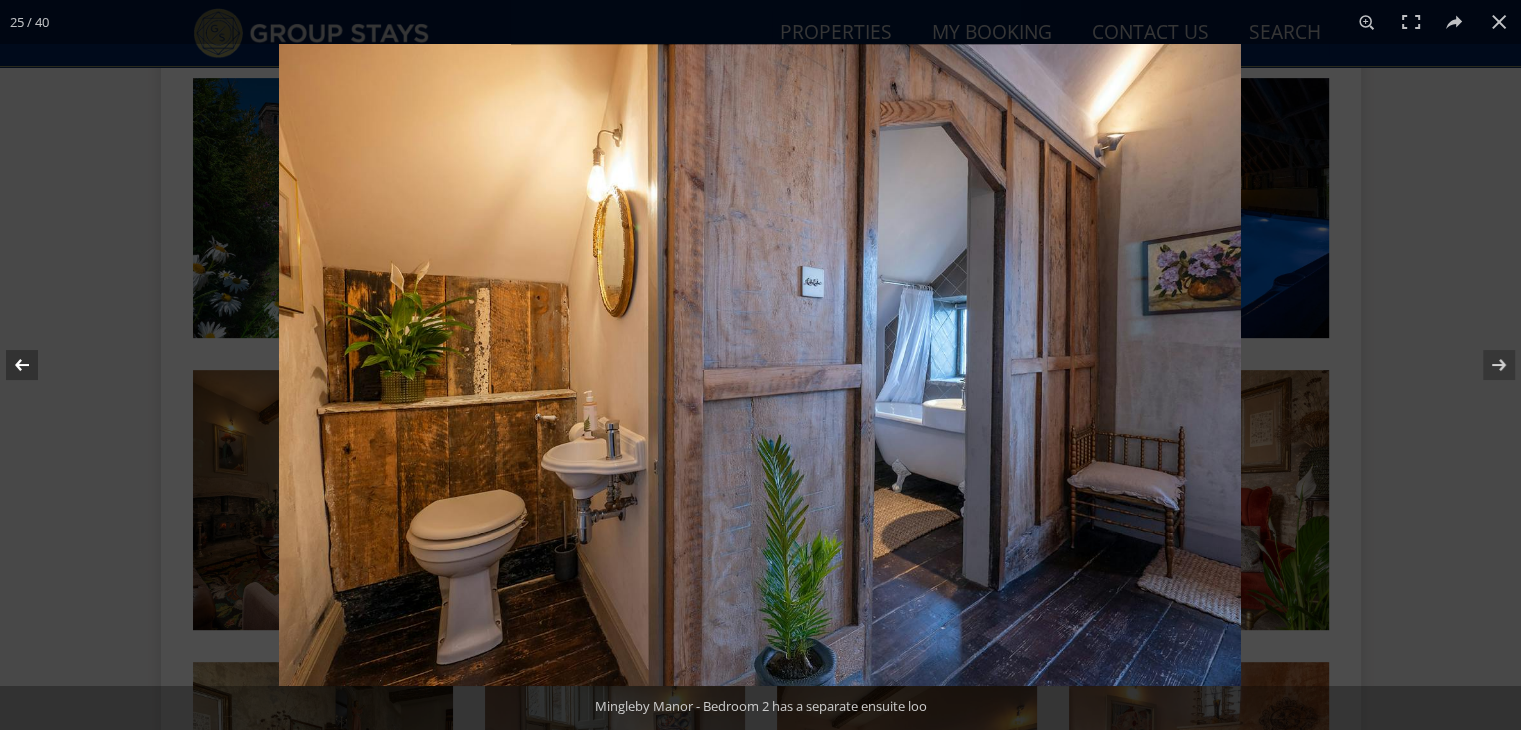 click at bounding box center [35, 365] 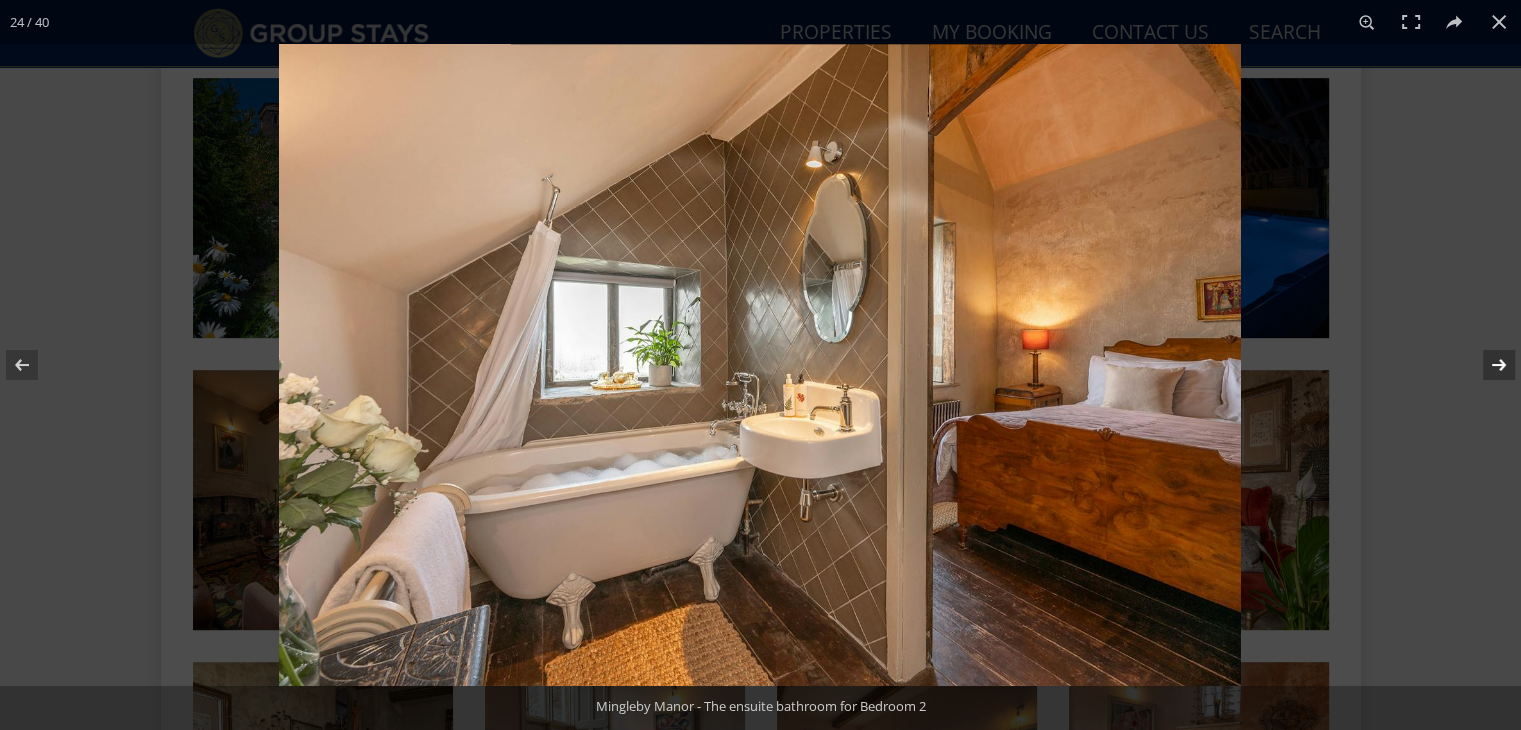 click at bounding box center (1486, 365) 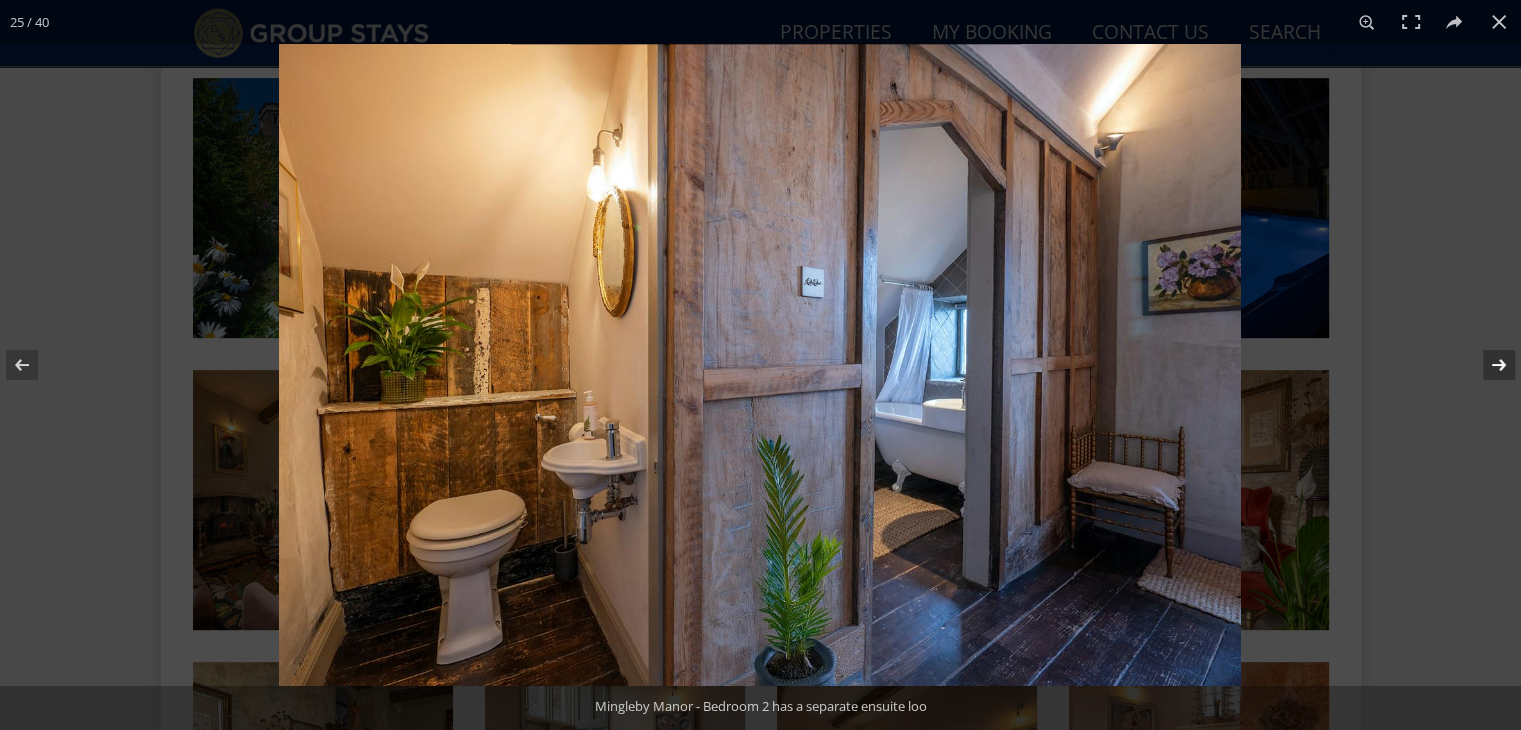 click at bounding box center (1486, 365) 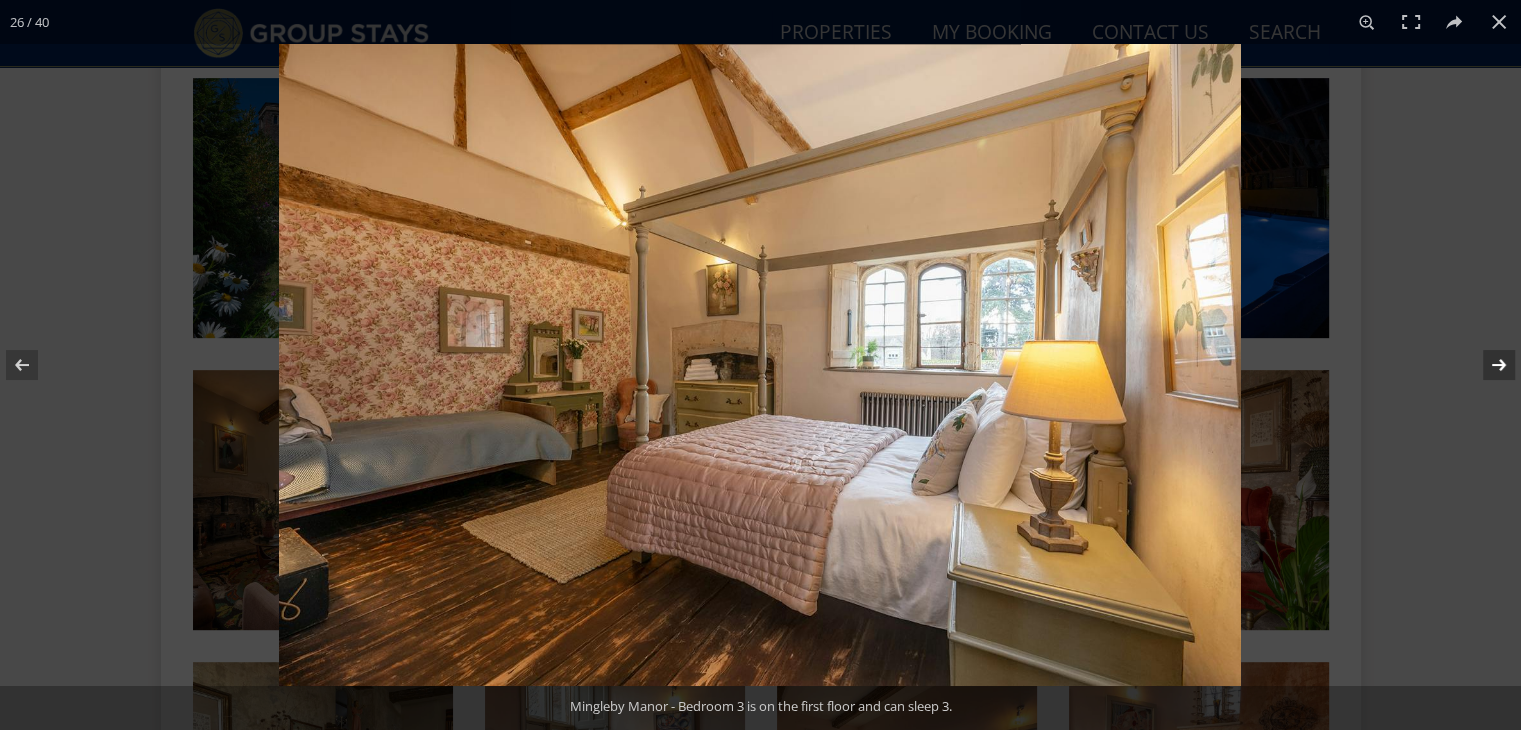 click at bounding box center [1486, 365] 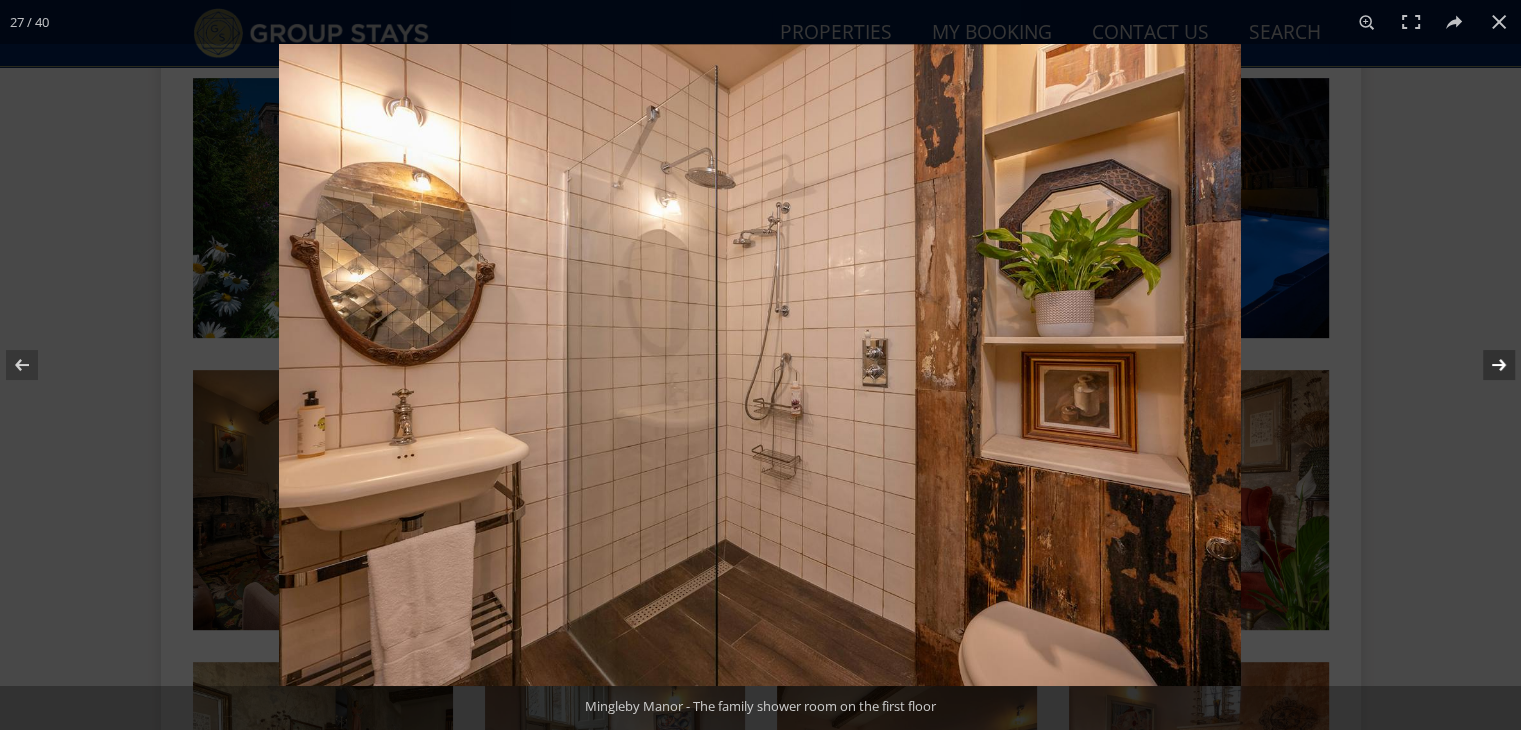click at bounding box center (1486, 365) 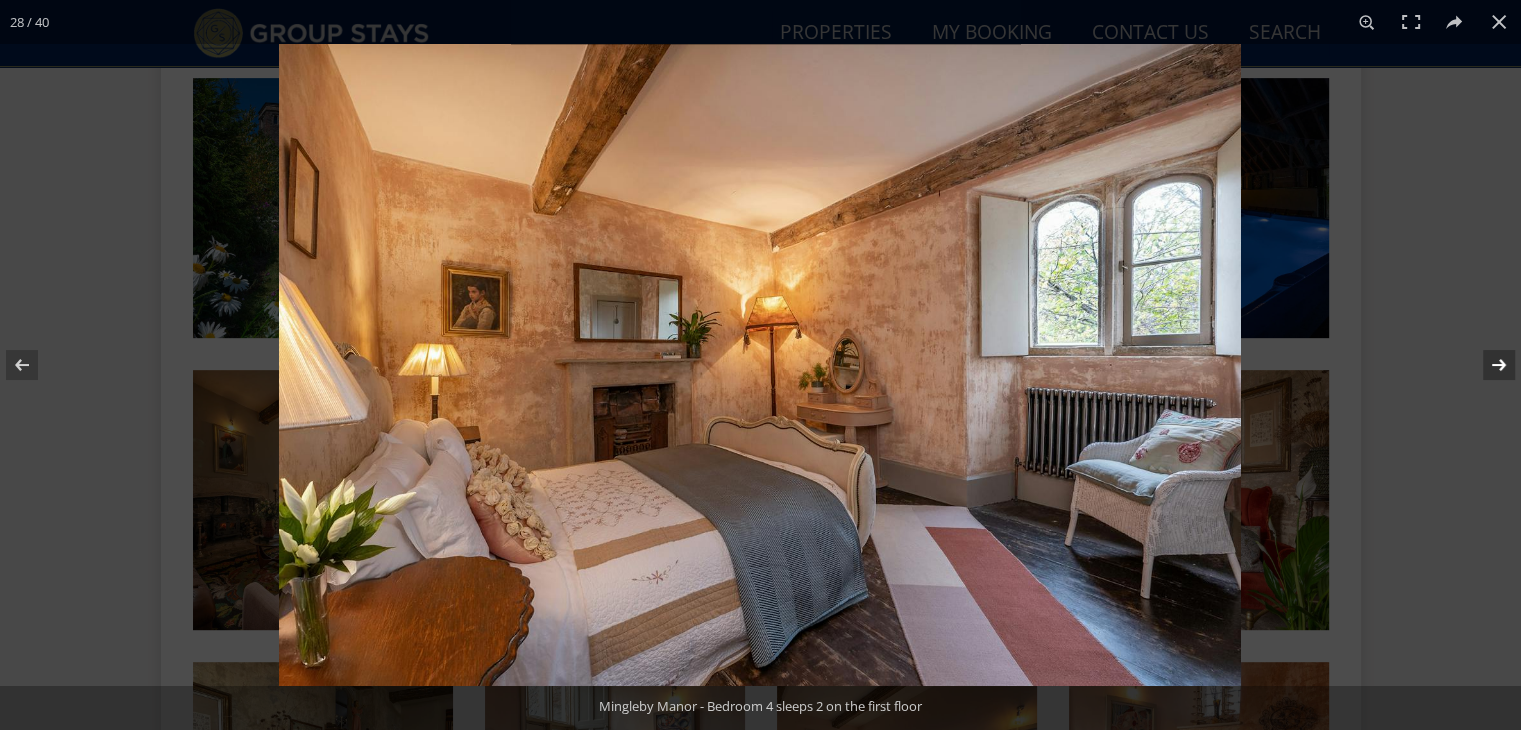 click at bounding box center (1486, 365) 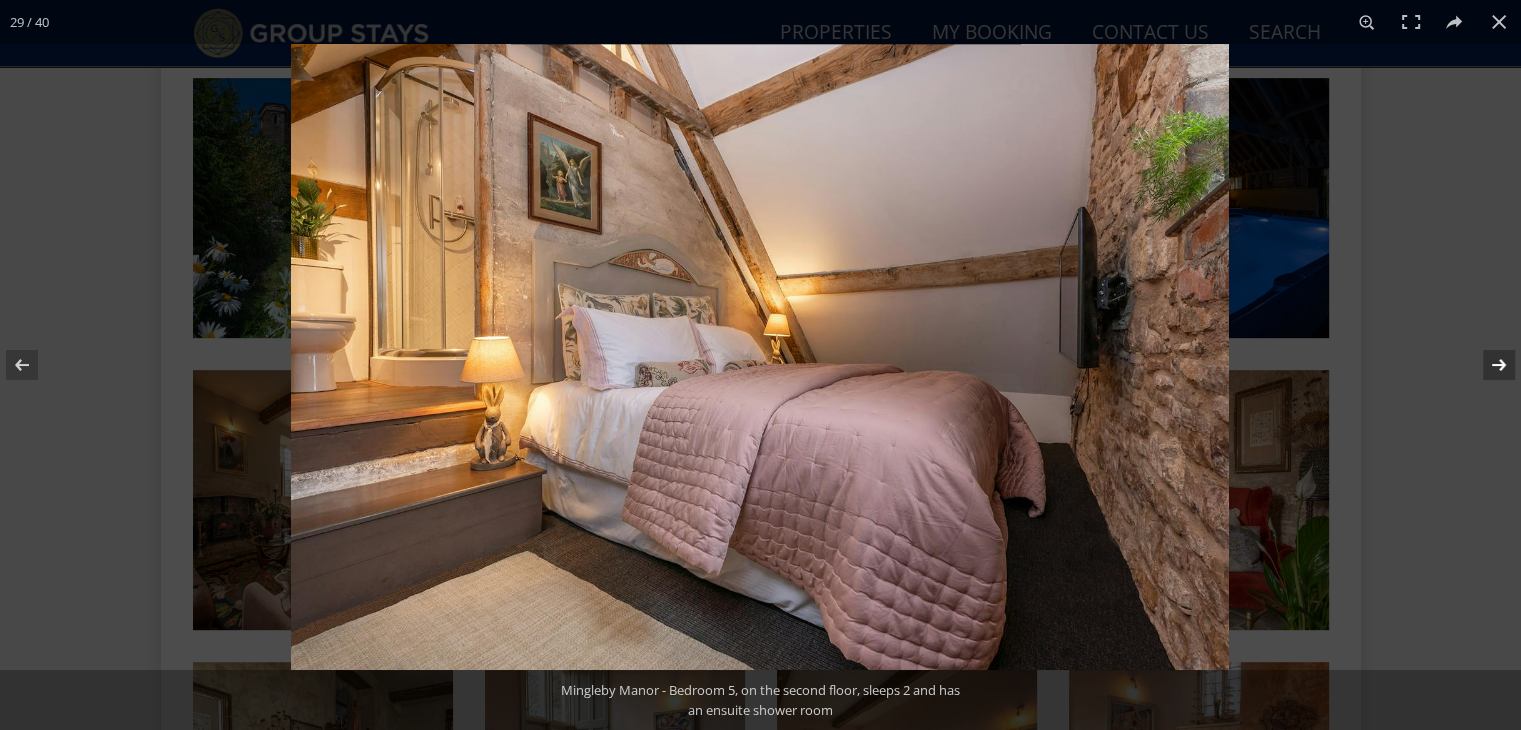 click at bounding box center [1486, 365] 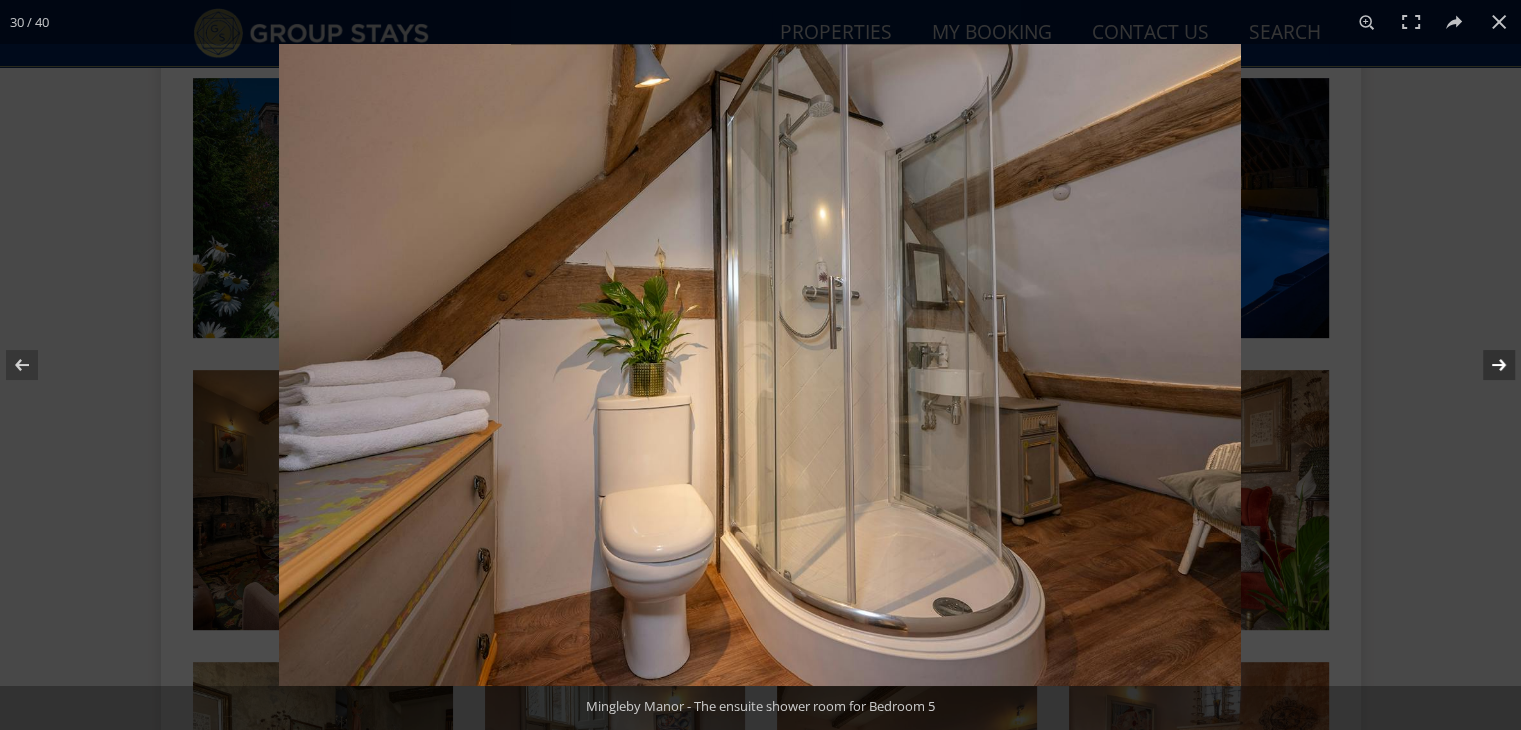 click at bounding box center (1486, 365) 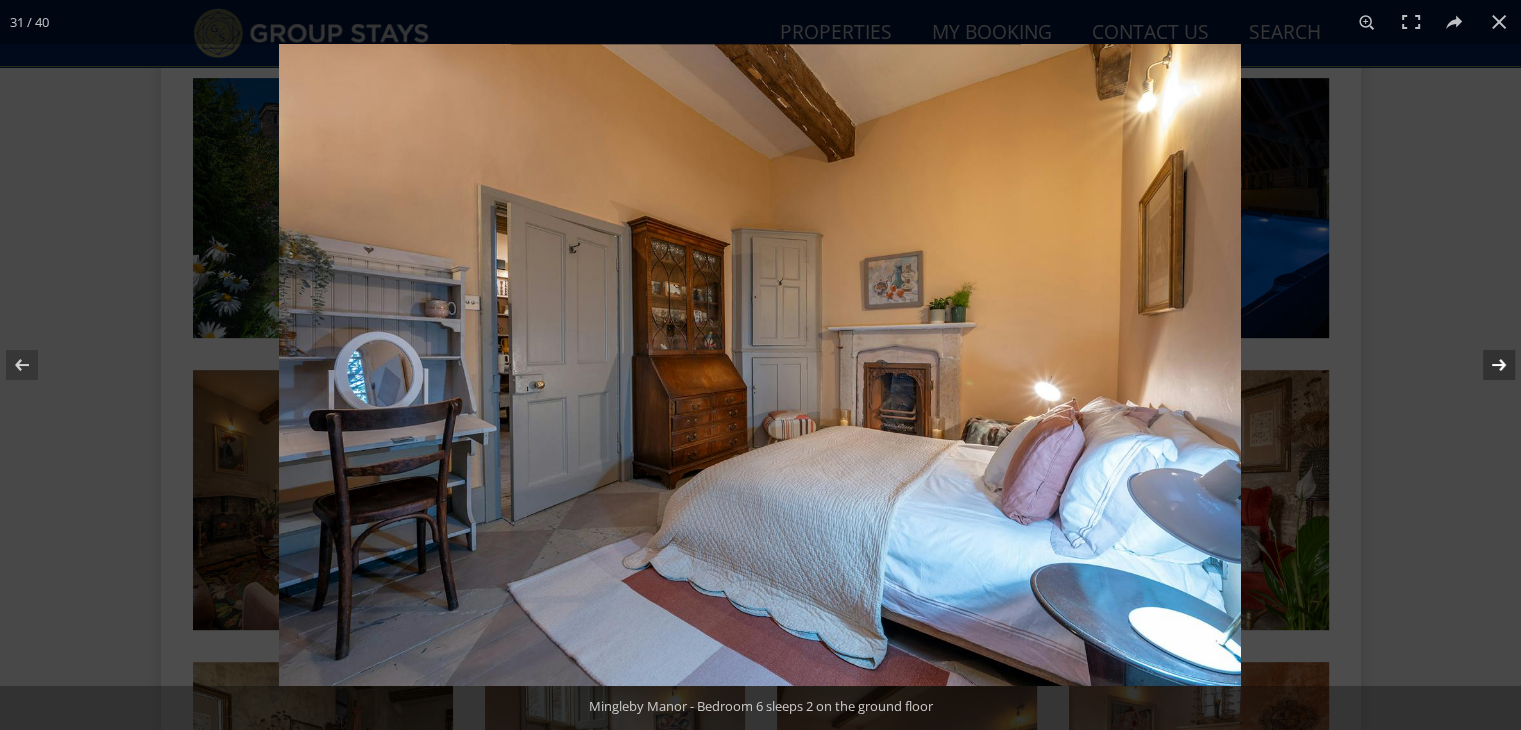 click at bounding box center (1486, 365) 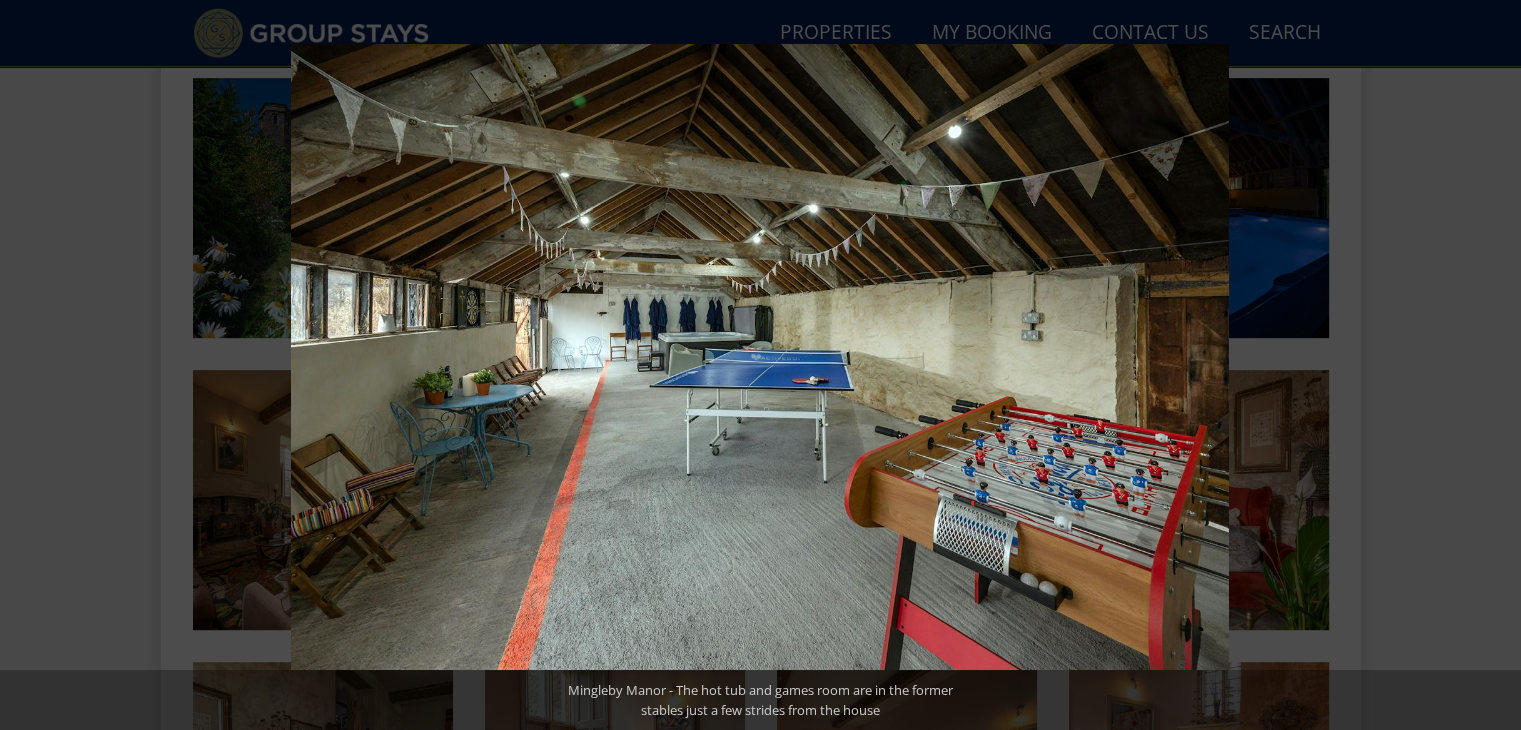 click at bounding box center (1486, 365) 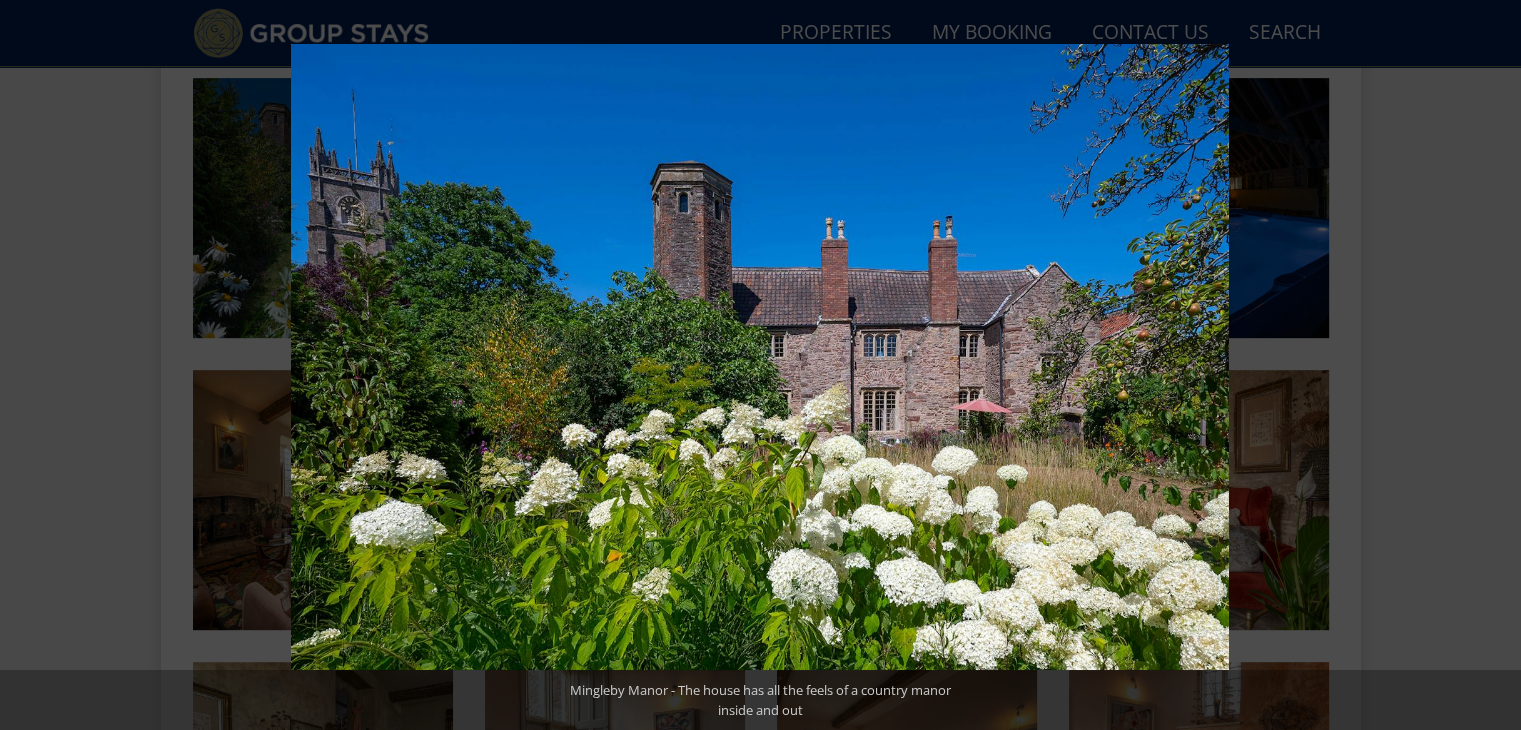 click at bounding box center [1486, 365] 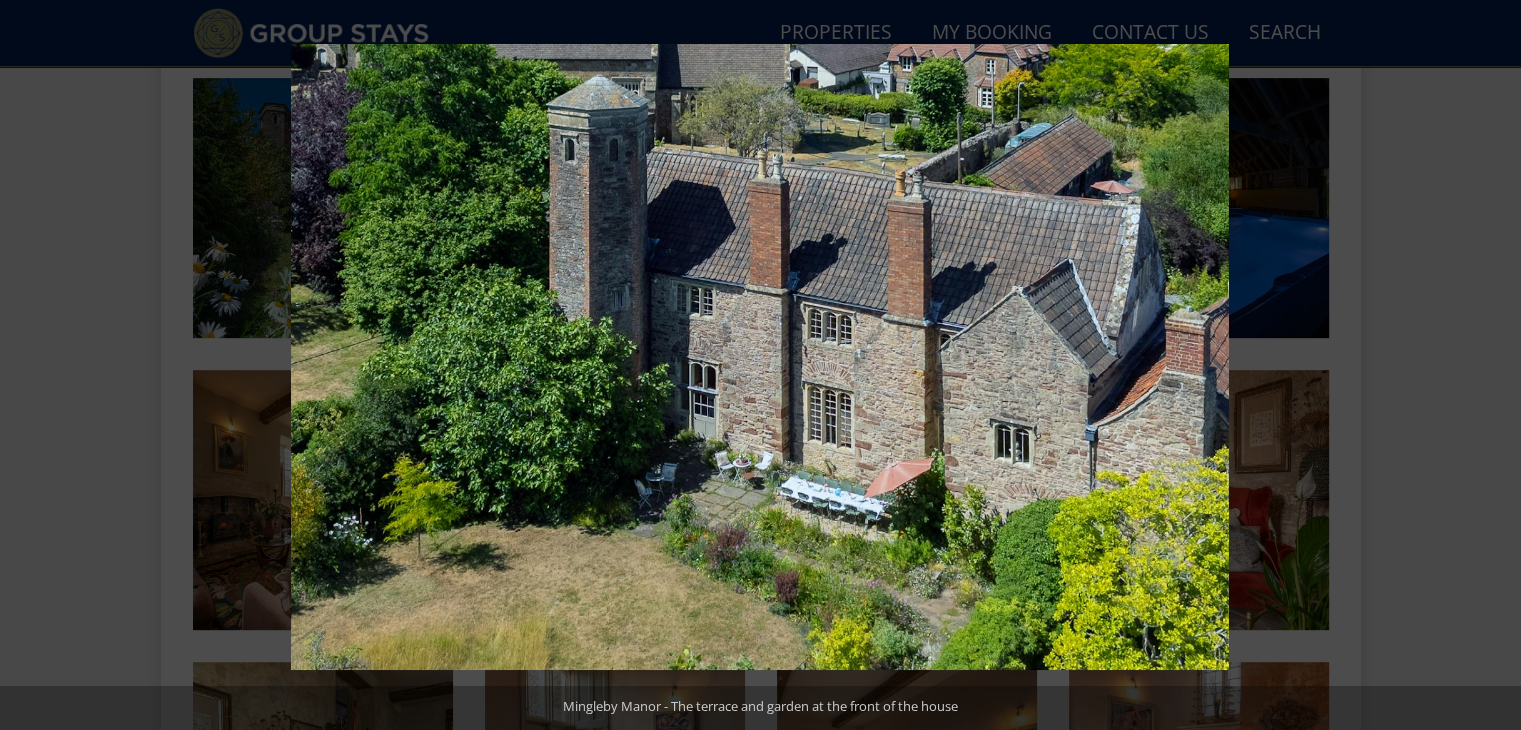 click at bounding box center [1486, 365] 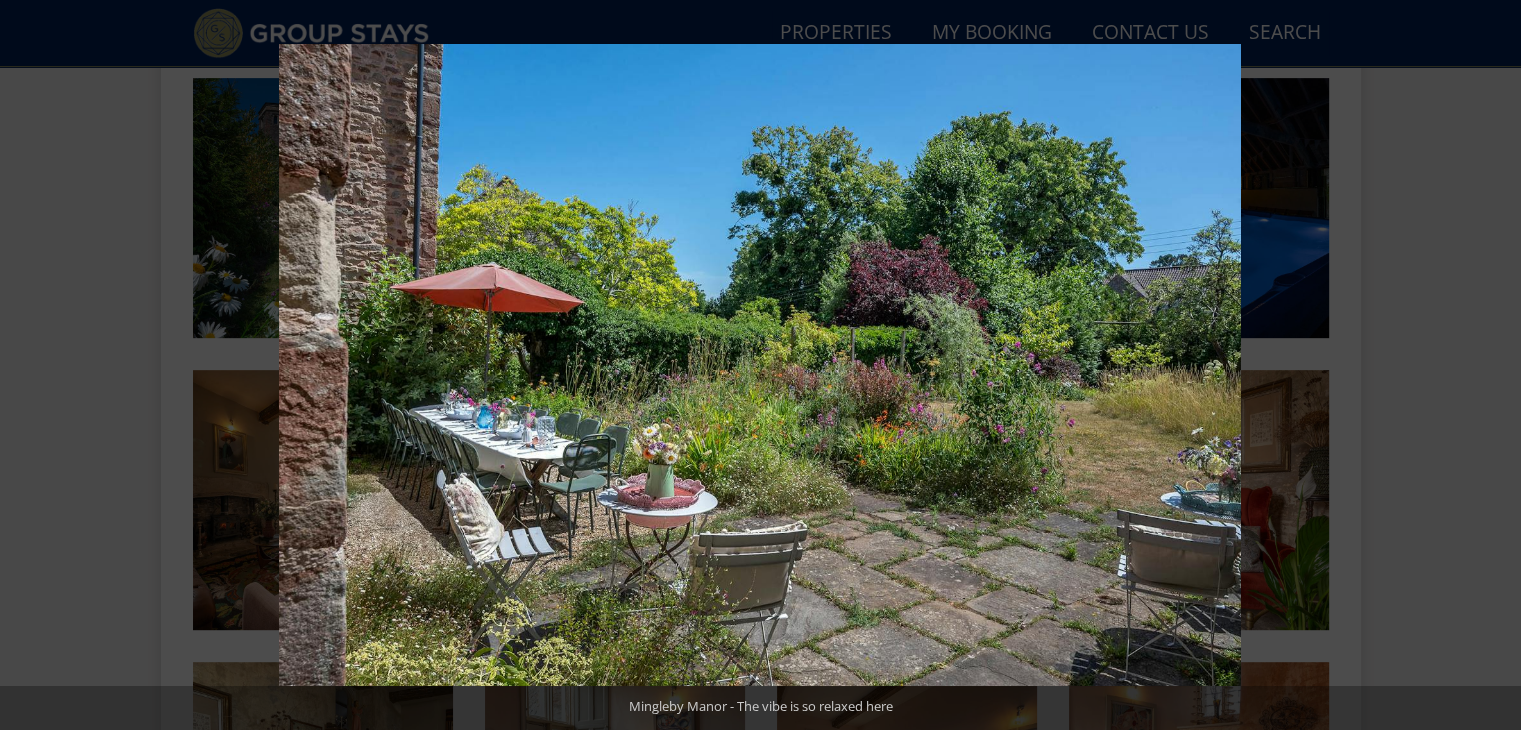 click at bounding box center [1486, 365] 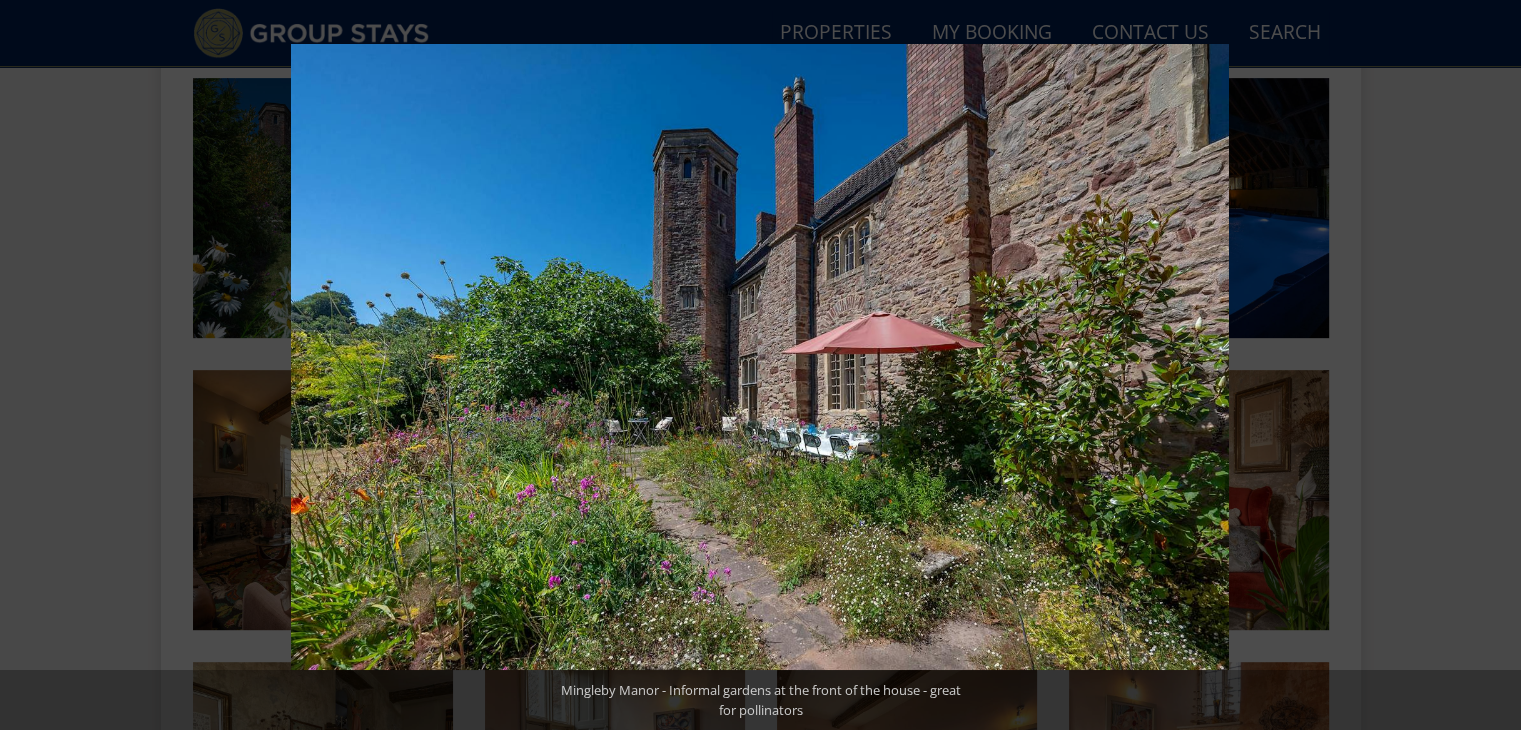 click at bounding box center [1486, 365] 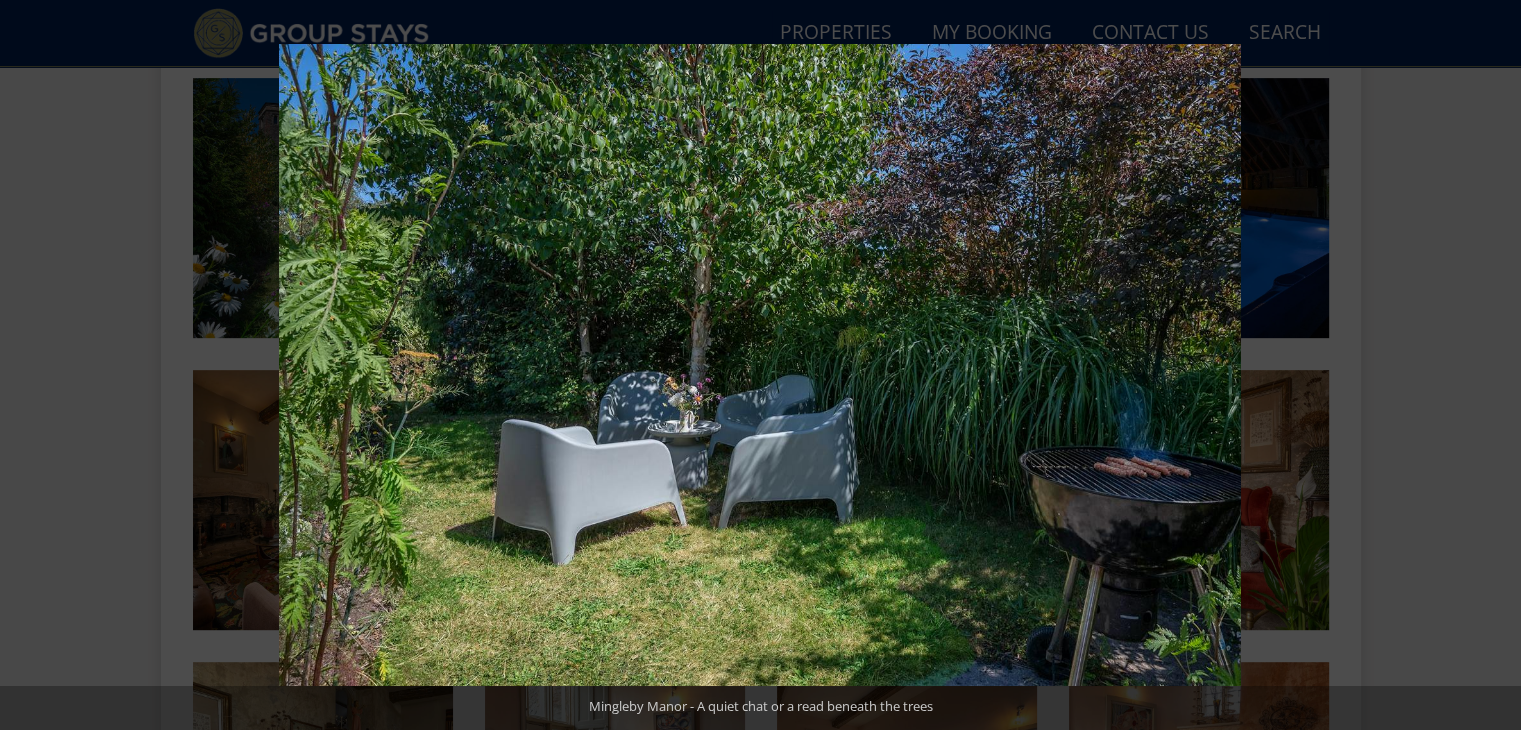 click at bounding box center [1486, 365] 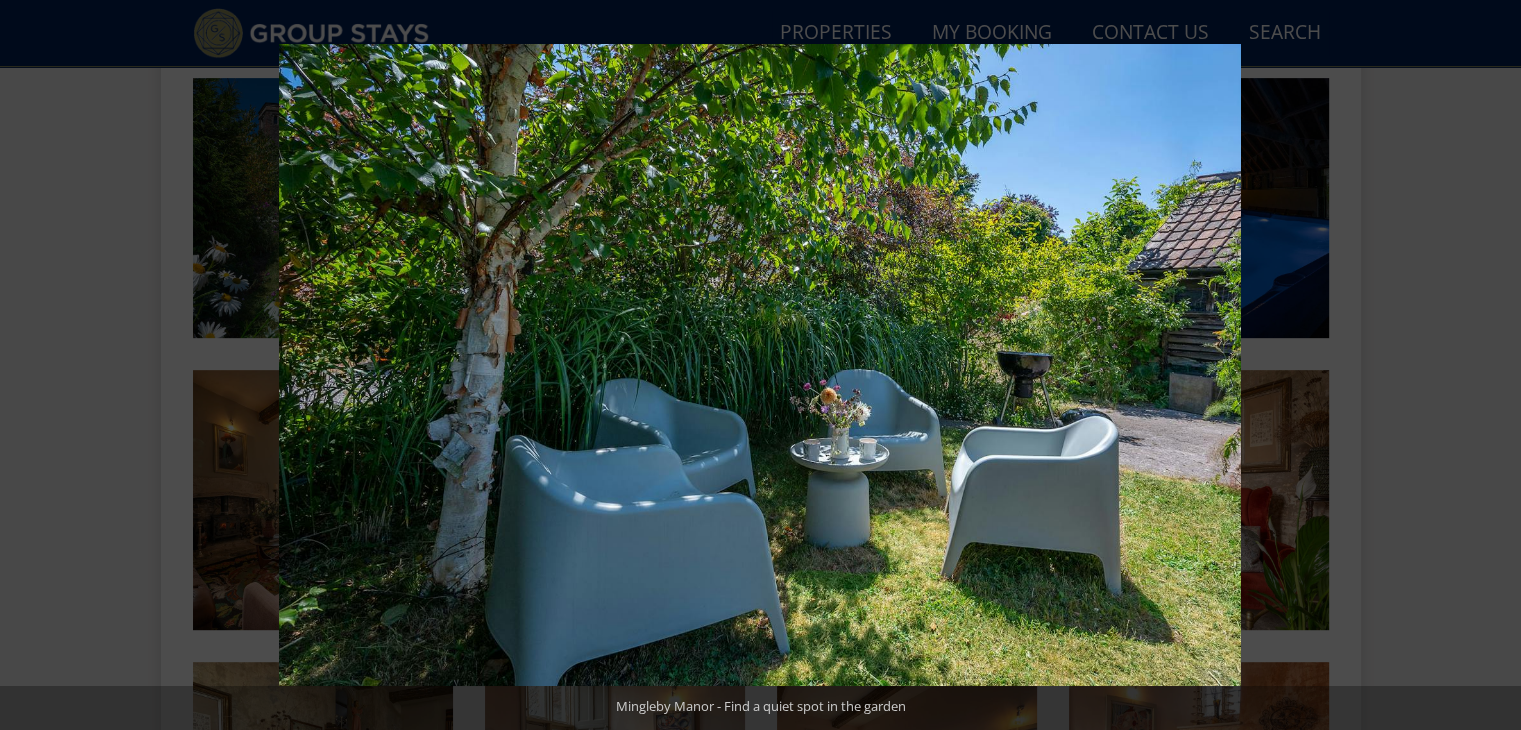 click at bounding box center [1486, 365] 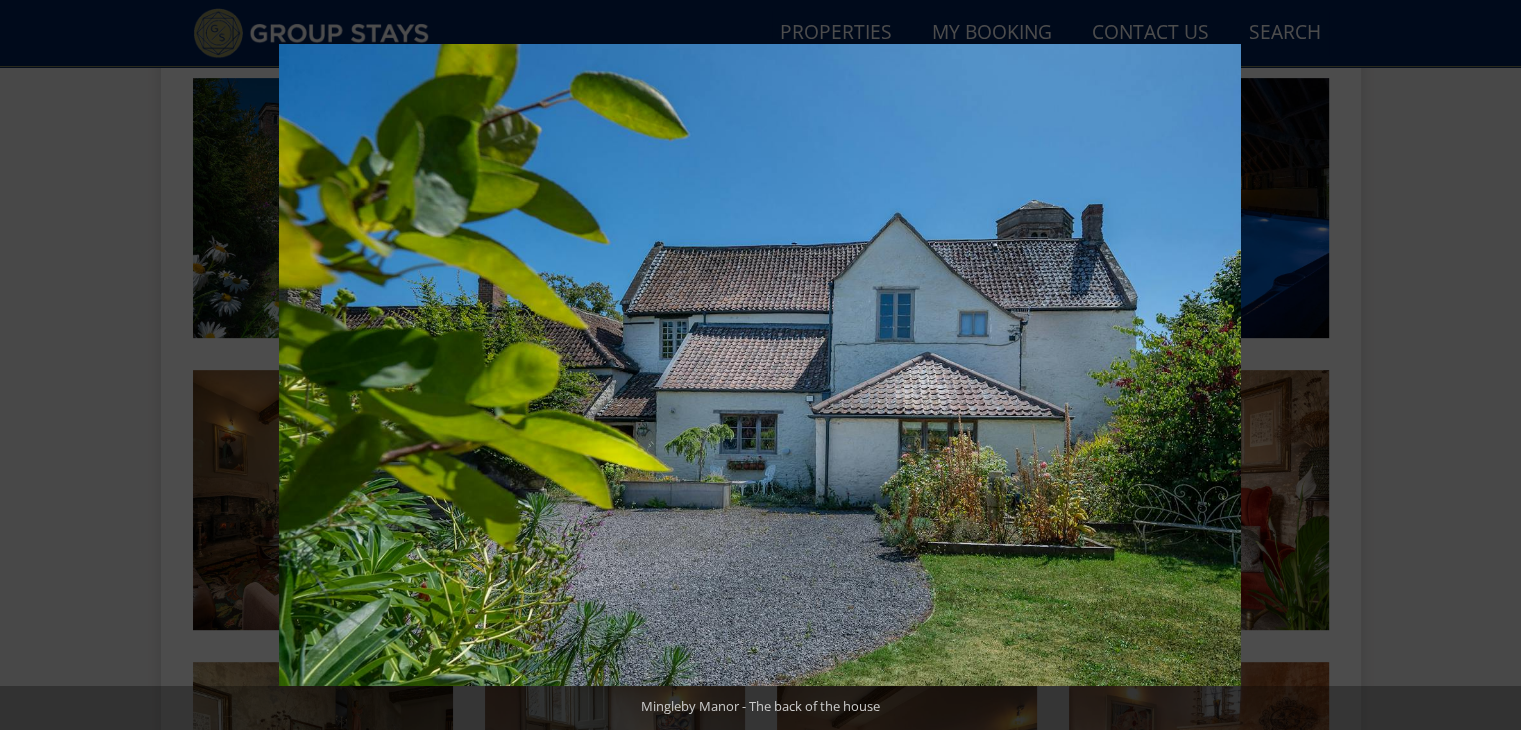 click at bounding box center [1486, 365] 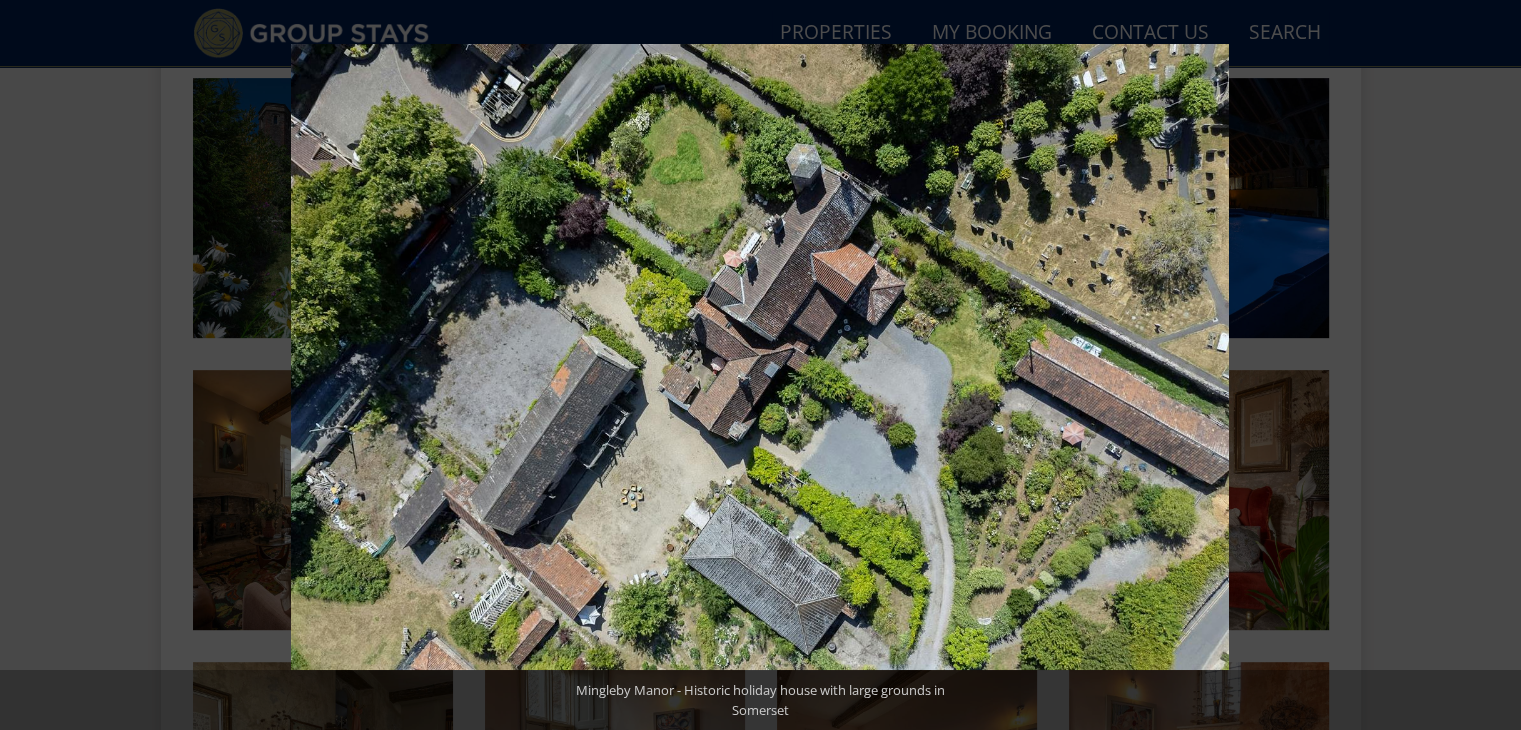 click at bounding box center [1486, 365] 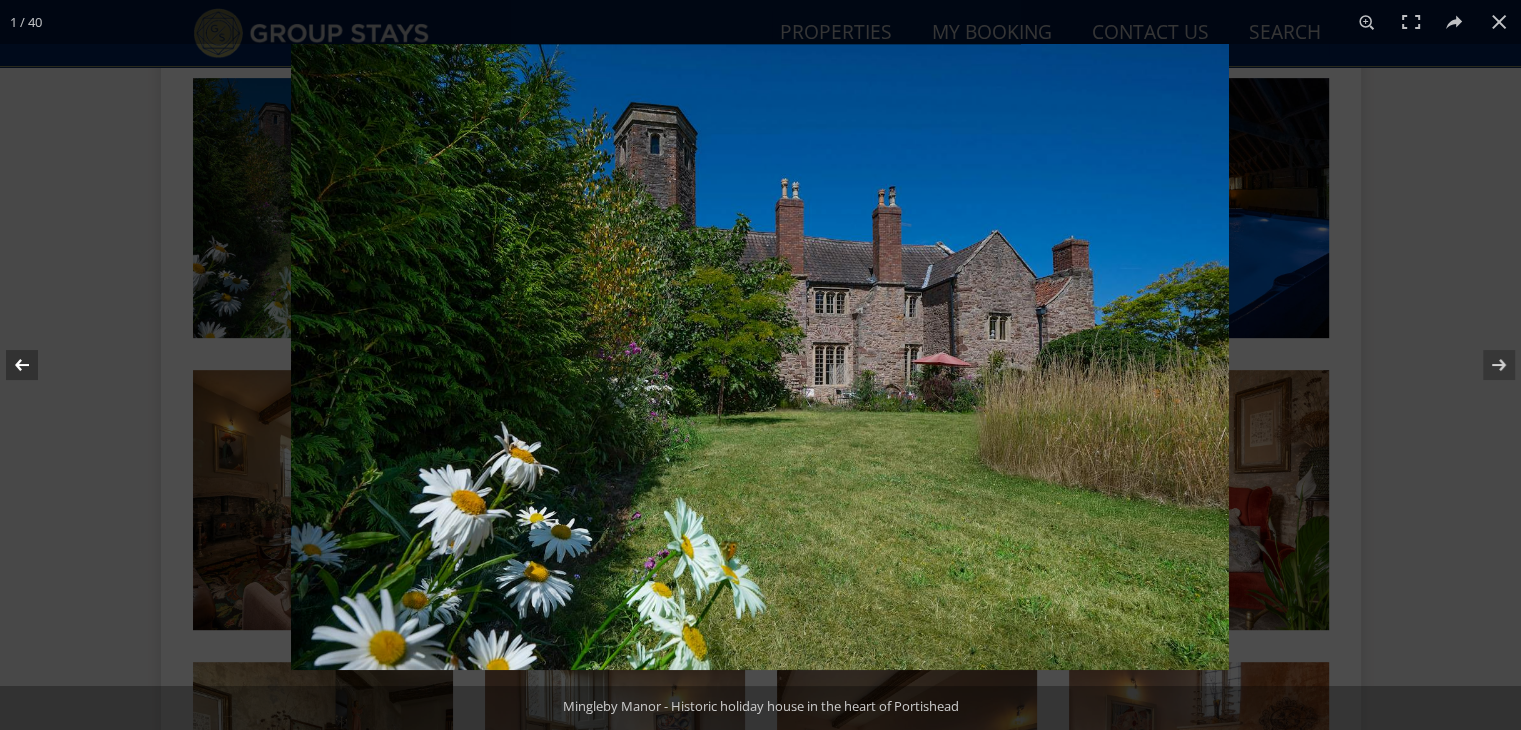 click at bounding box center [35, 365] 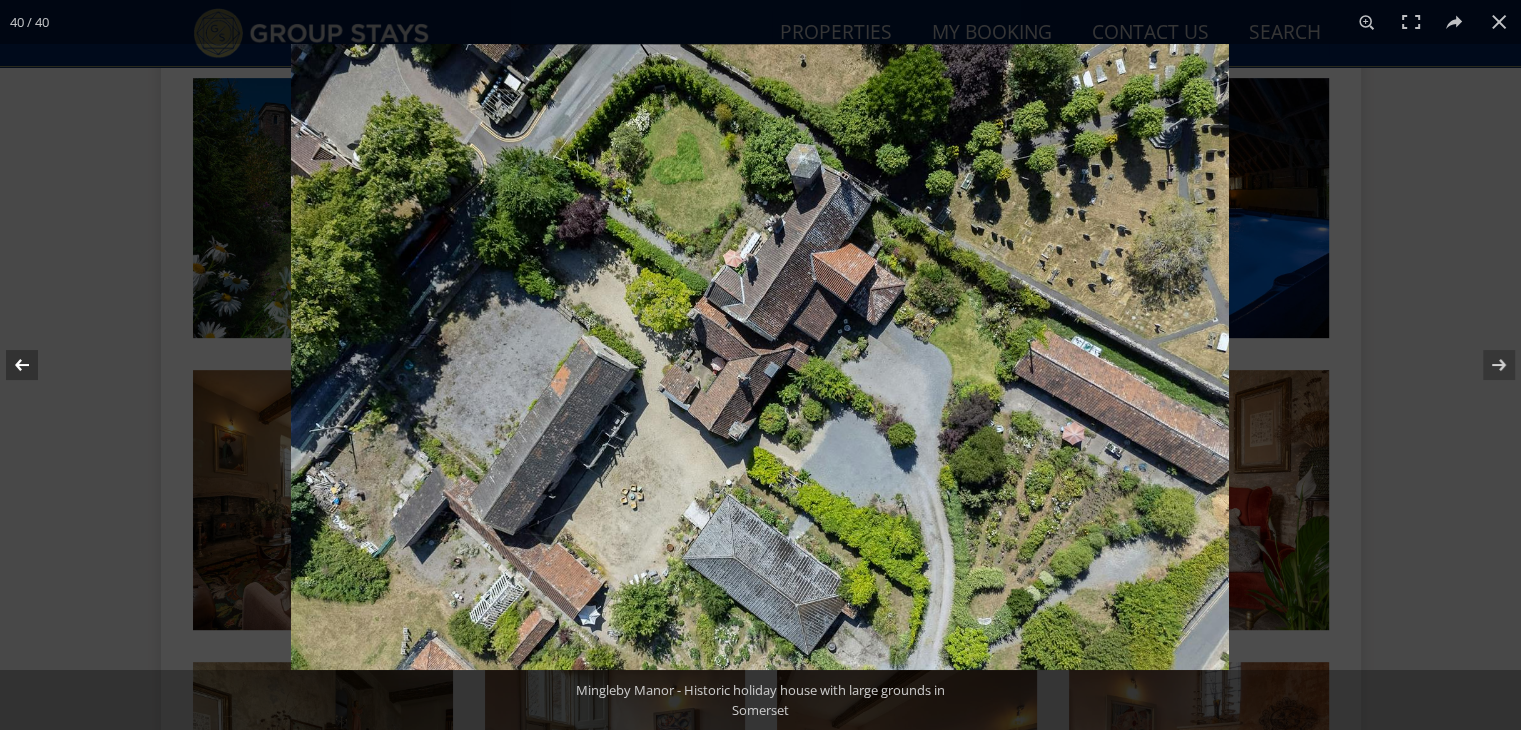click at bounding box center [35, 365] 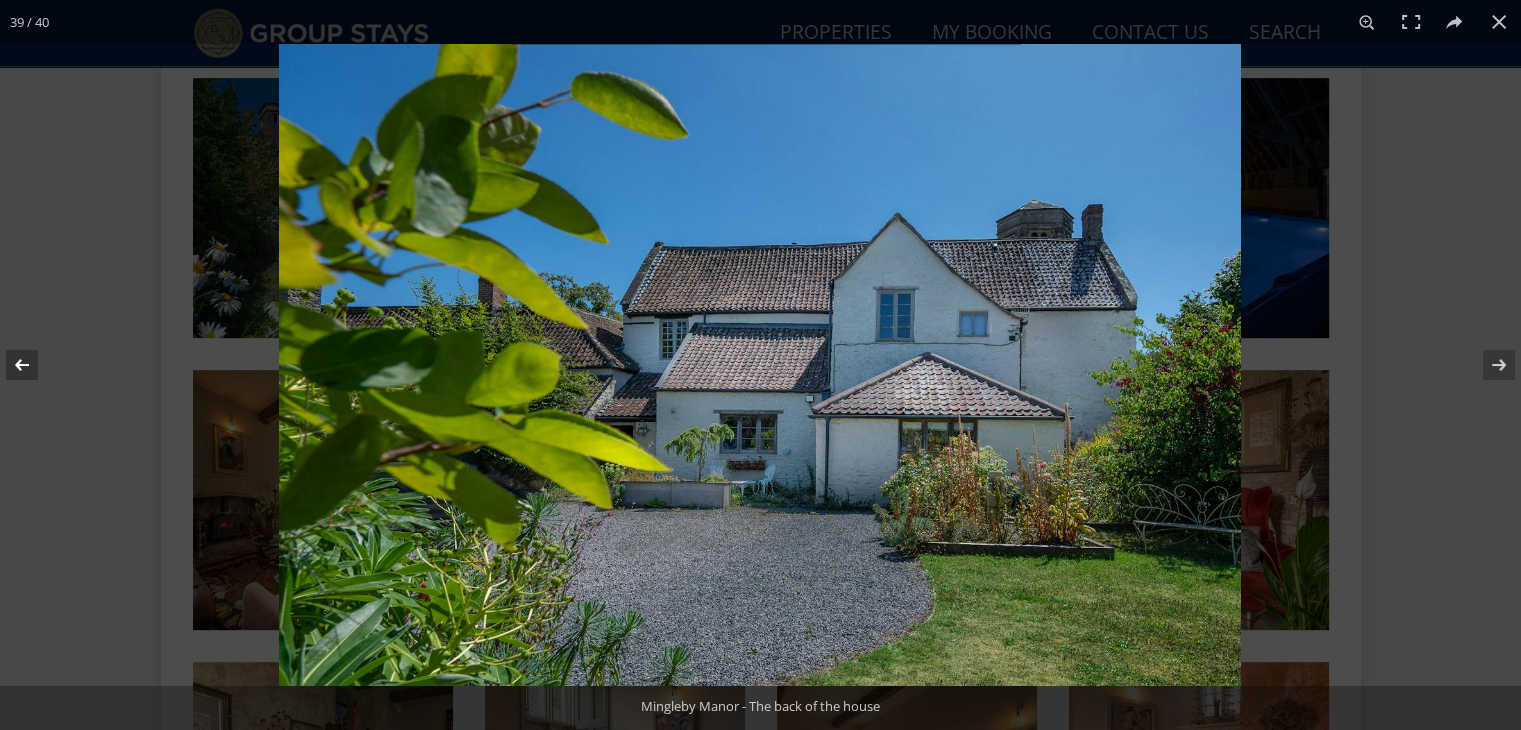 click at bounding box center [35, 365] 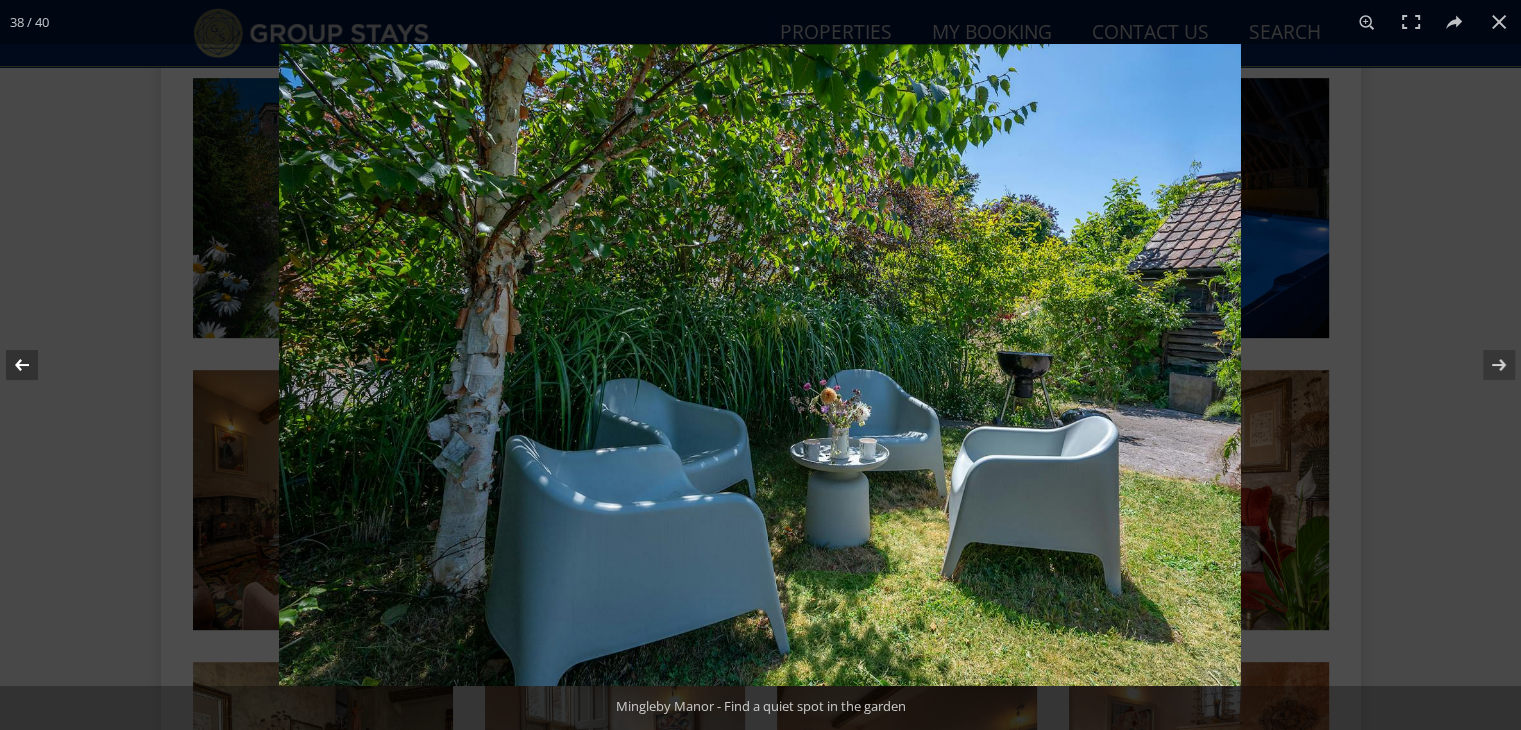 click at bounding box center [35, 365] 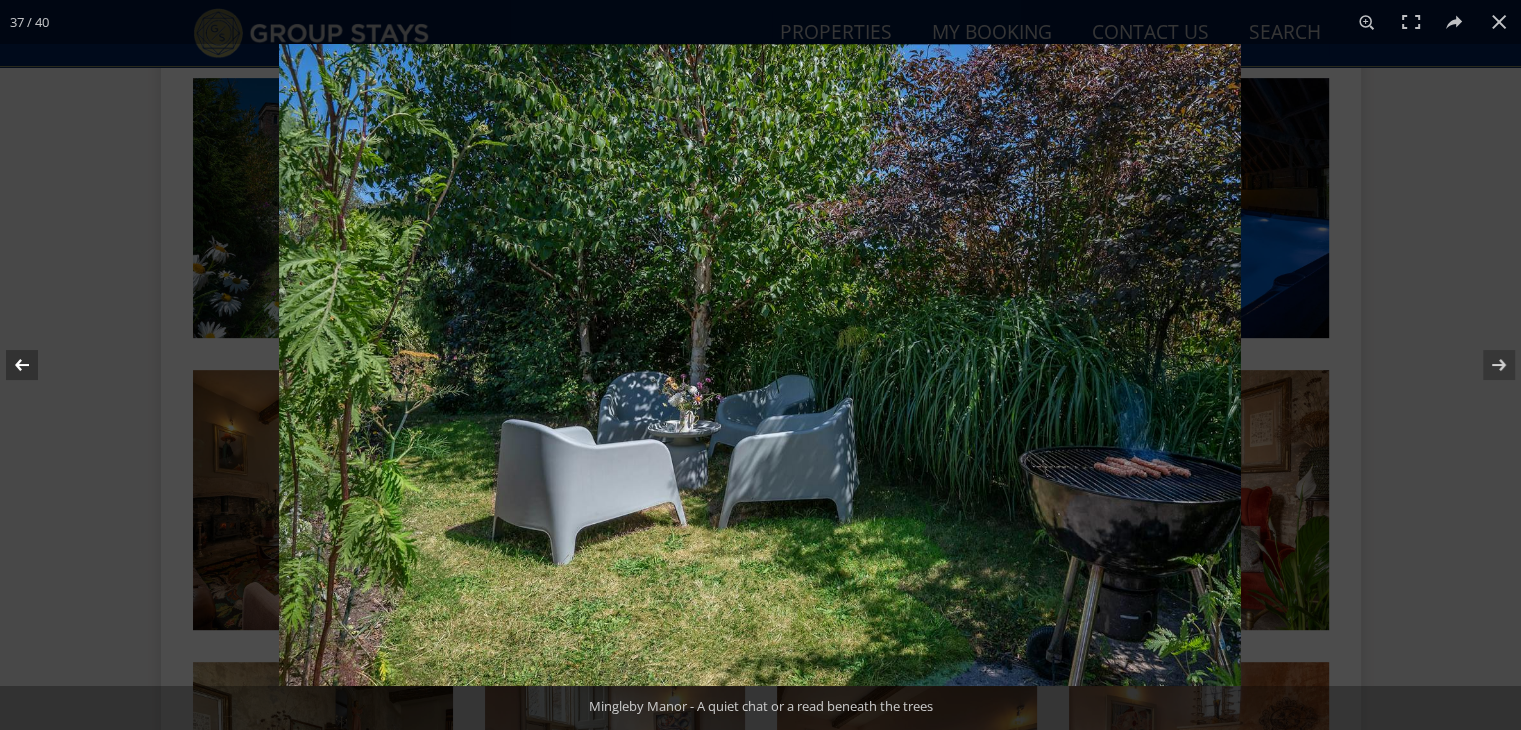 click at bounding box center [35, 365] 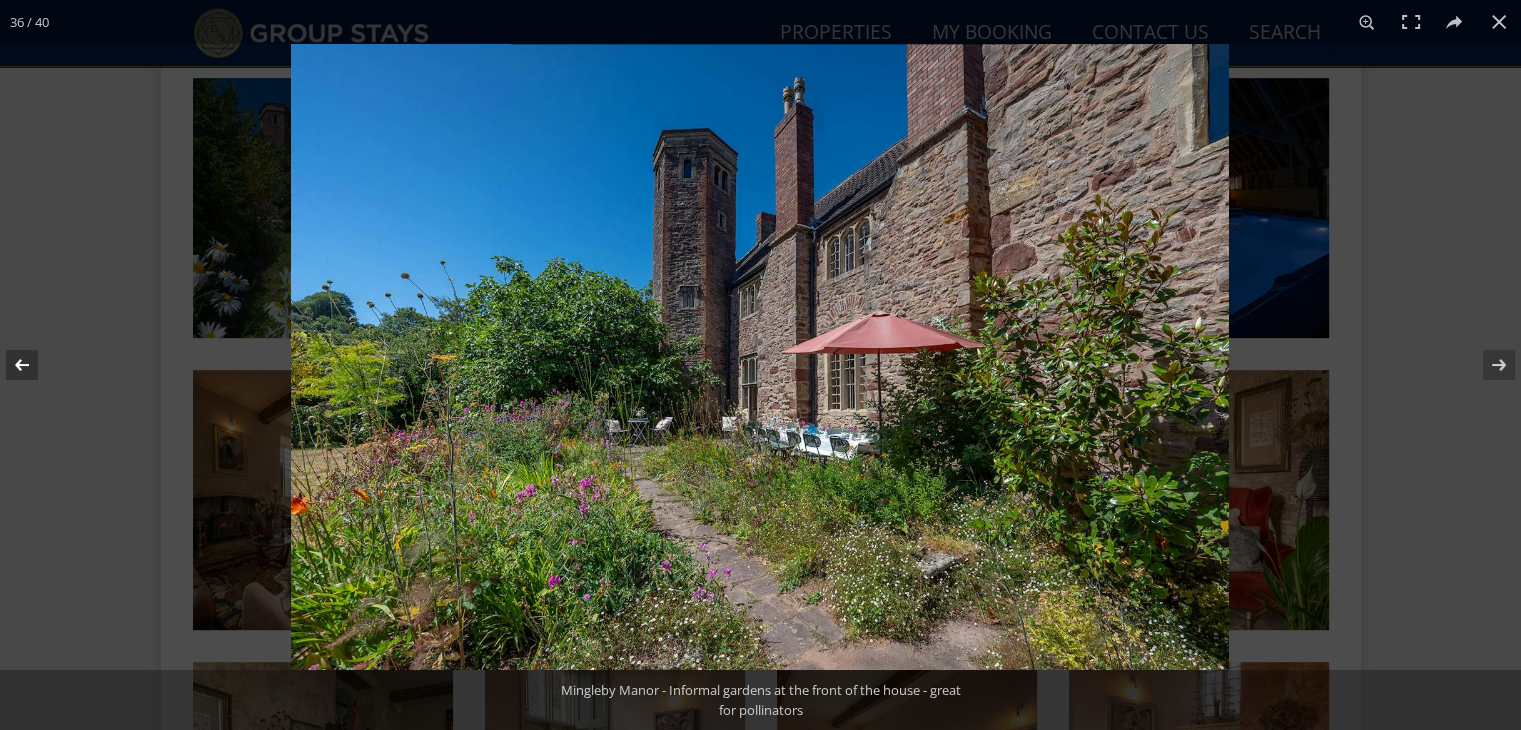 click at bounding box center (35, 365) 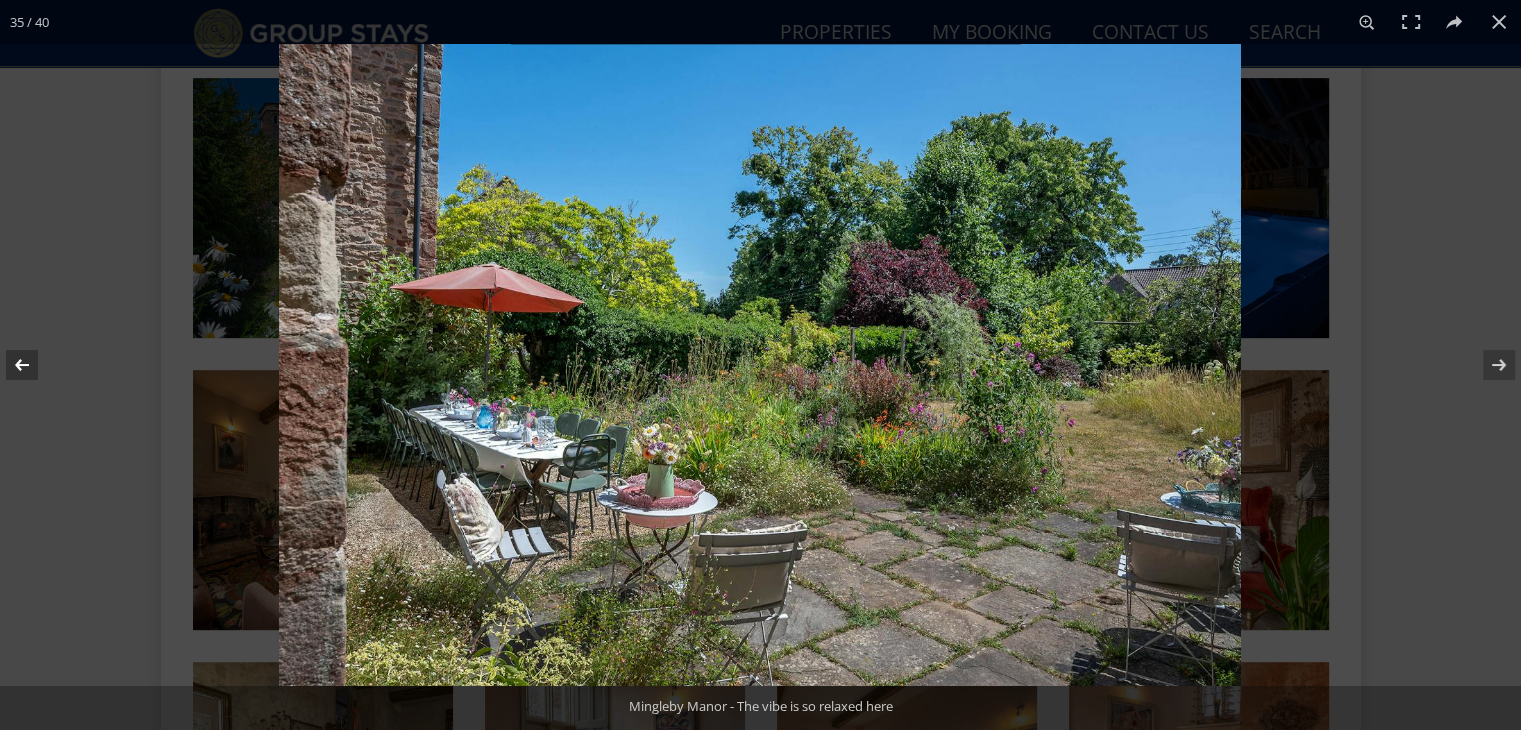 click at bounding box center (35, 365) 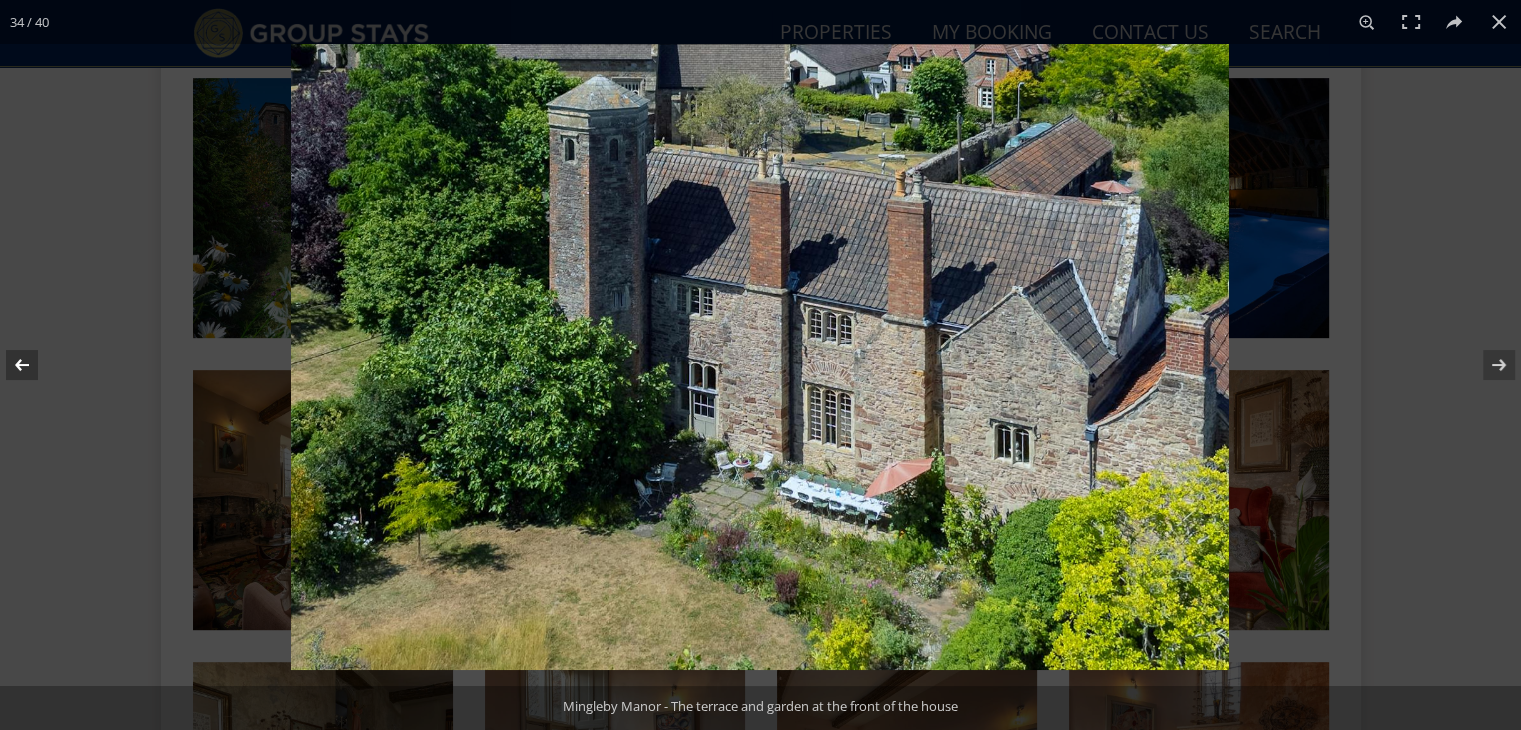 click at bounding box center (35, 365) 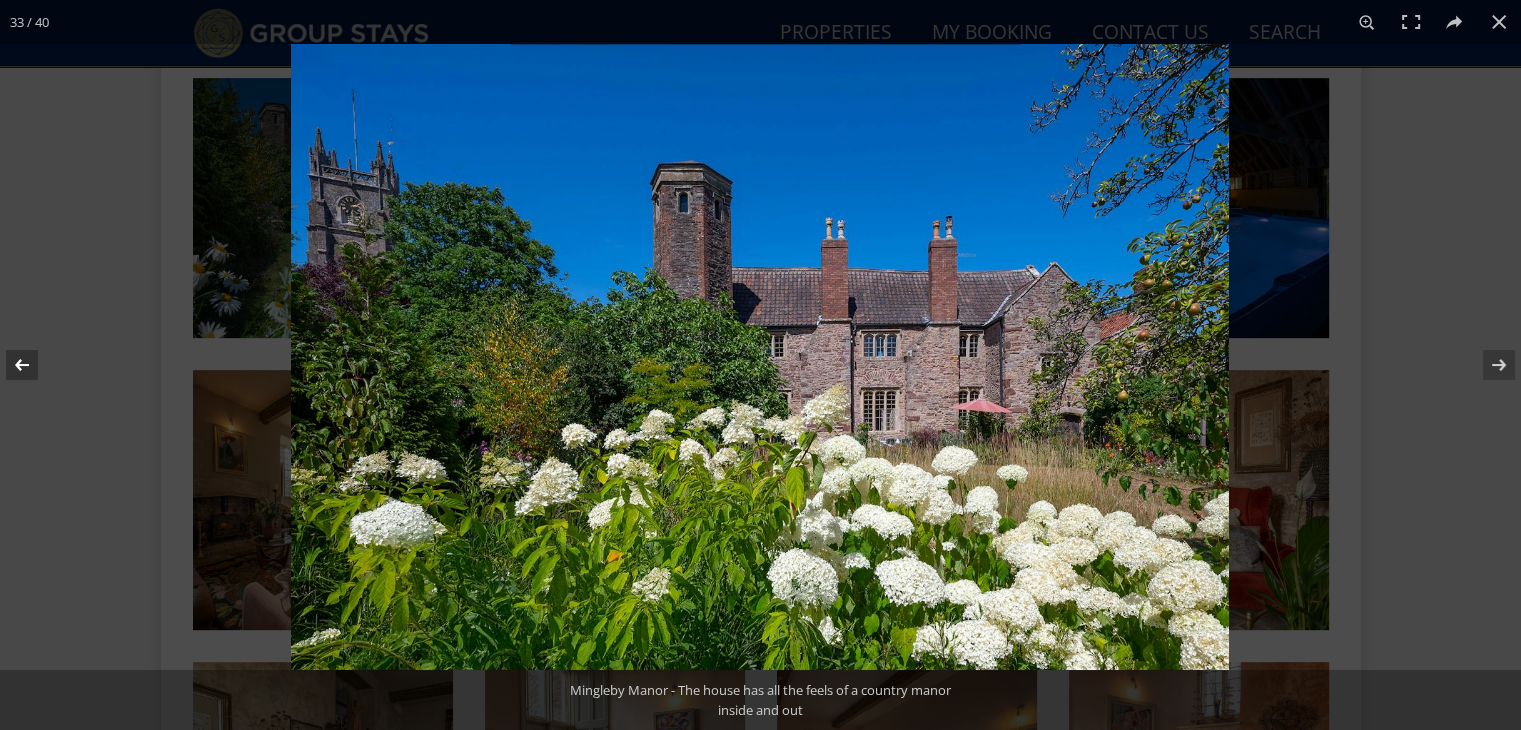 click at bounding box center (35, 365) 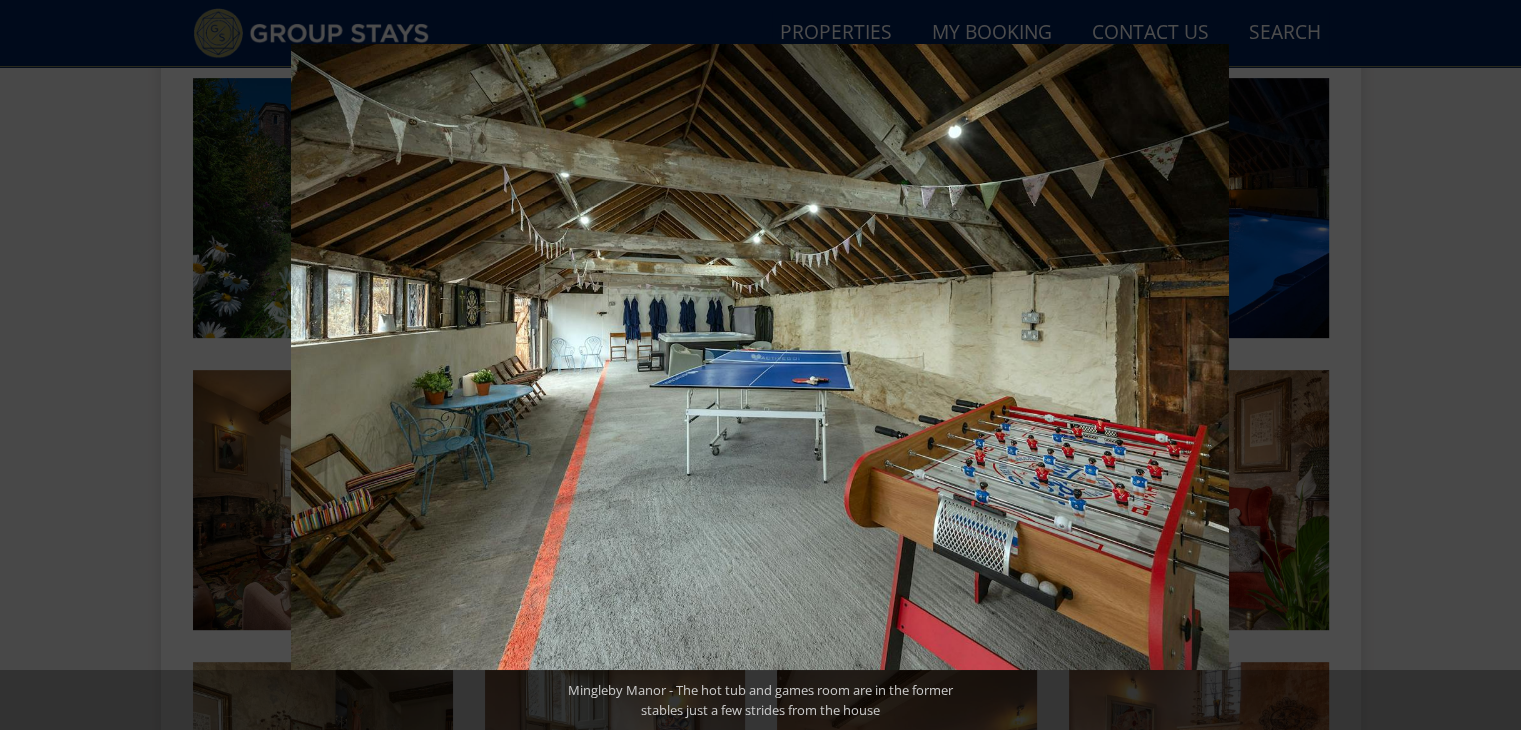 click at bounding box center (35, 365) 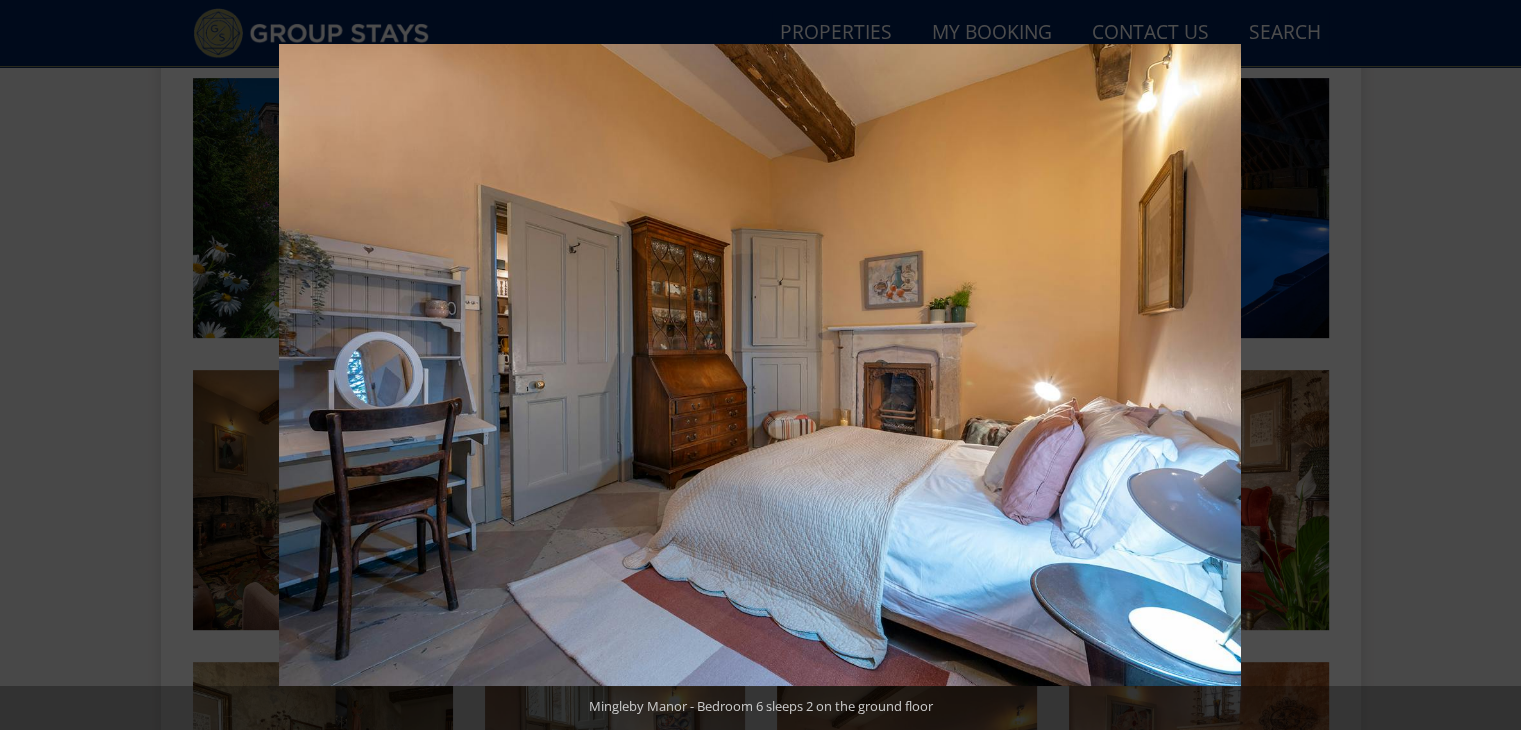 click at bounding box center [35, 365] 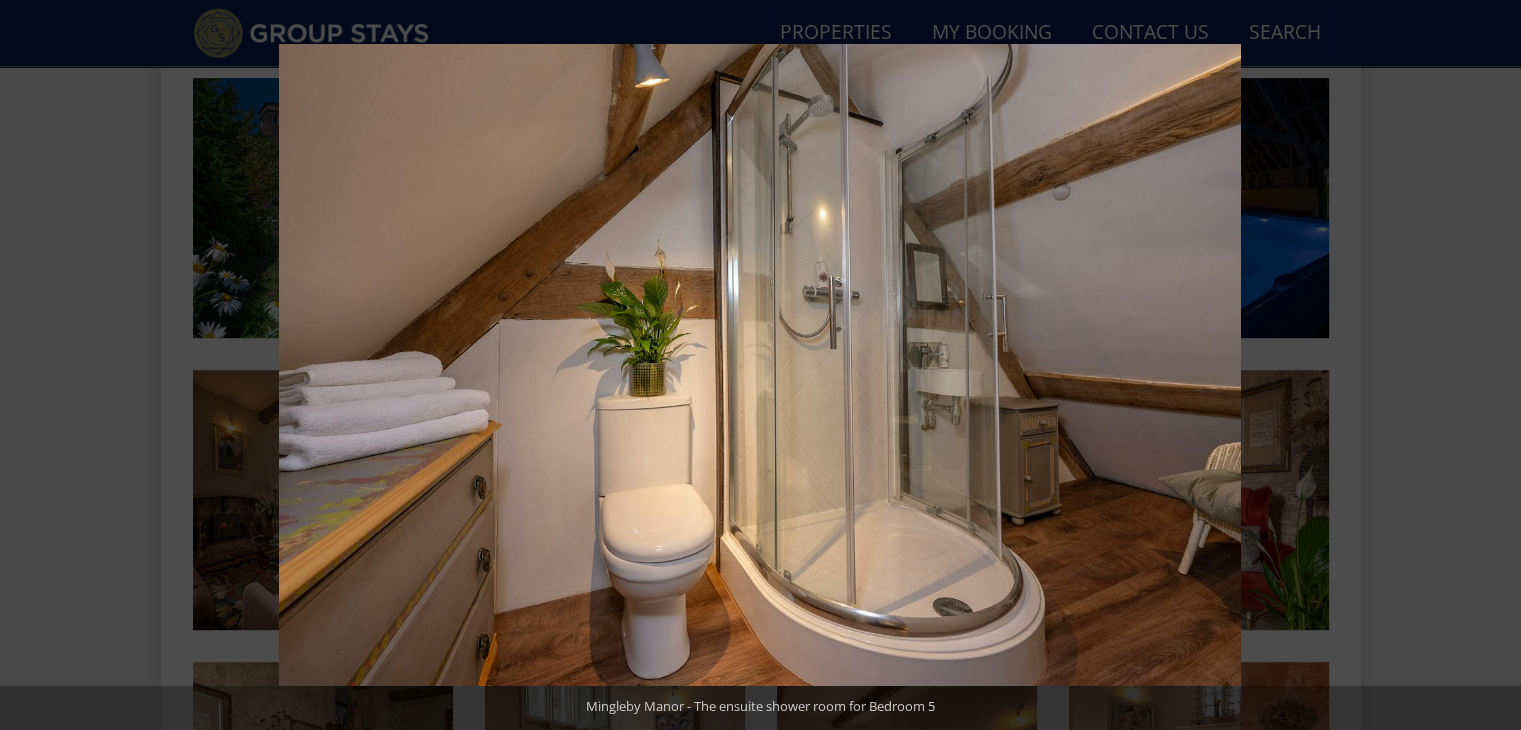 click at bounding box center [35, 365] 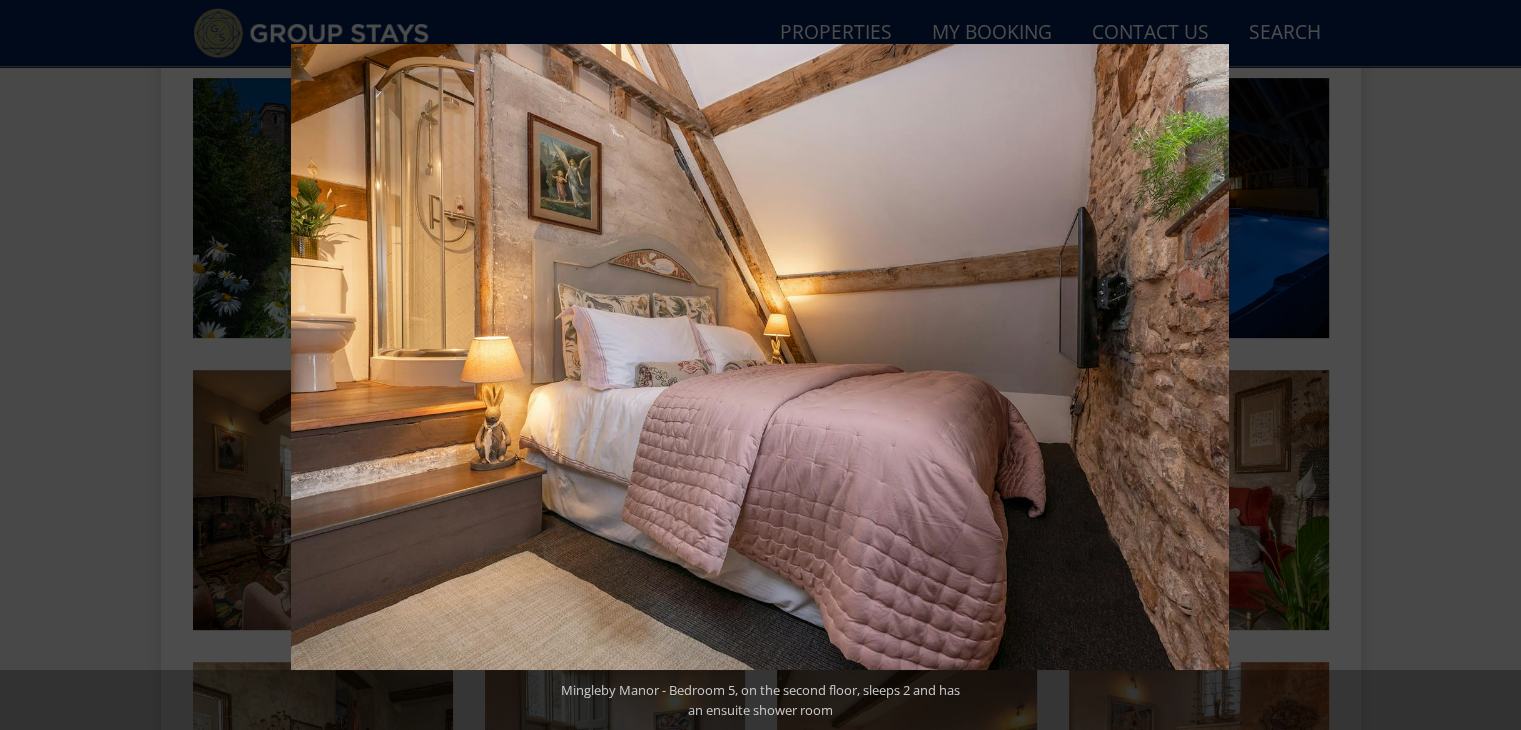 click at bounding box center [35, 365] 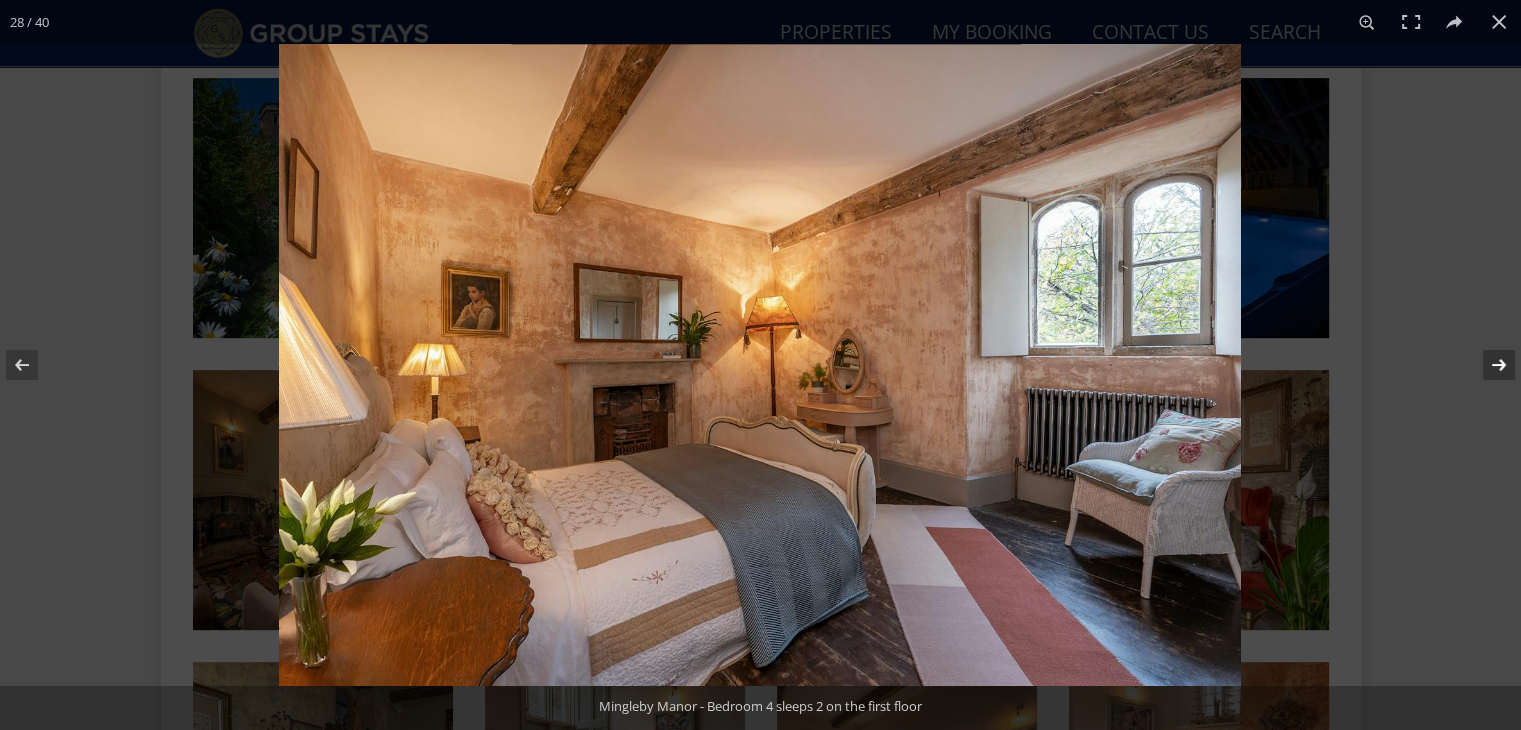 click at bounding box center [1486, 365] 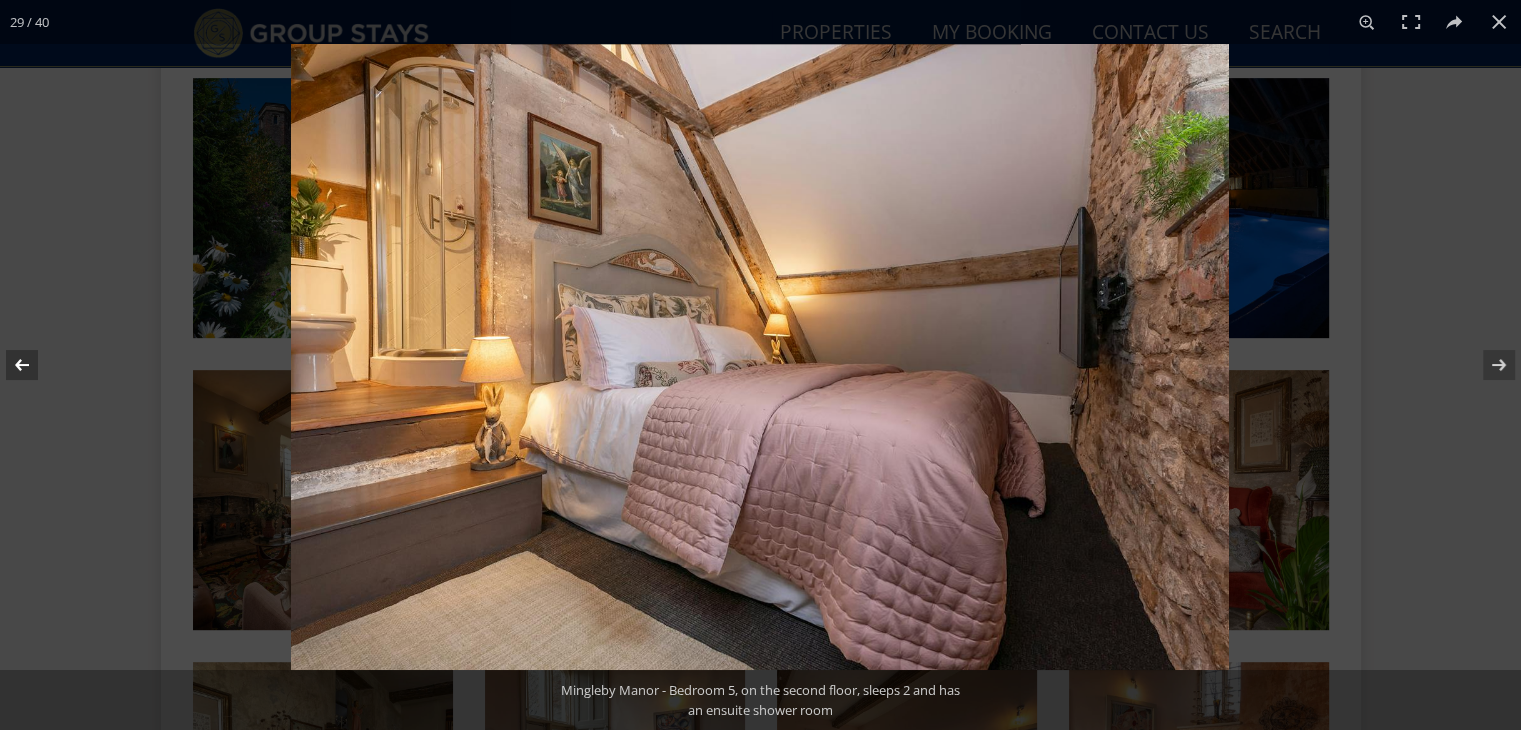 click at bounding box center (35, 365) 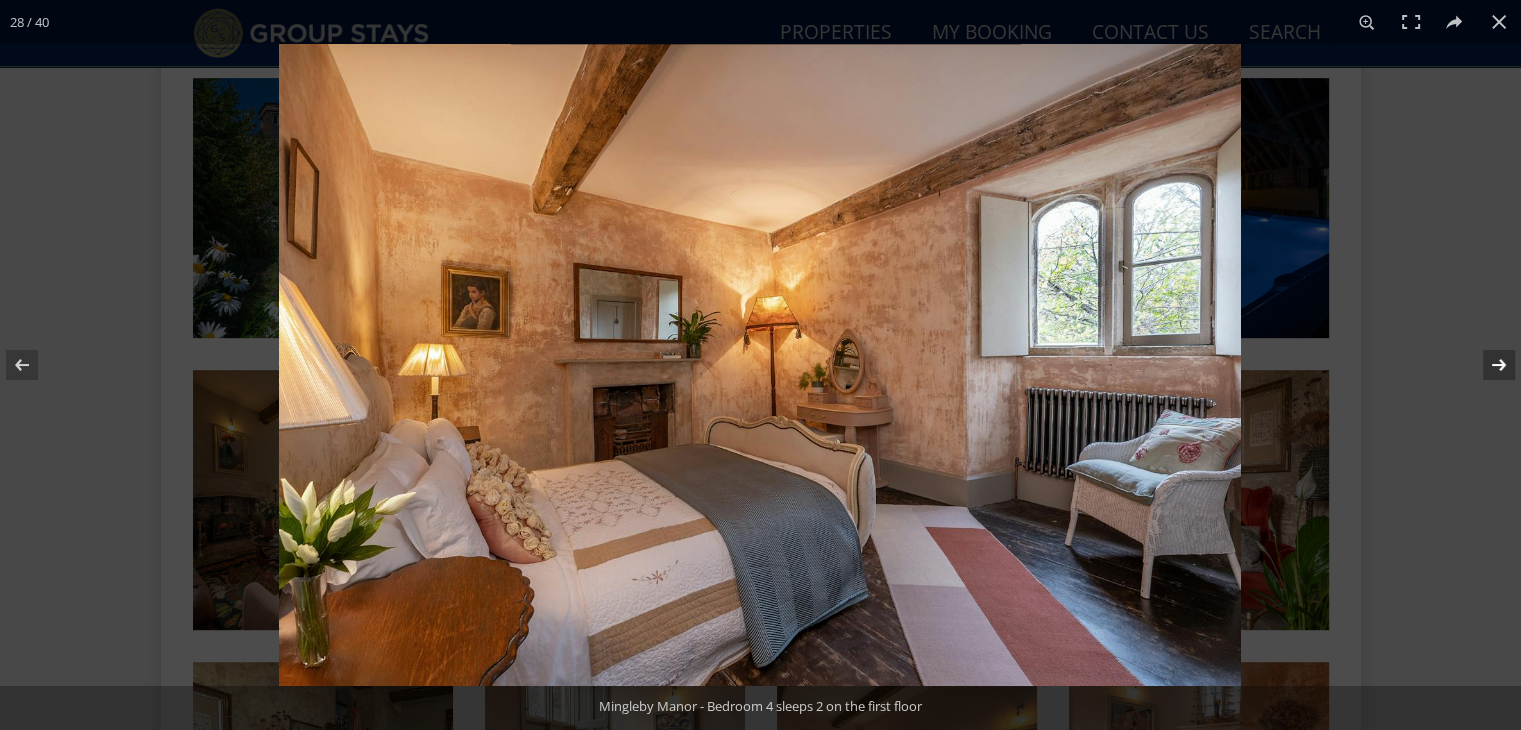 click at bounding box center (1486, 365) 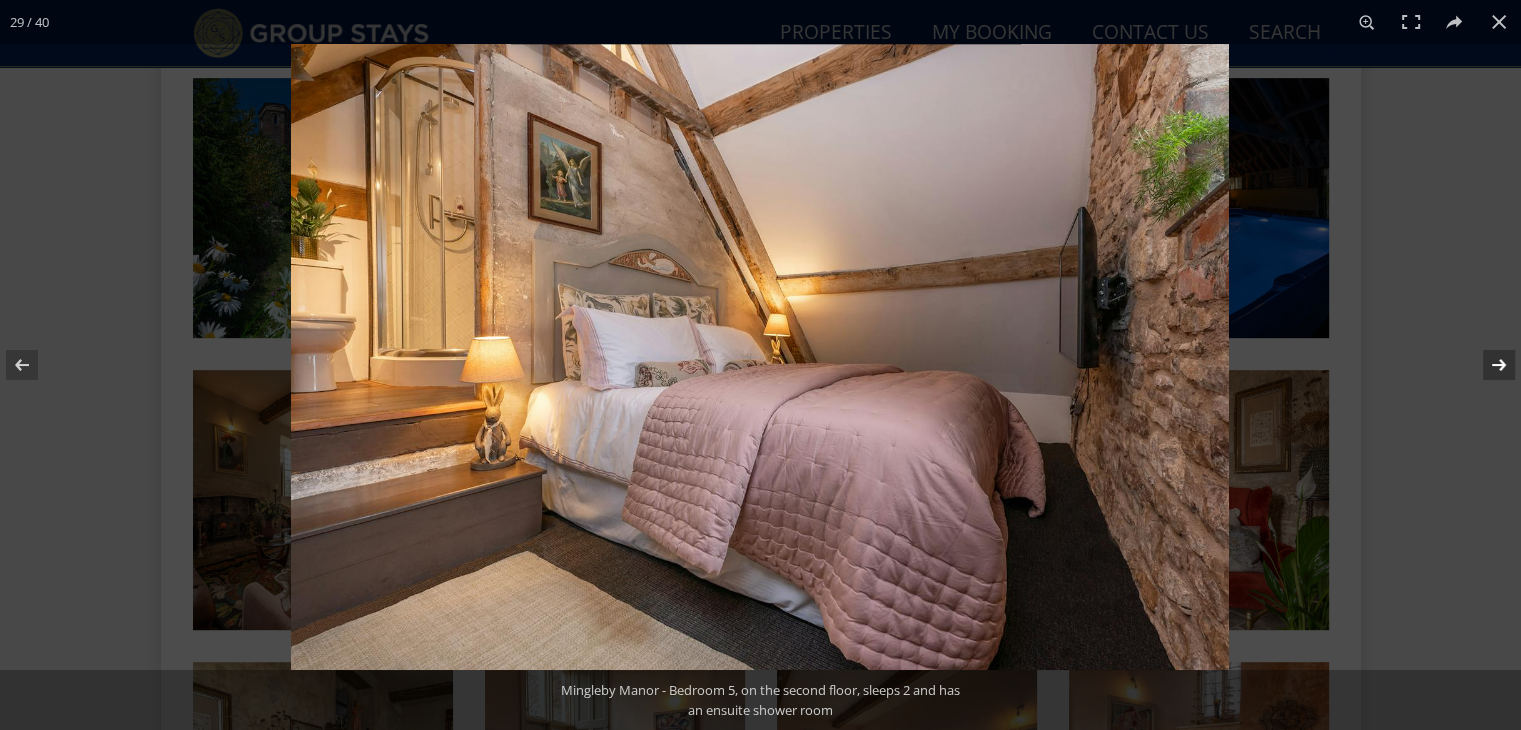 click at bounding box center [1486, 365] 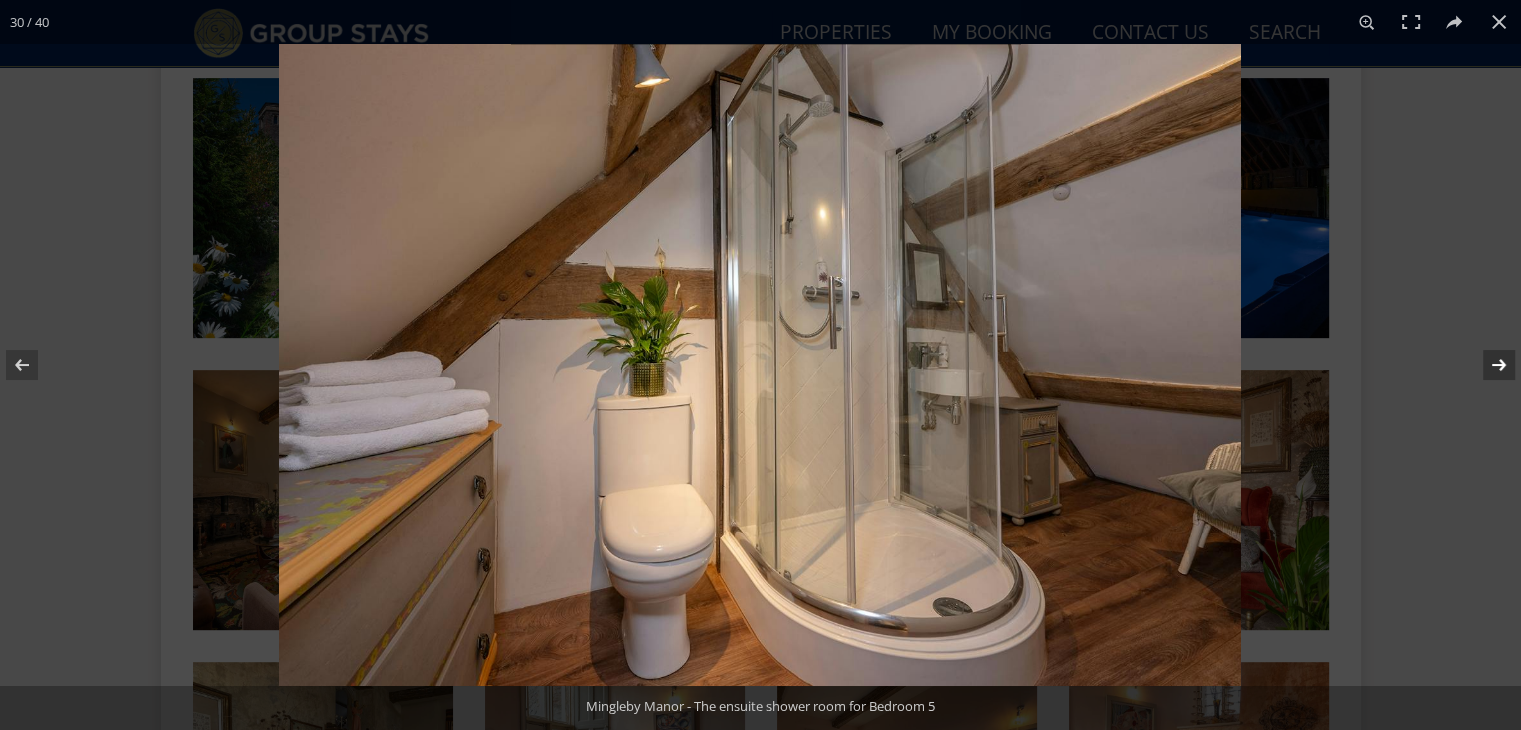 click at bounding box center (1486, 365) 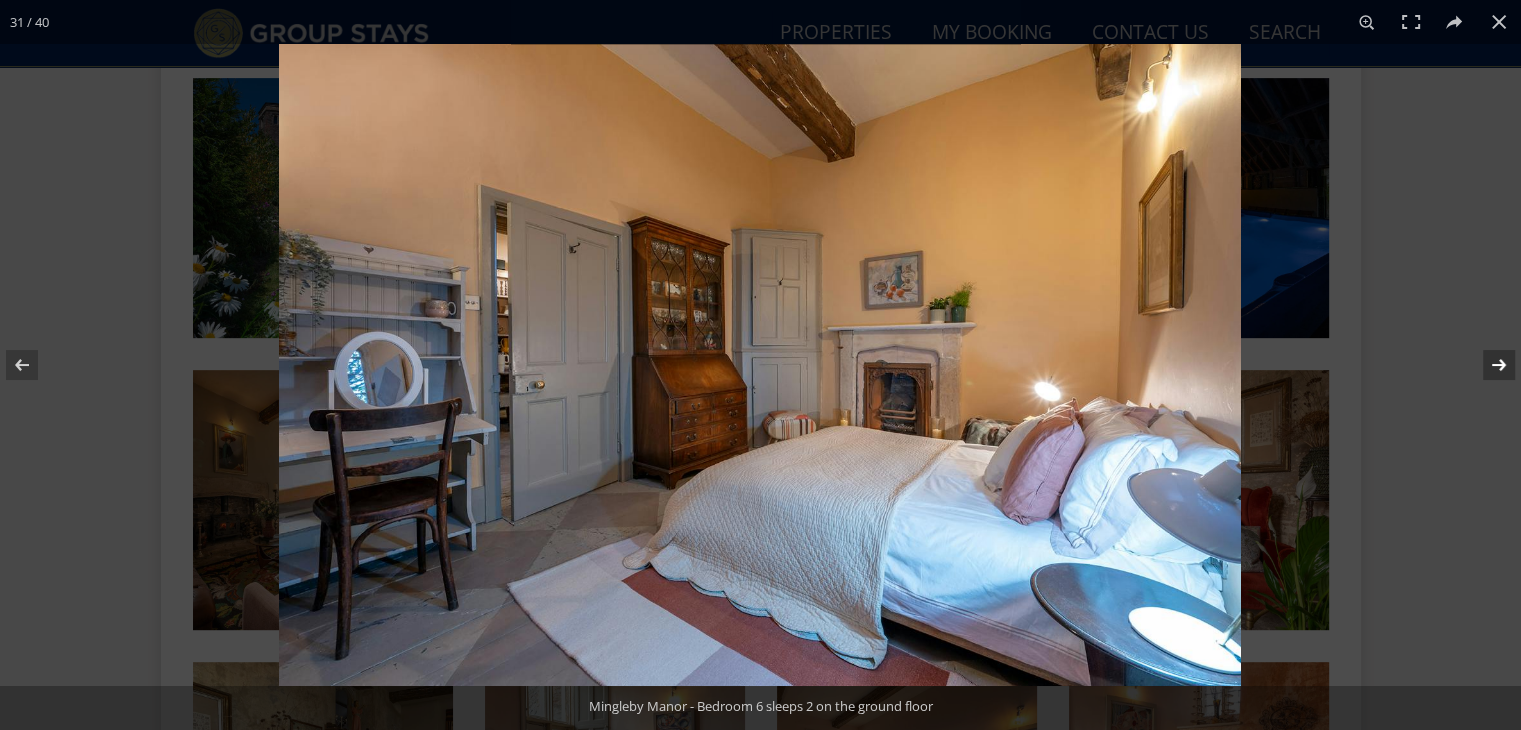 click at bounding box center (1486, 365) 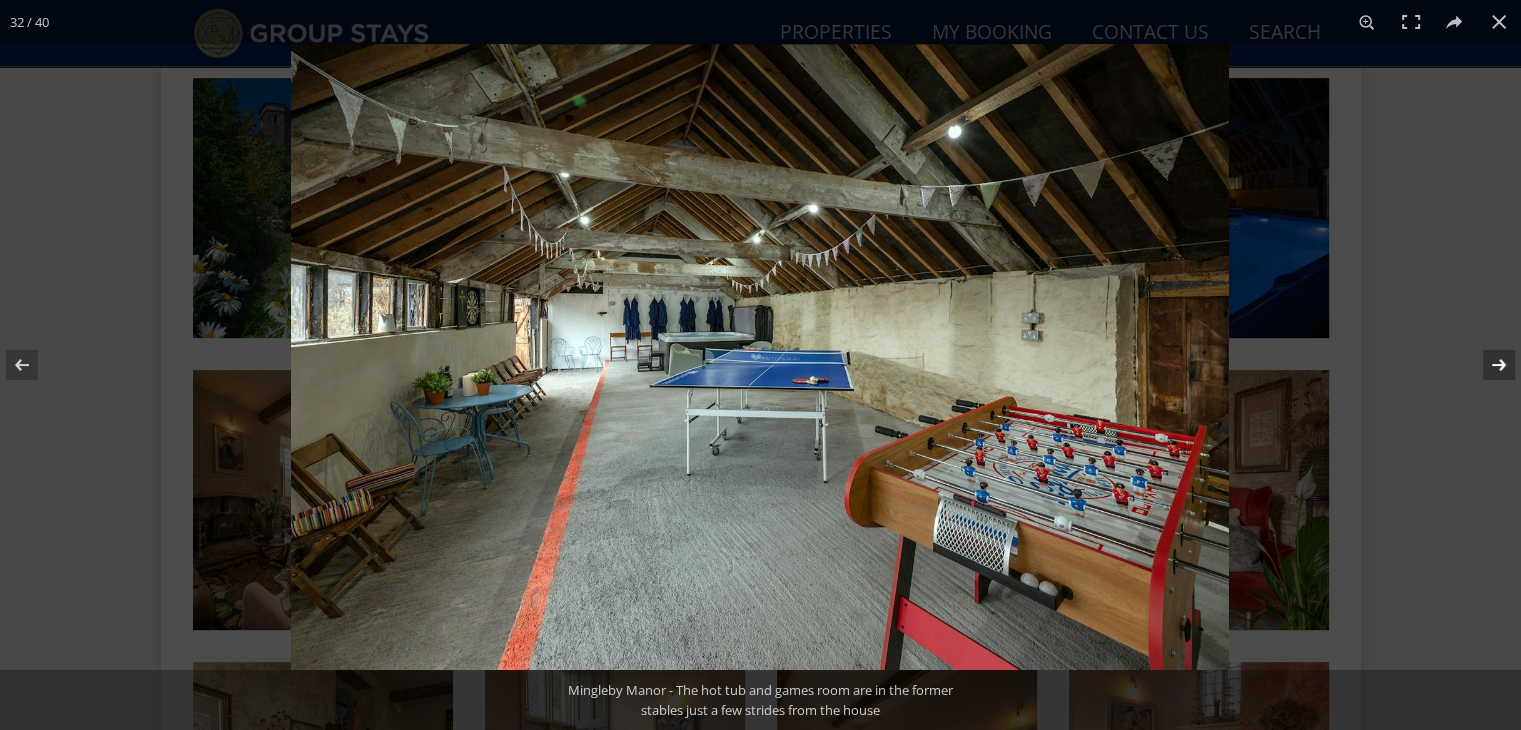 click at bounding box center (1486, 365) 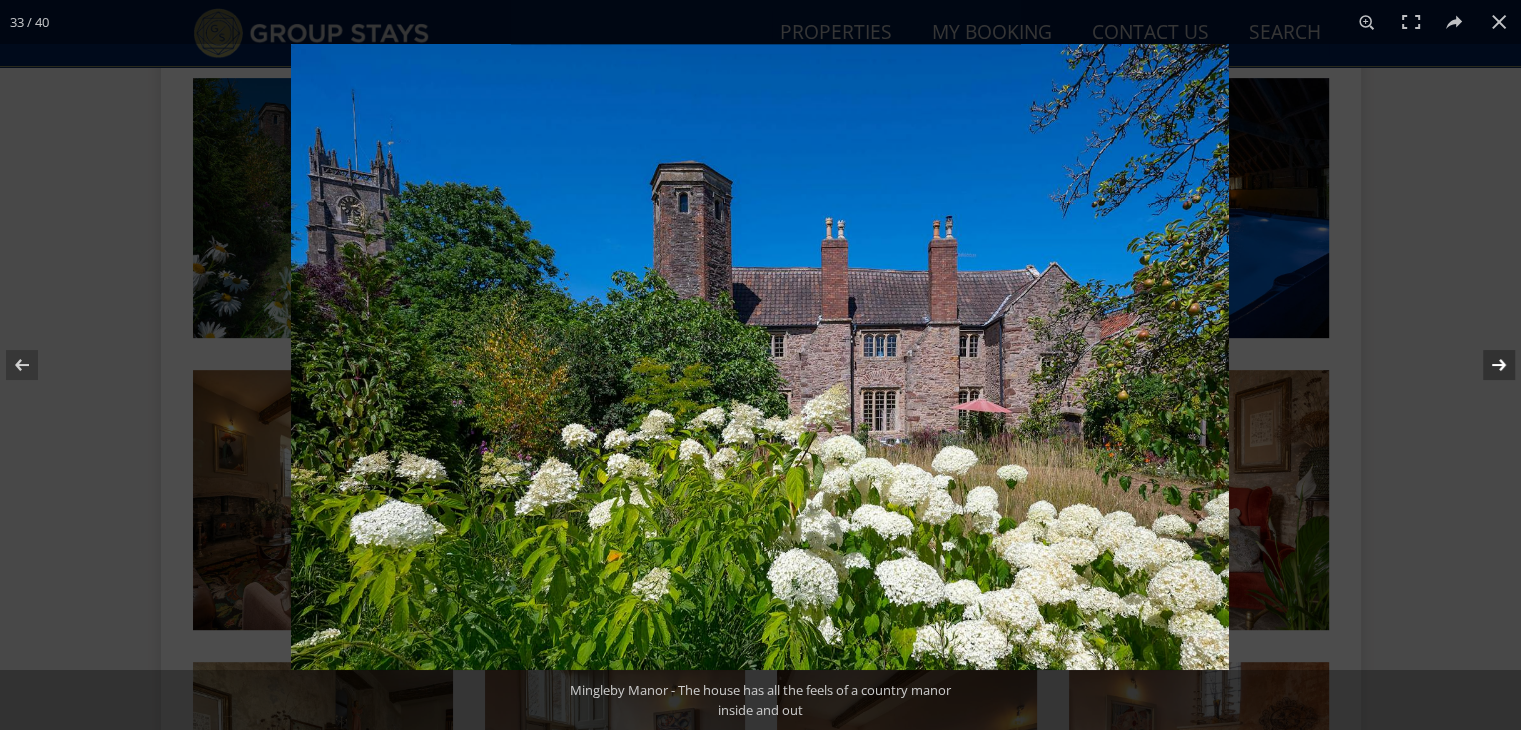 click at bounding box center [1486, 365] 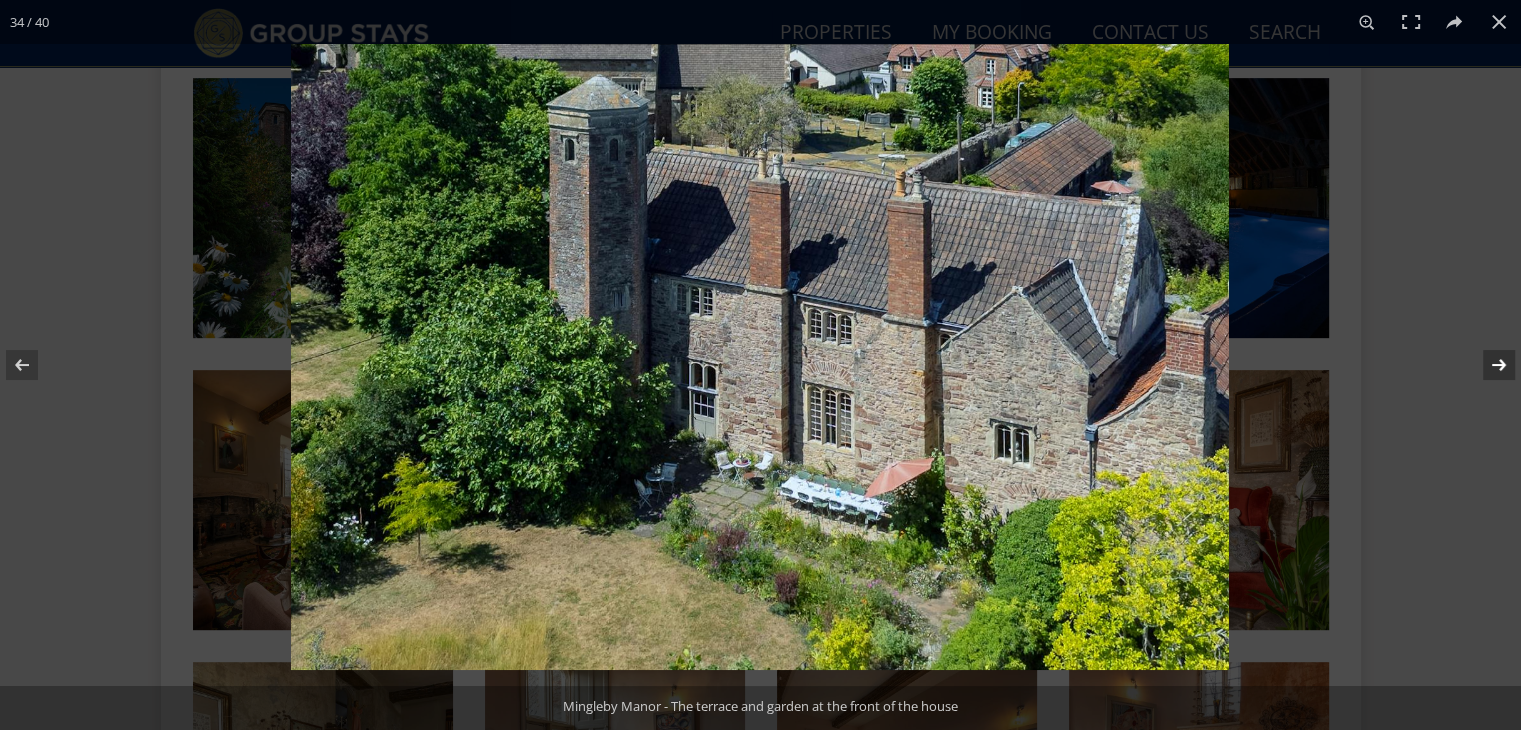 click at bounding box center (1486, 365) 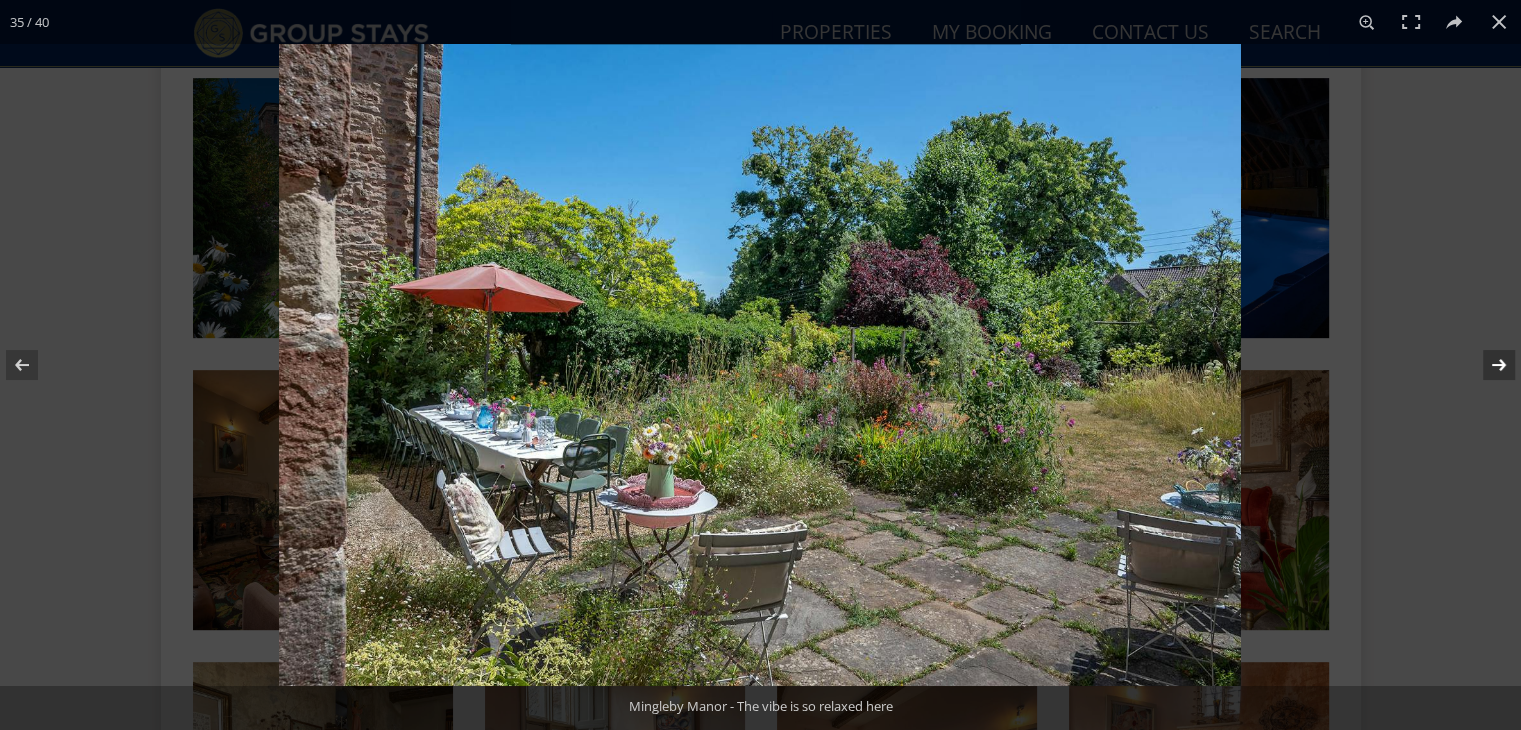 click at bounding box center [1486, 365] 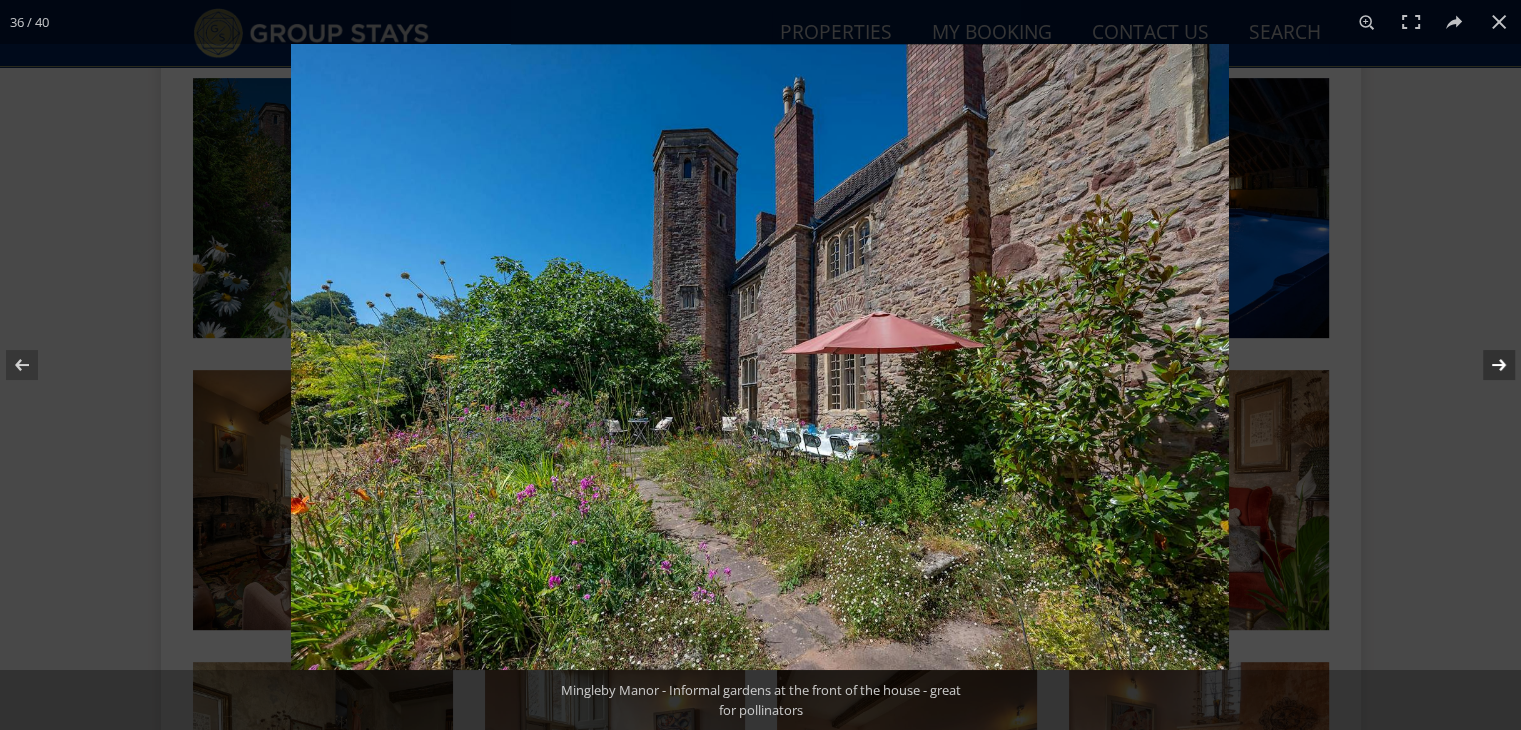 click at bounding box center (1486, 365) 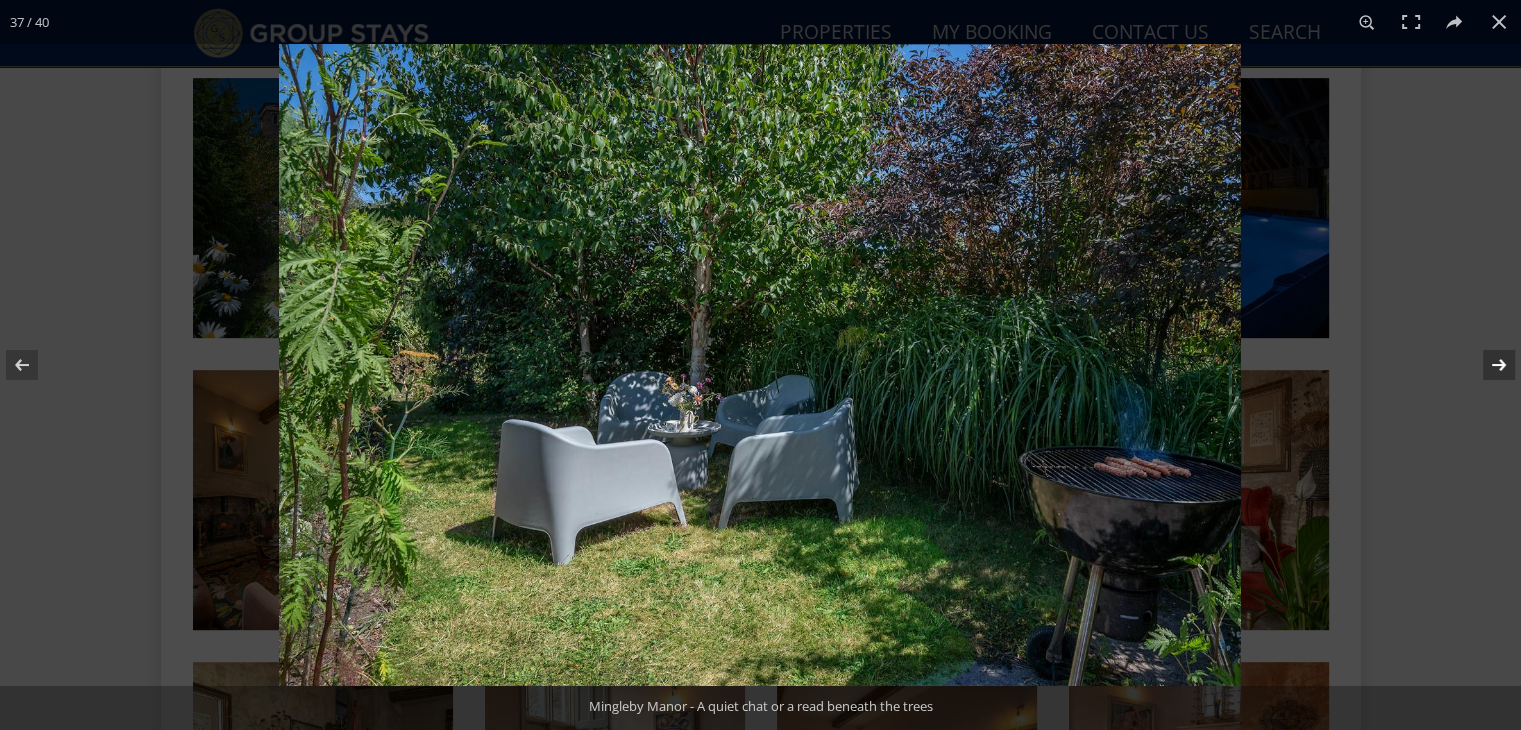 click at bounding box center (1486, 365) 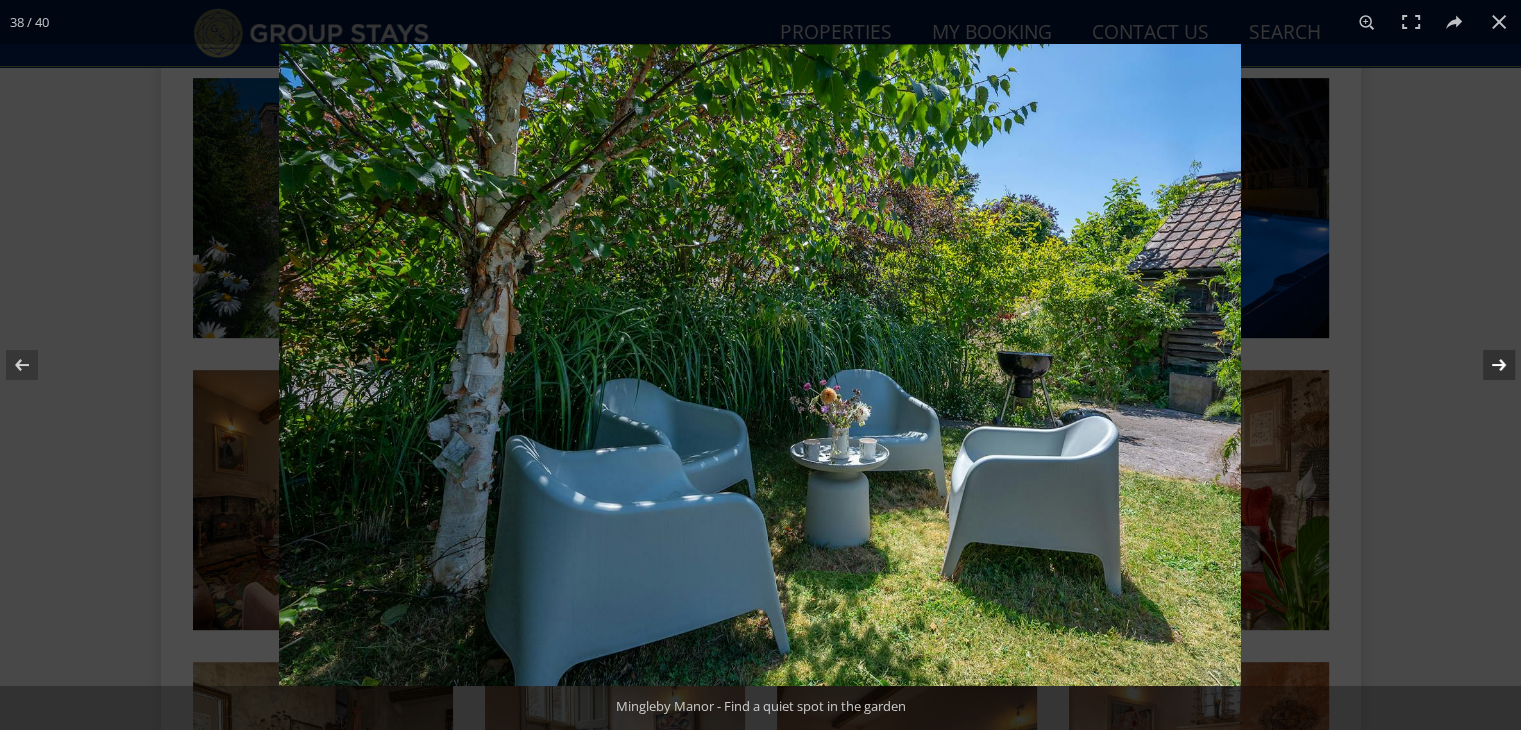 click at bounding box center [1486, 365] 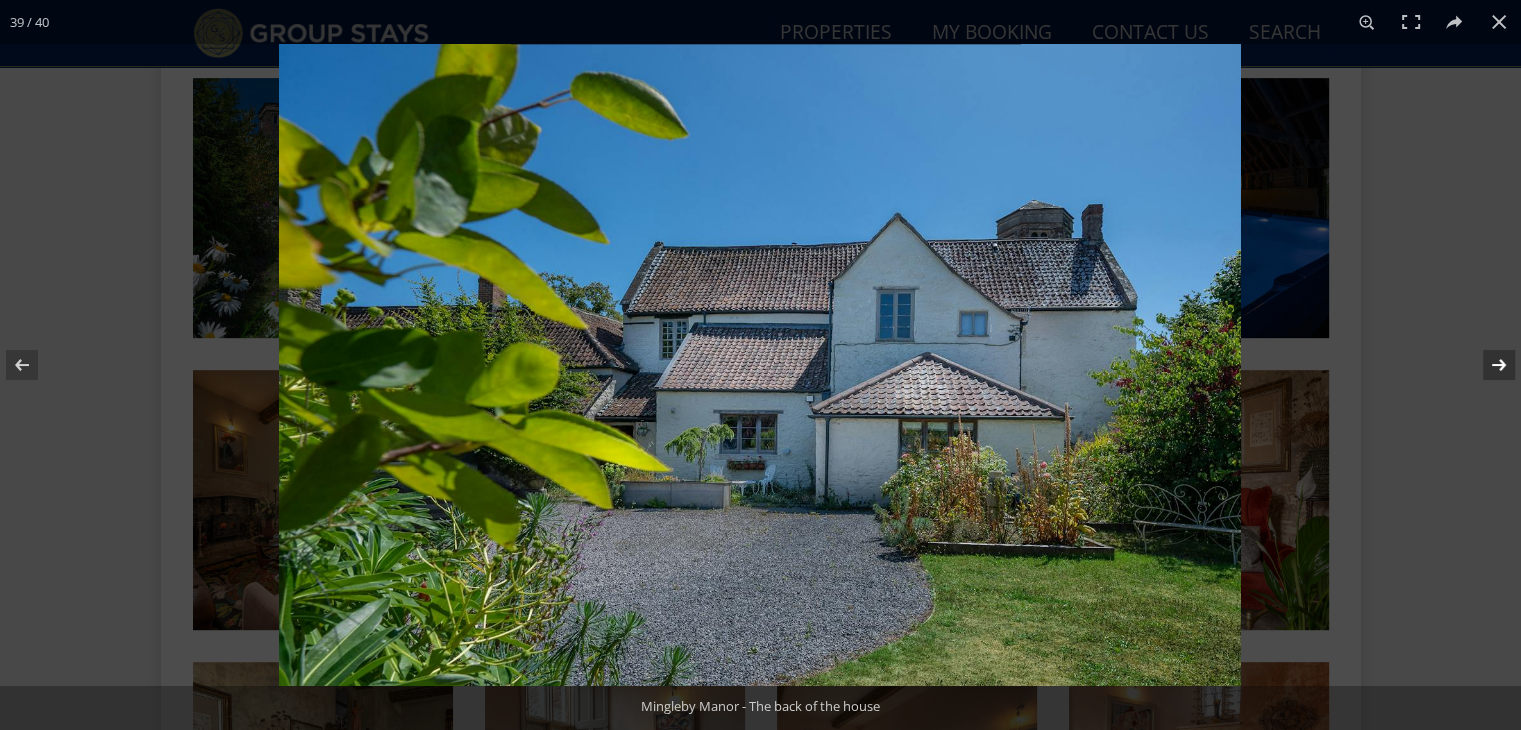 click at bounding box center [1486, 365] 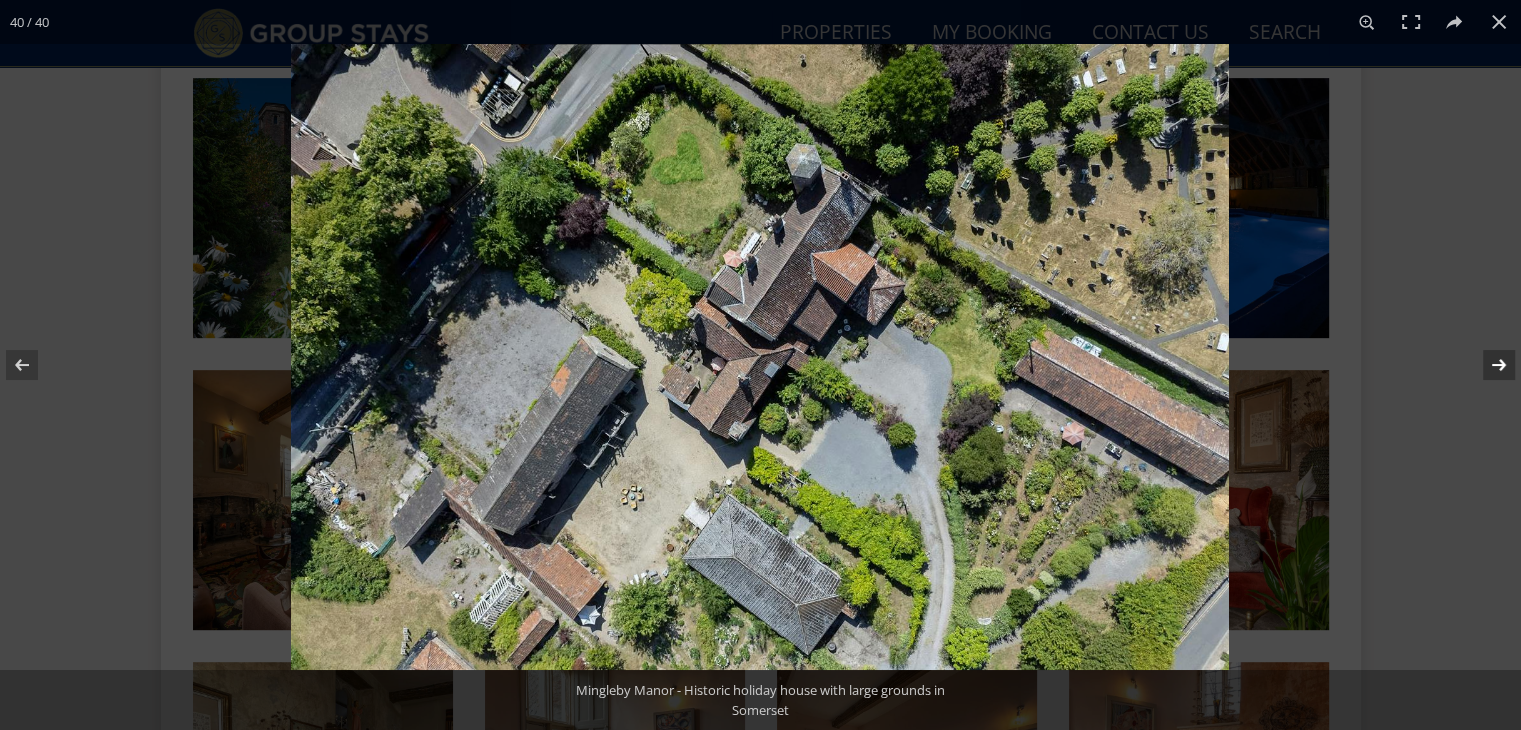 click at bounding box center [1486, 365] 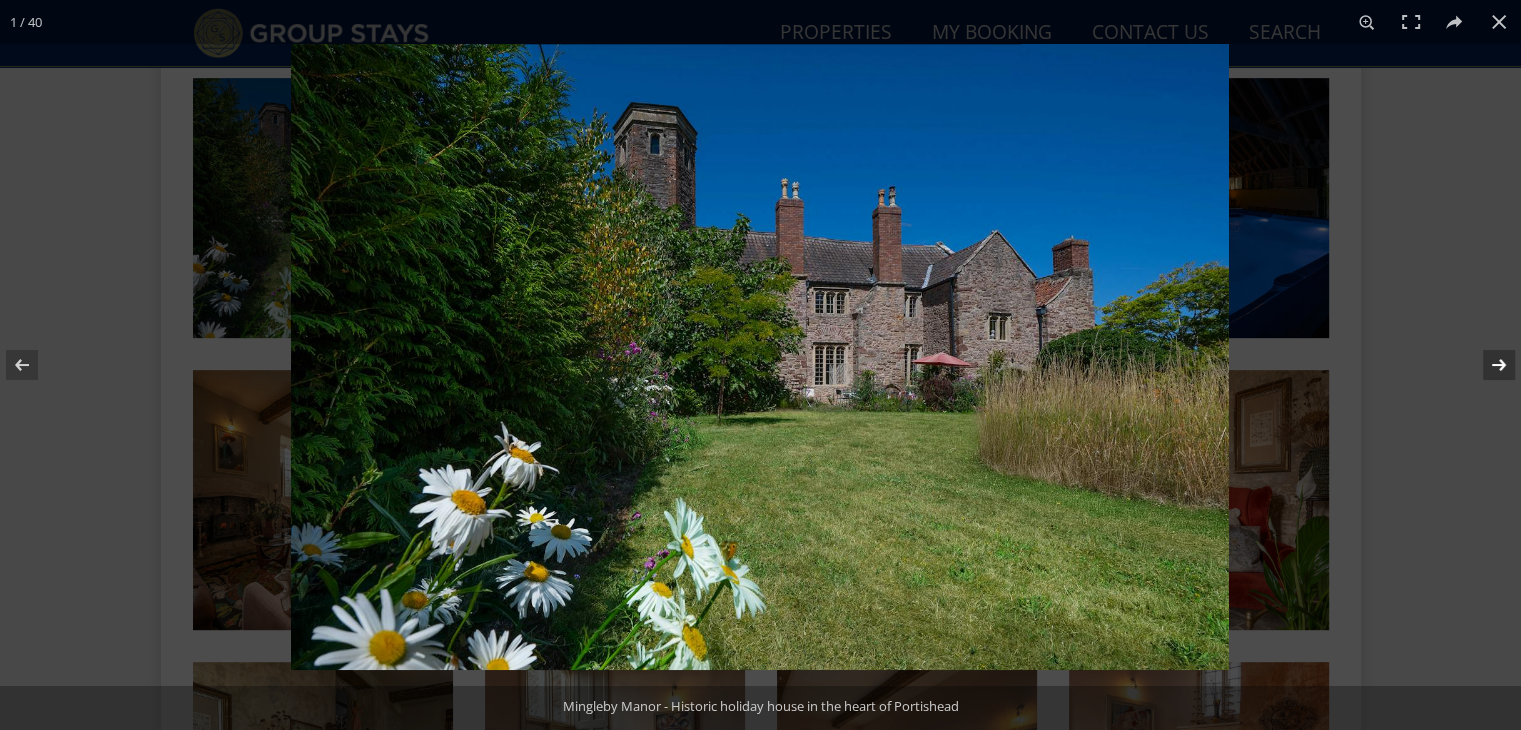 click at bounding box center (1486, 365) 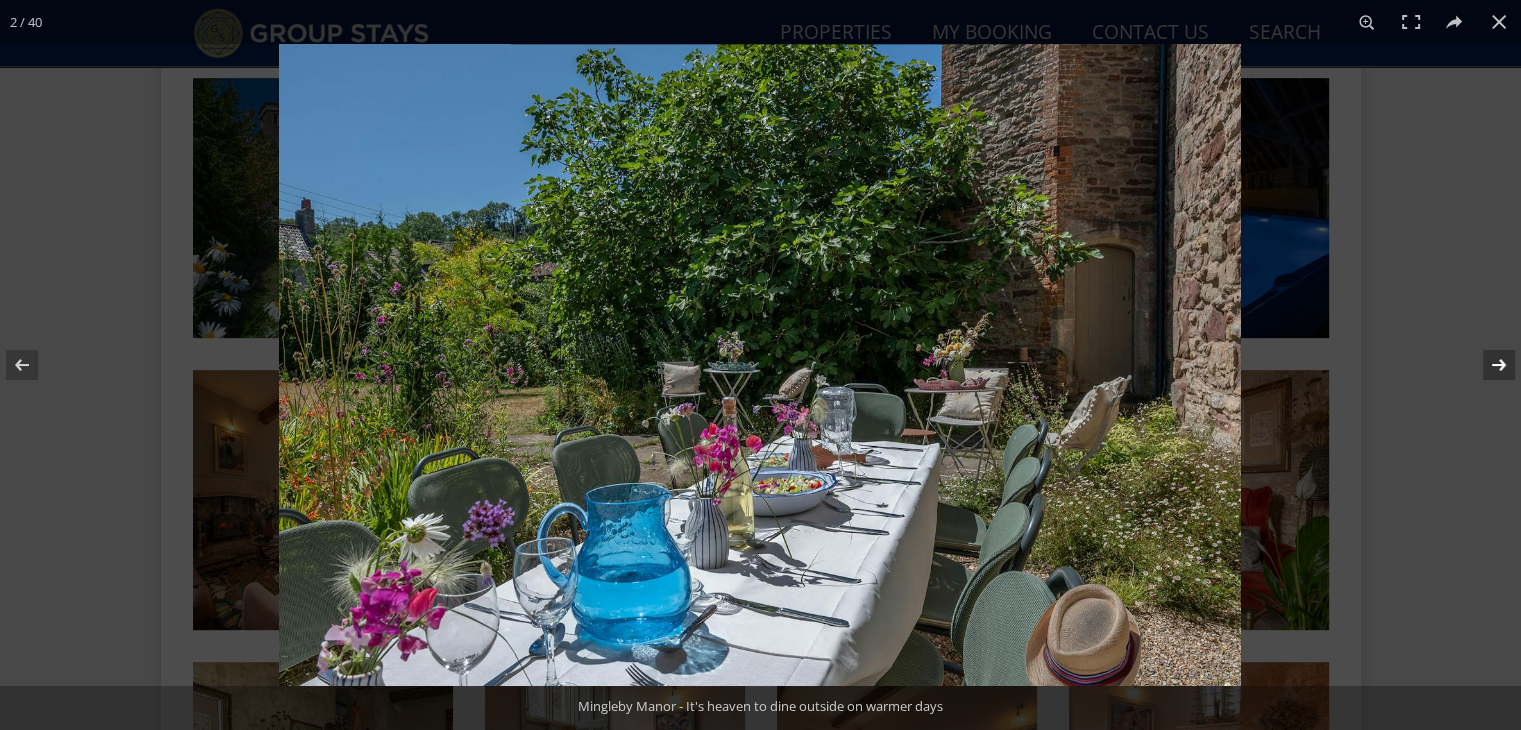 click at bounding box center [1486, 365] 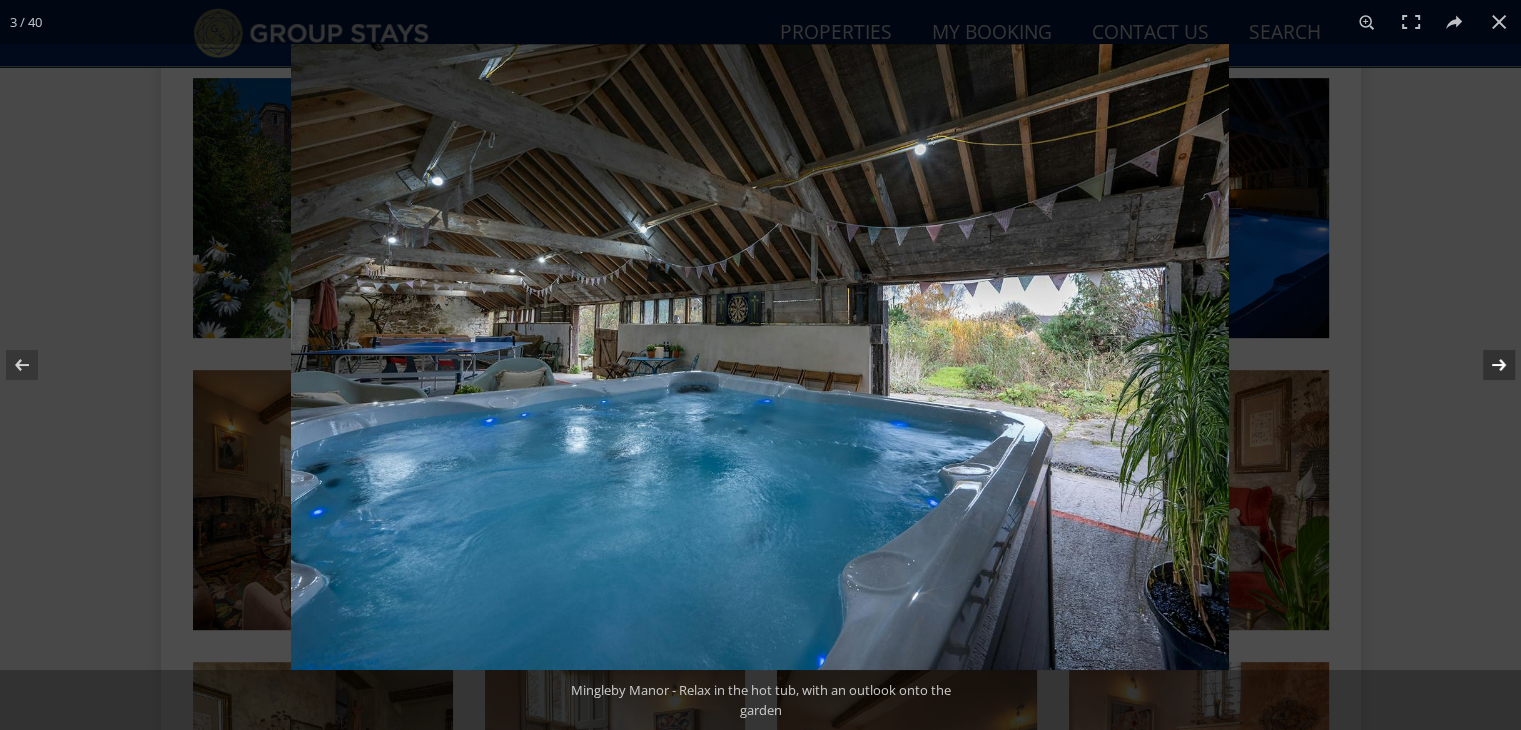 click at bounding box center [1486, 365] 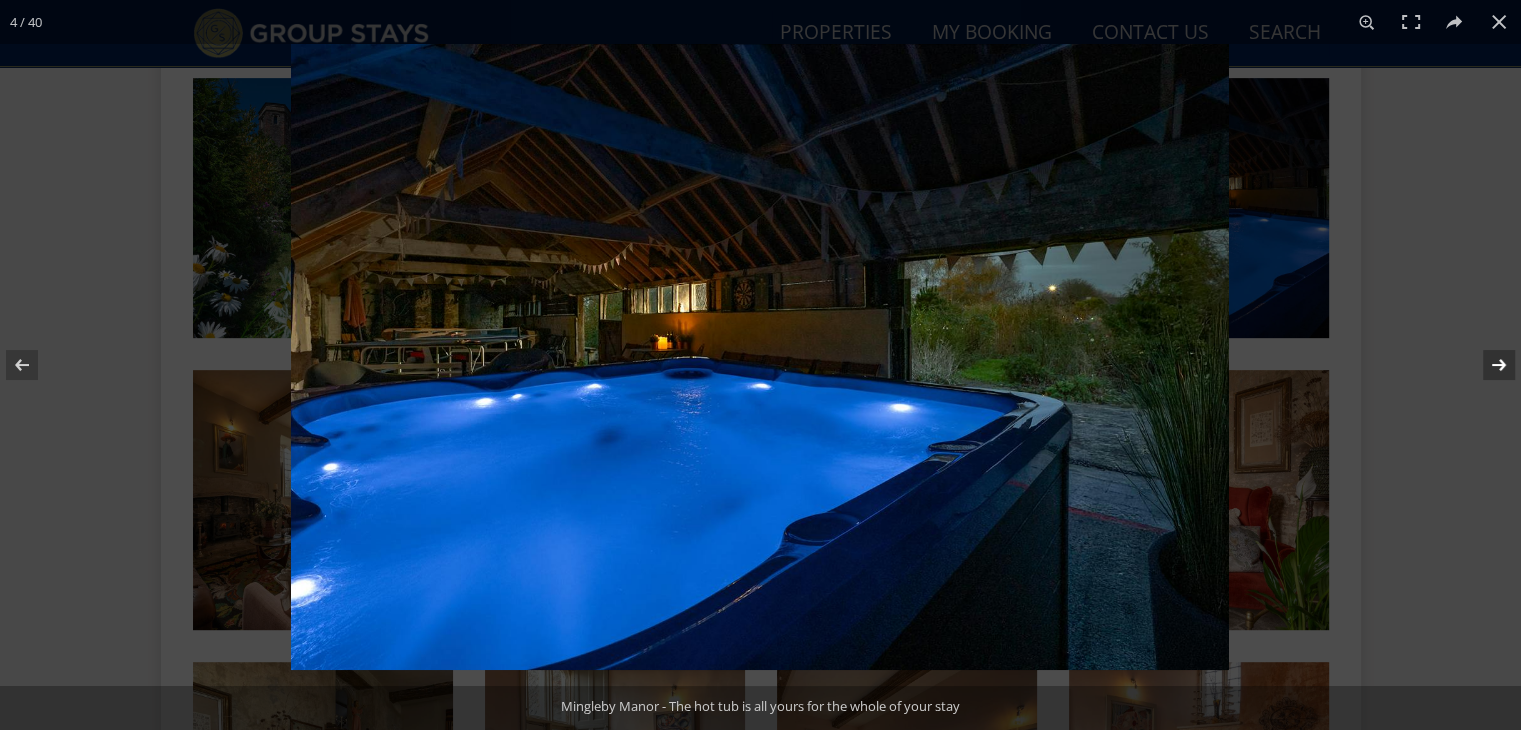 click at bounding box center [1486, 365] 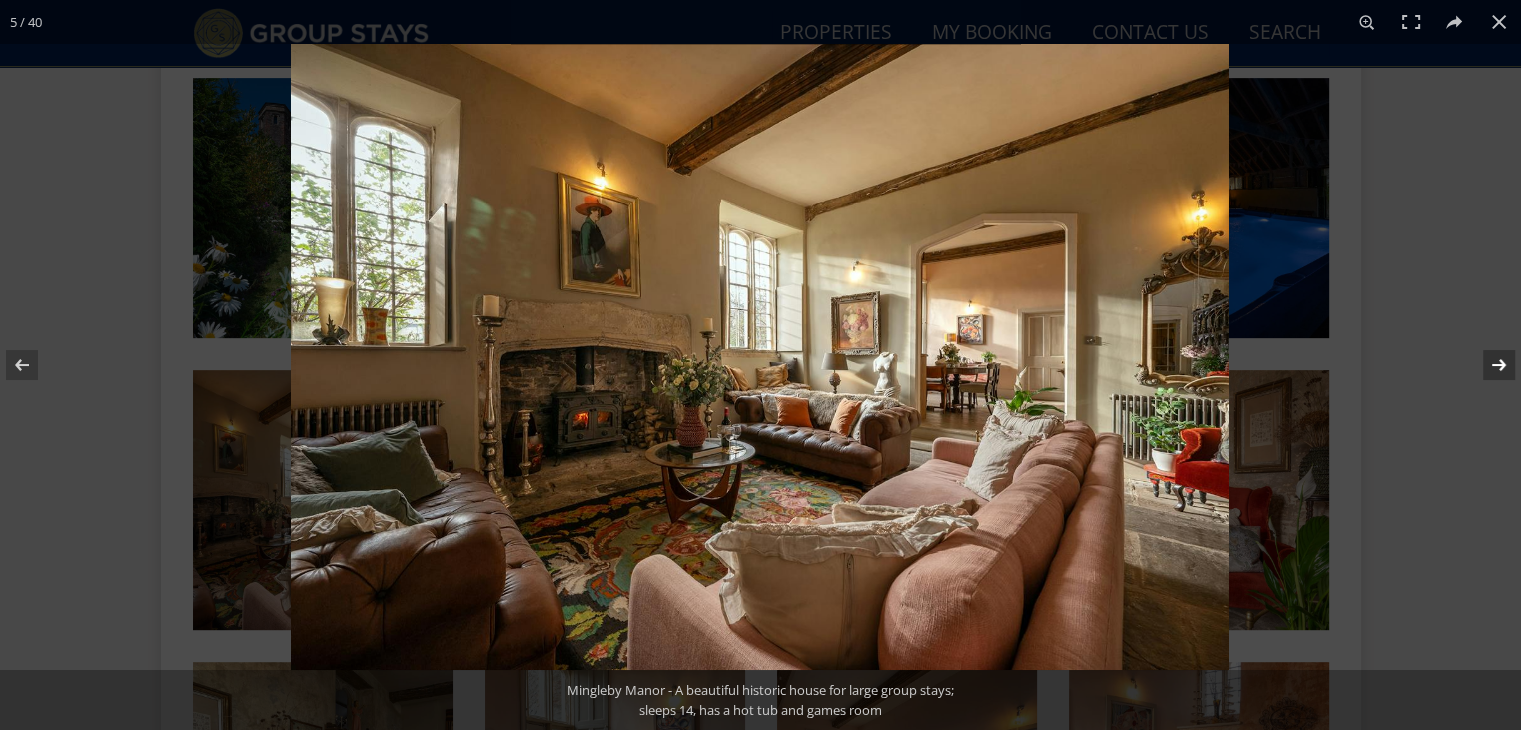 click at bounding box center [1486, 365] 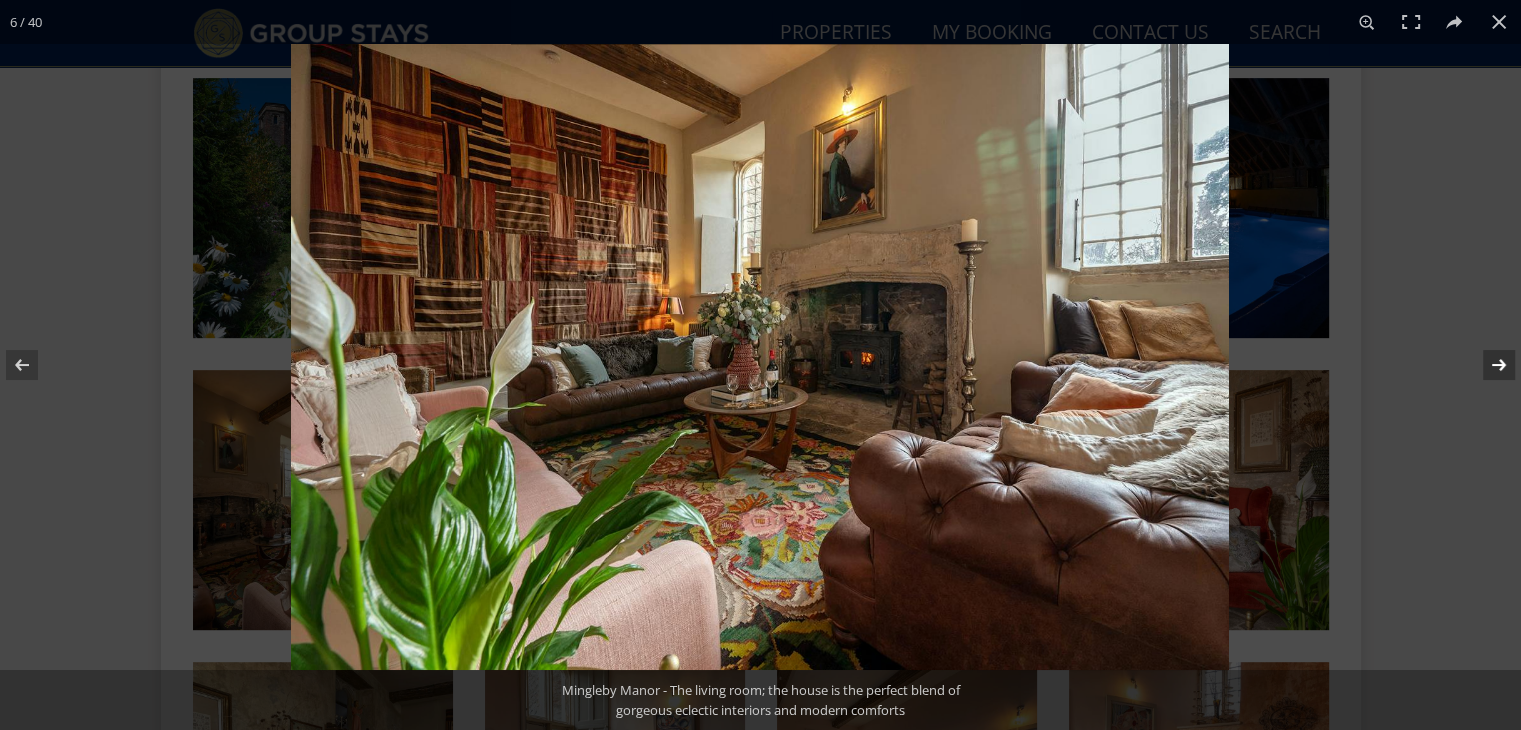 click at bounding box center (1486, 365) 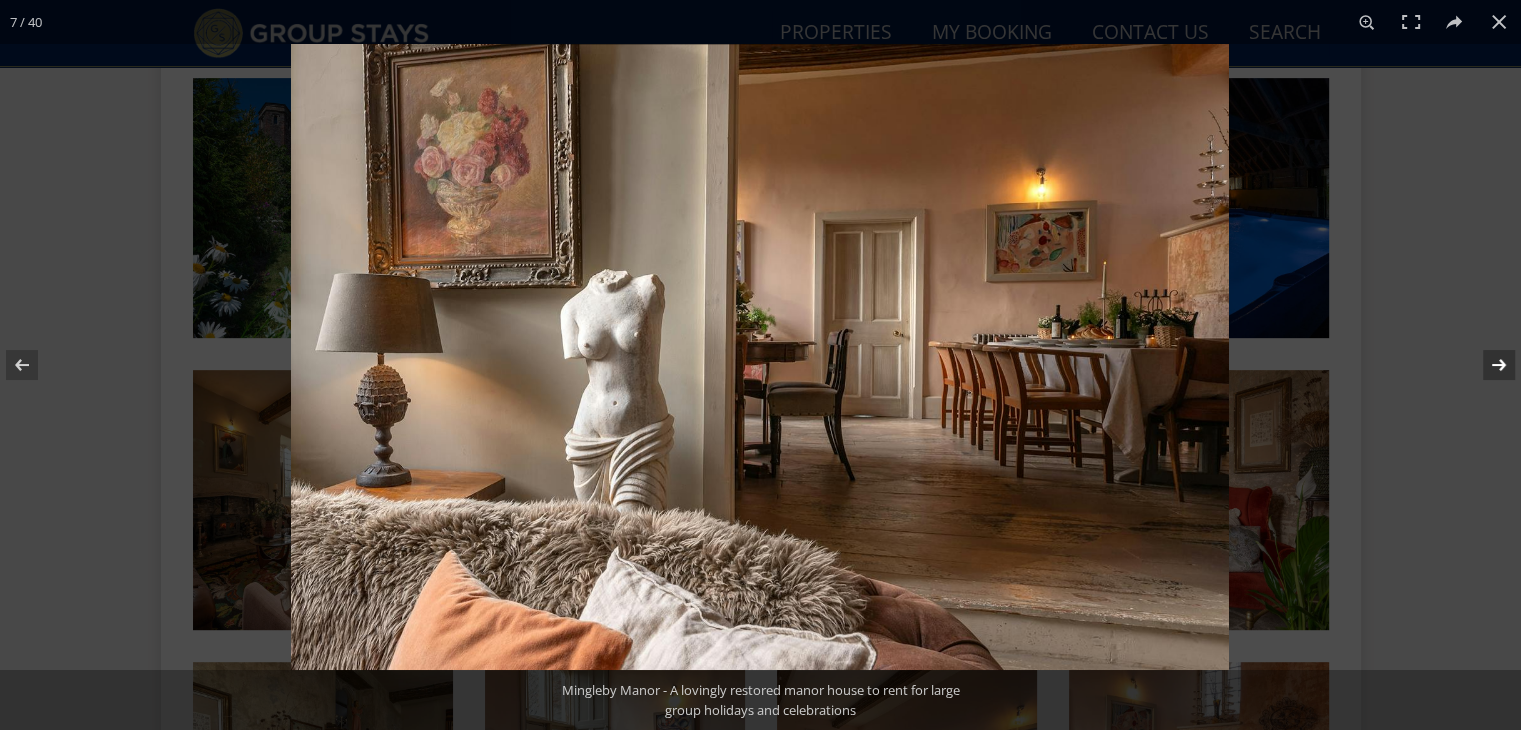 click at bounding box center [1486, 365] 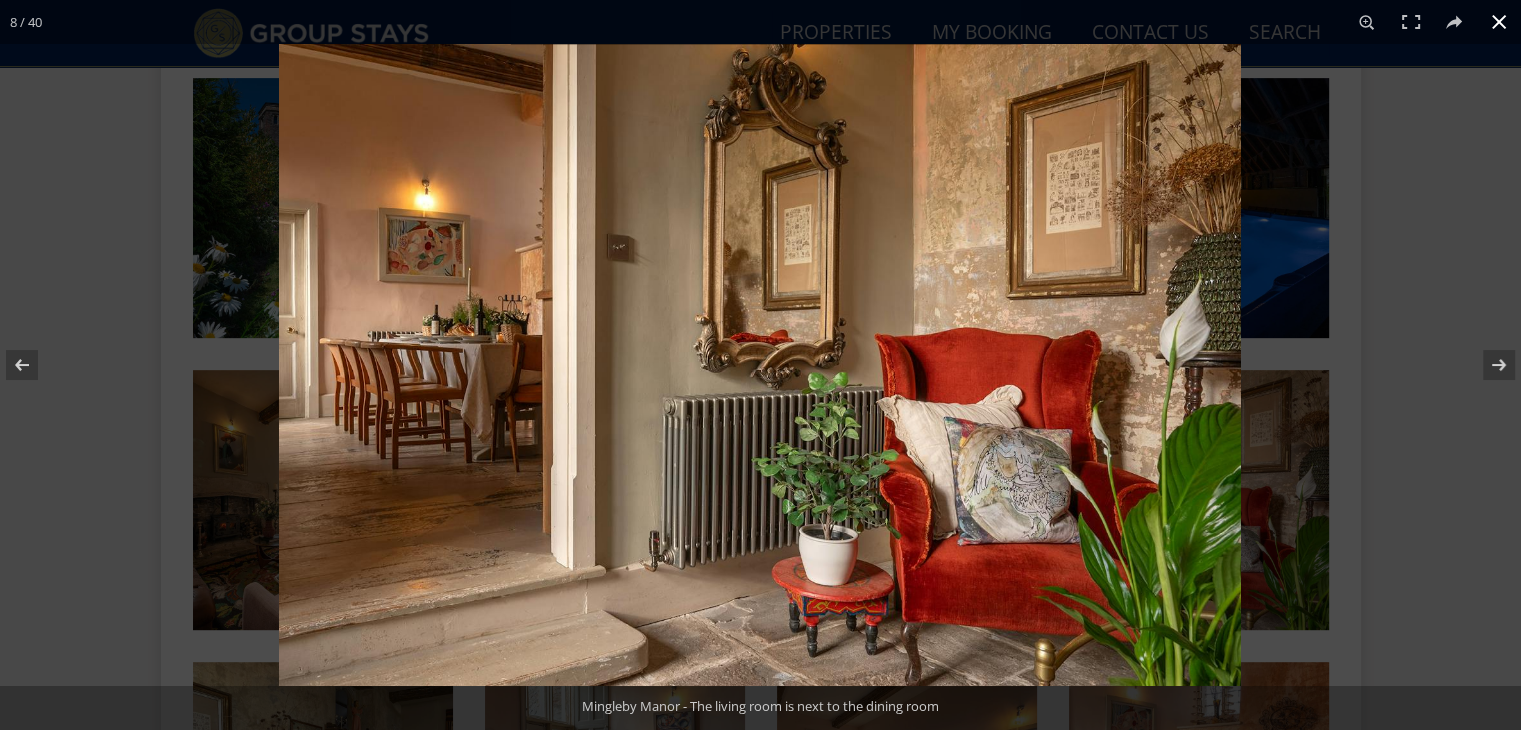 click at bounding box center [1499, 22] 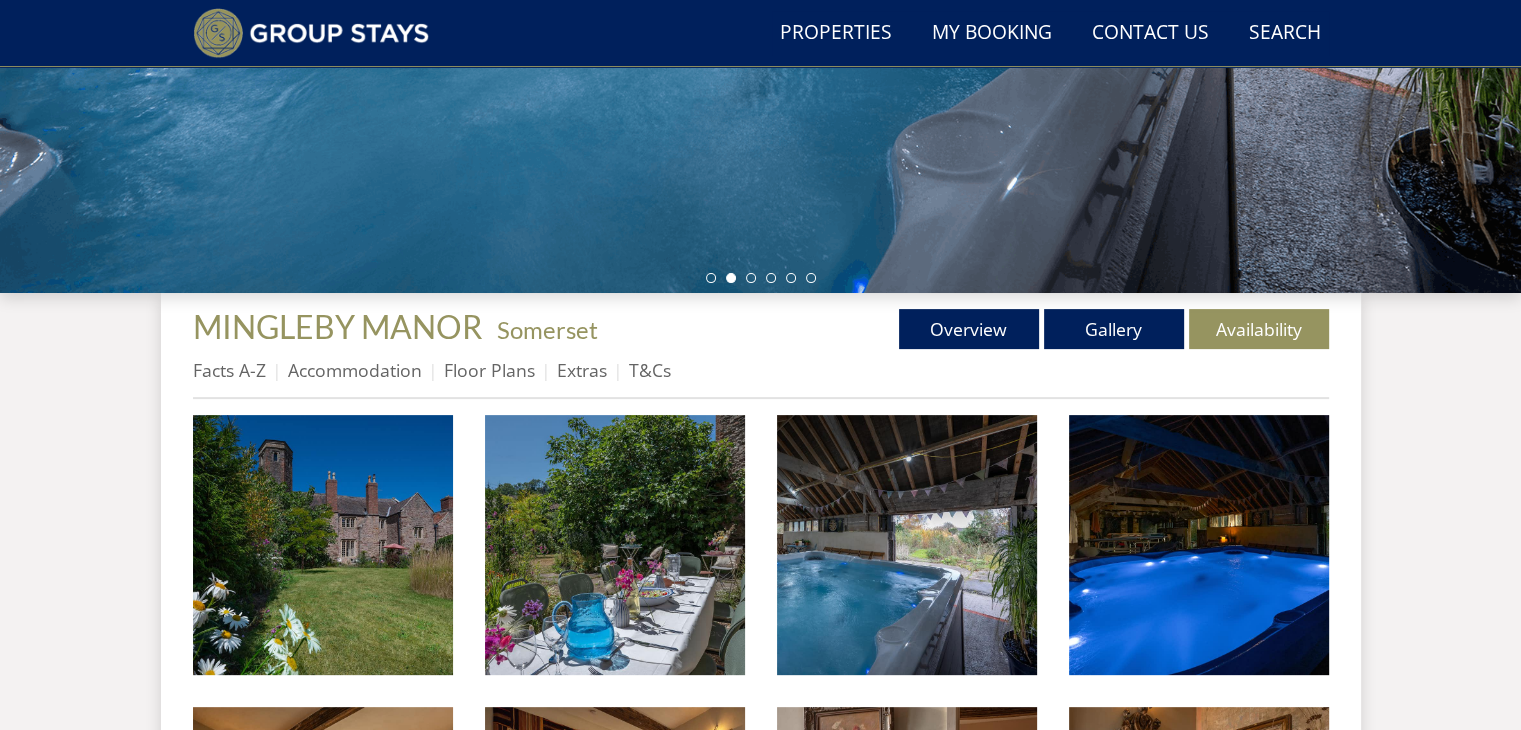 scroll, scrollTop: 519, scrollLeft: 0, axis: vertical 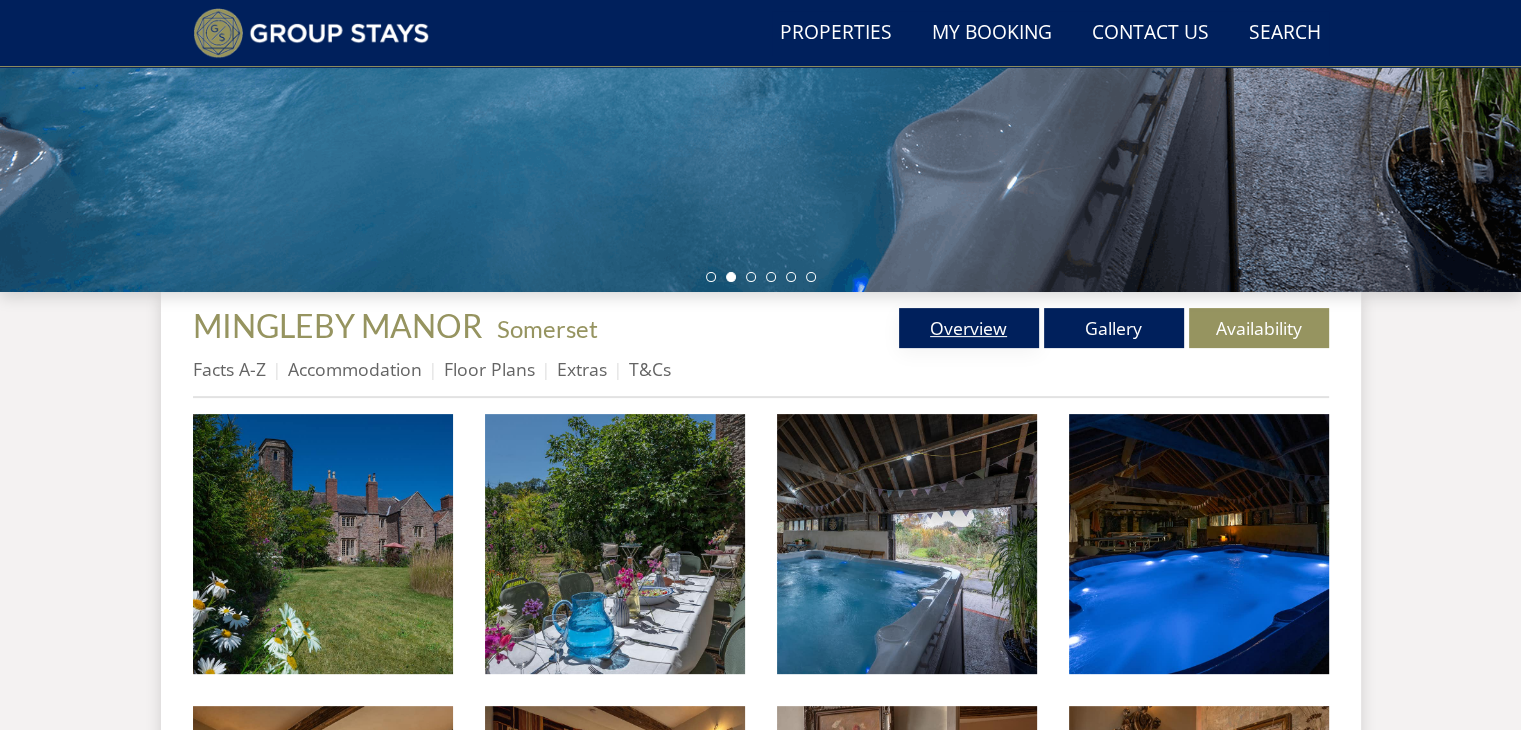 click on "Overview" at bounding box center (969, 328) 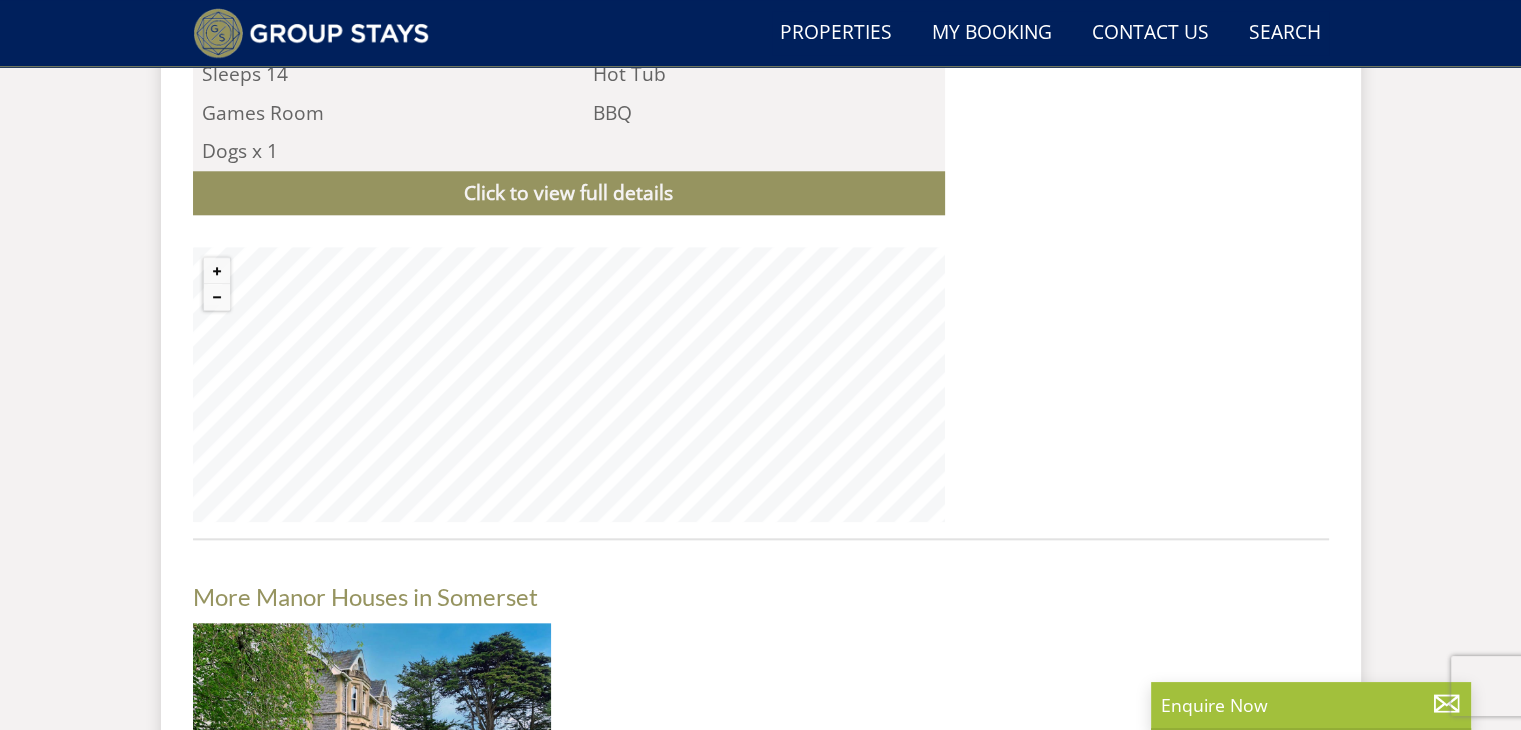 scroll, scrollTop: 2028, scrollLeft: 0, axis: vertical 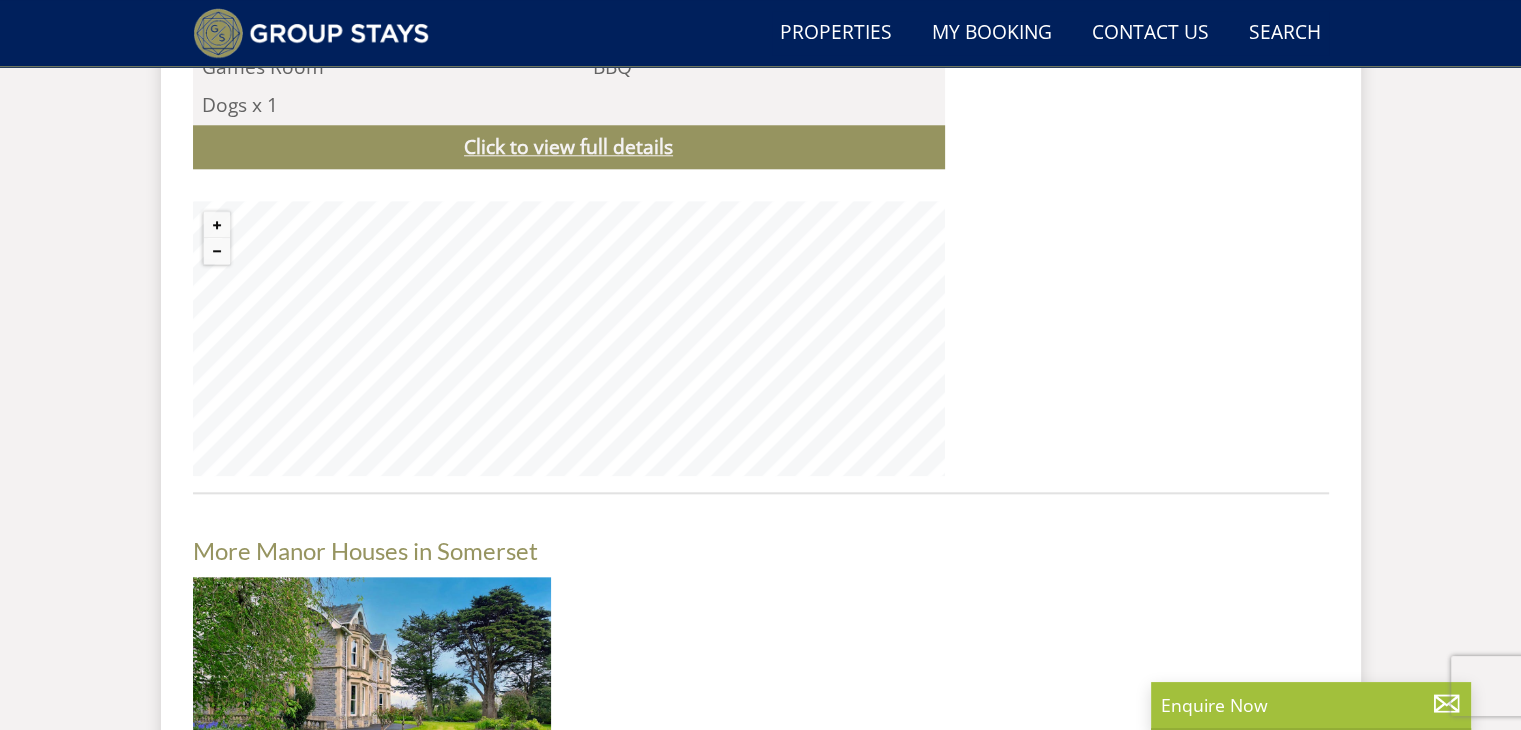 click on "Click to view full details" at bounding box center [569, 147] 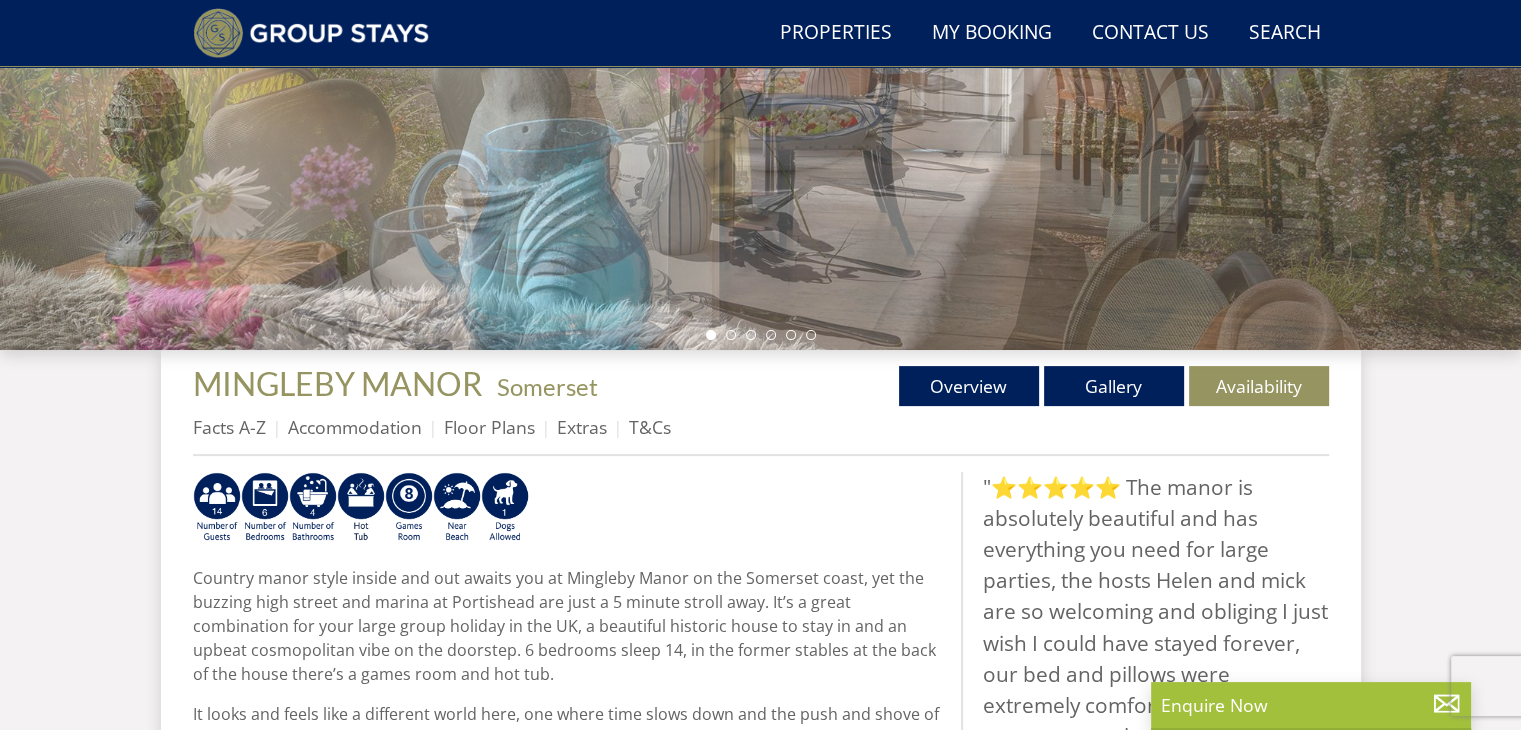 scroll, scrollTop: 460, scrollLeft: 0, axis: vertical 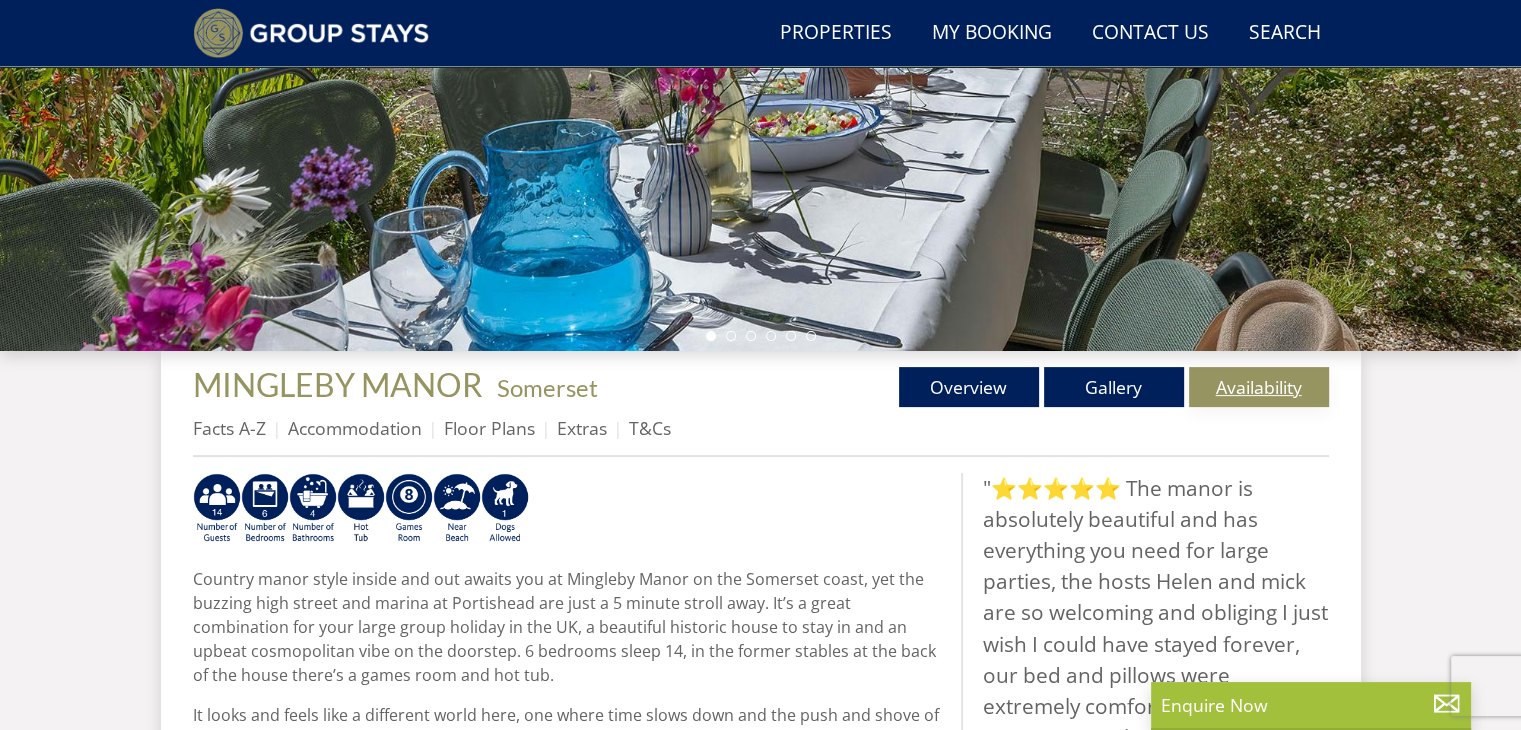 click on "Availability" at bounding box center [1259, 387] 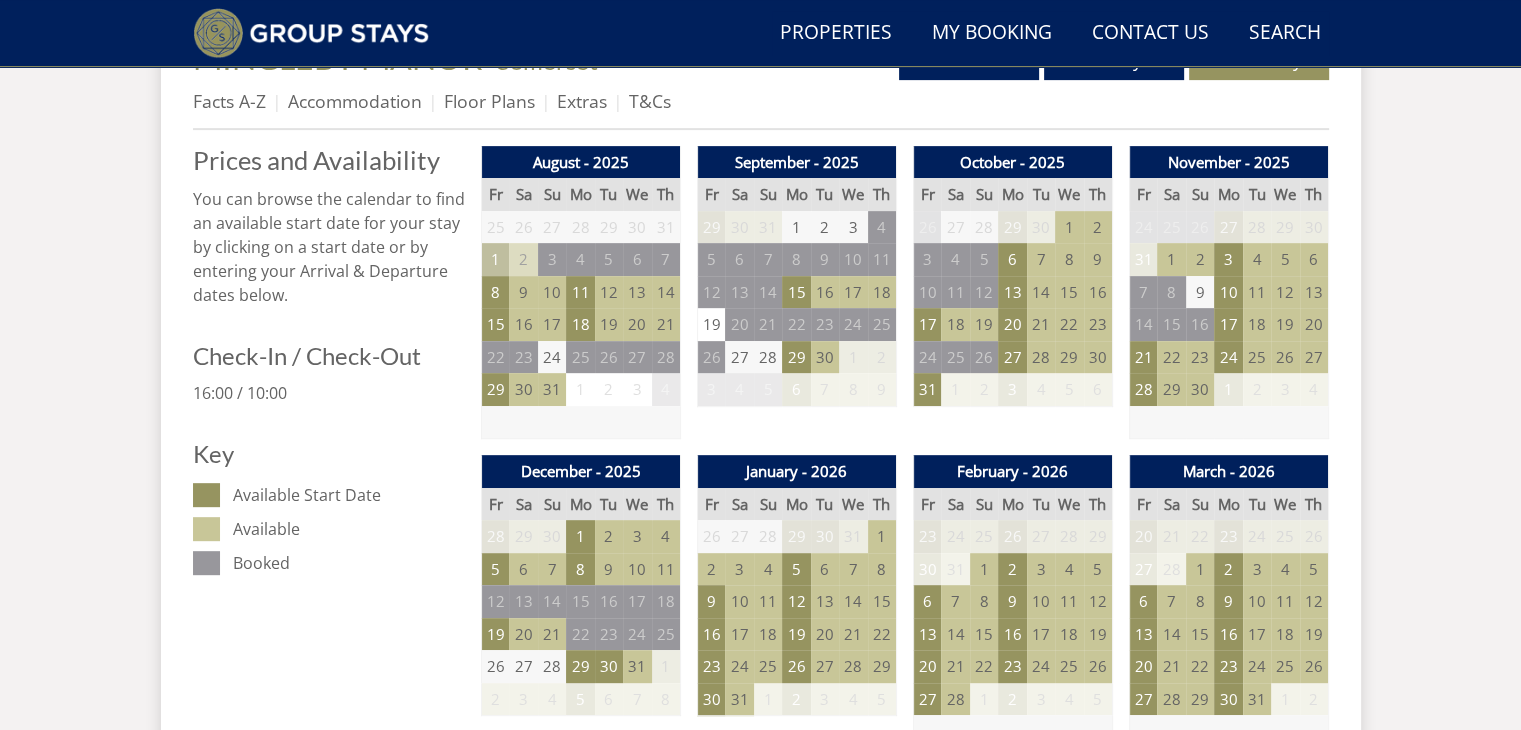 scroll, scrollTop: 622, scrollLeft: 0, axis: vertical 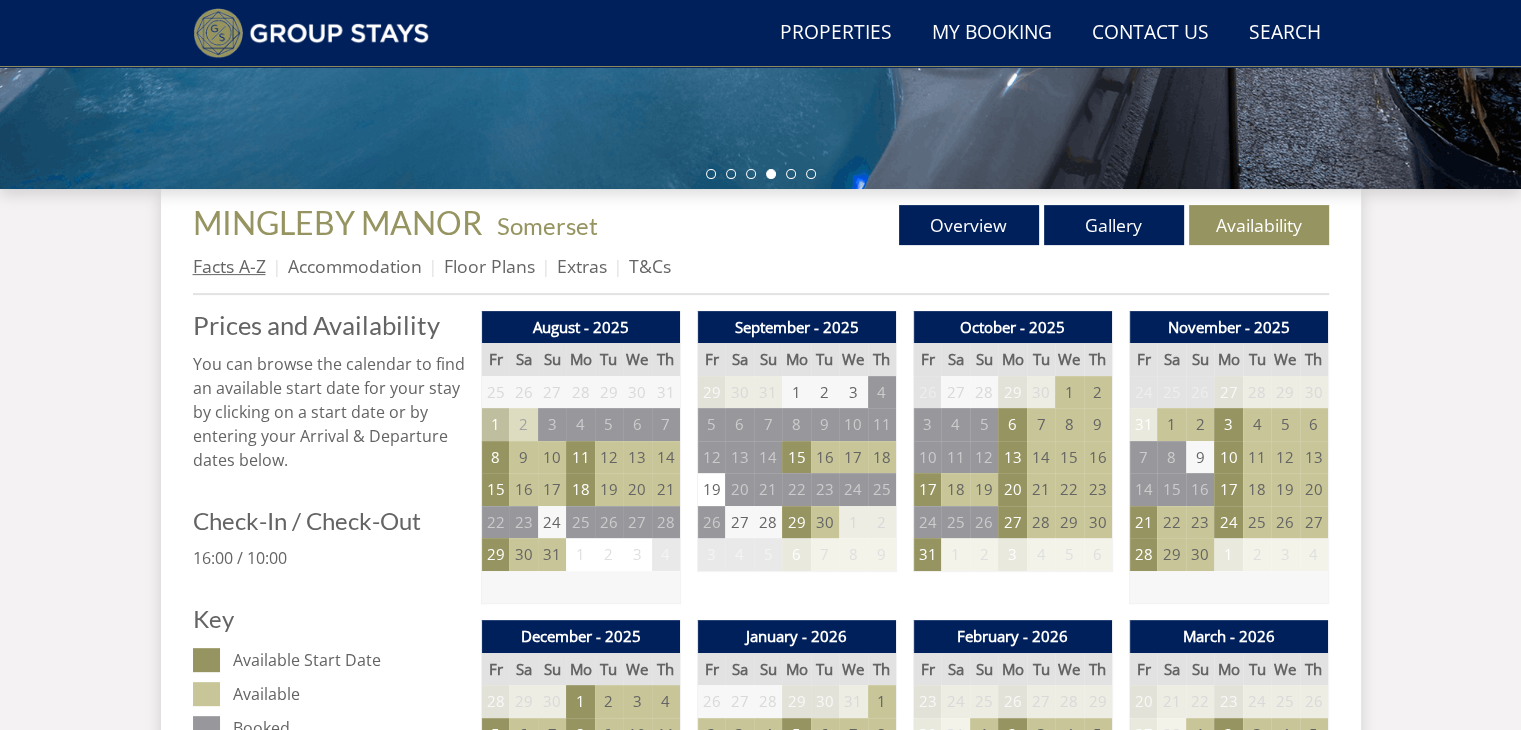 click on "Facts A-Z" at bounding box center [229, 266] 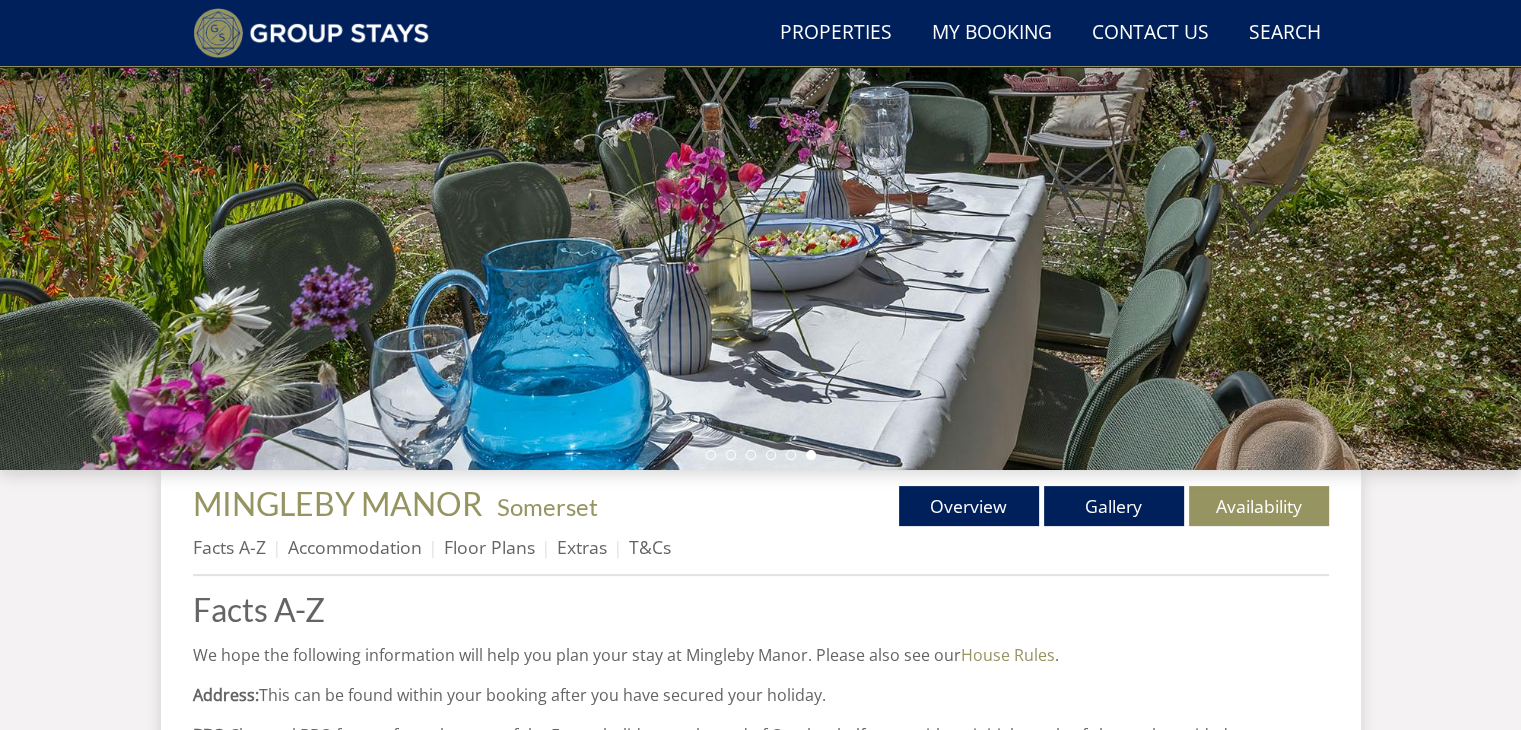 scroll, scrollTop: 342, scrollLeft: 0, axis: vertical 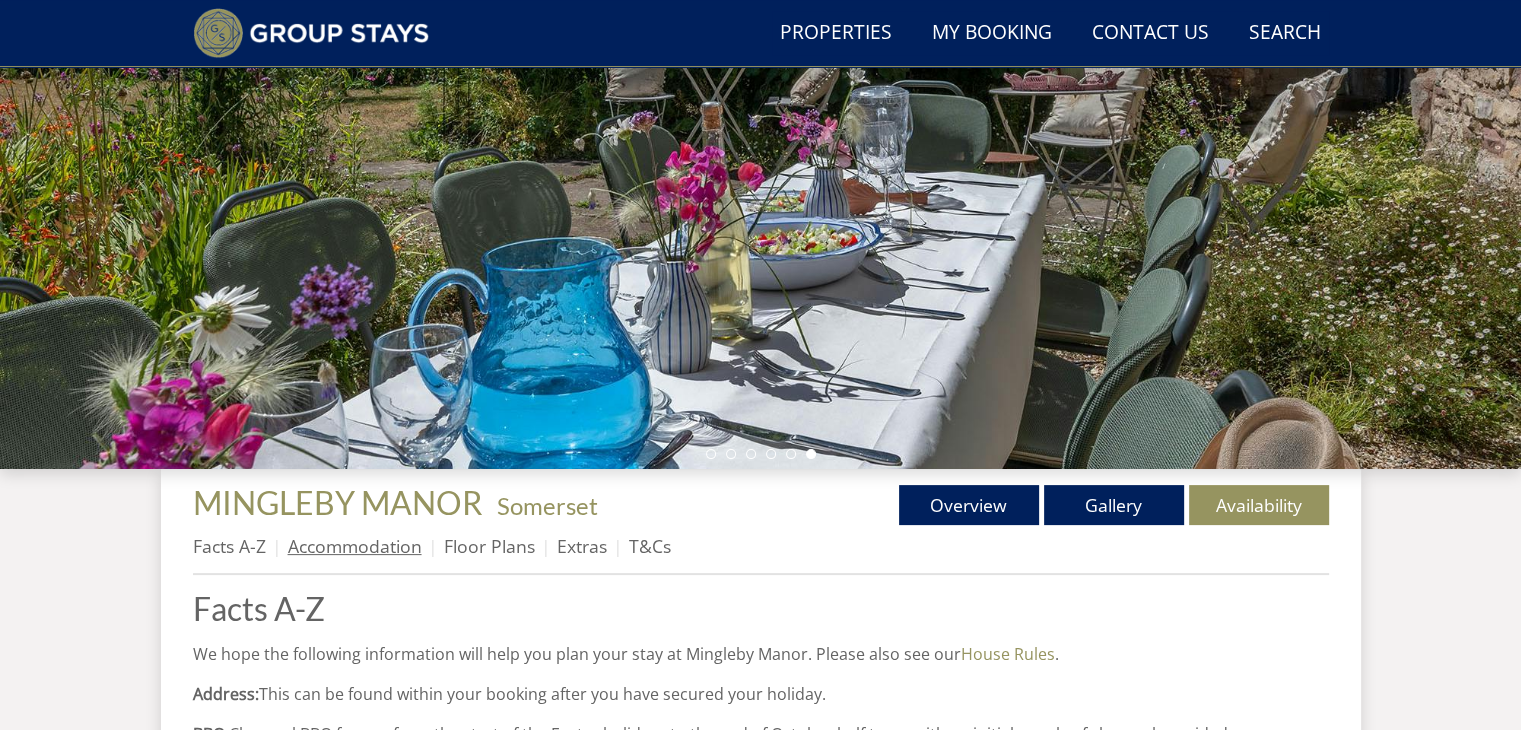 click on "Accommodation" at bounding box center [355, 546] 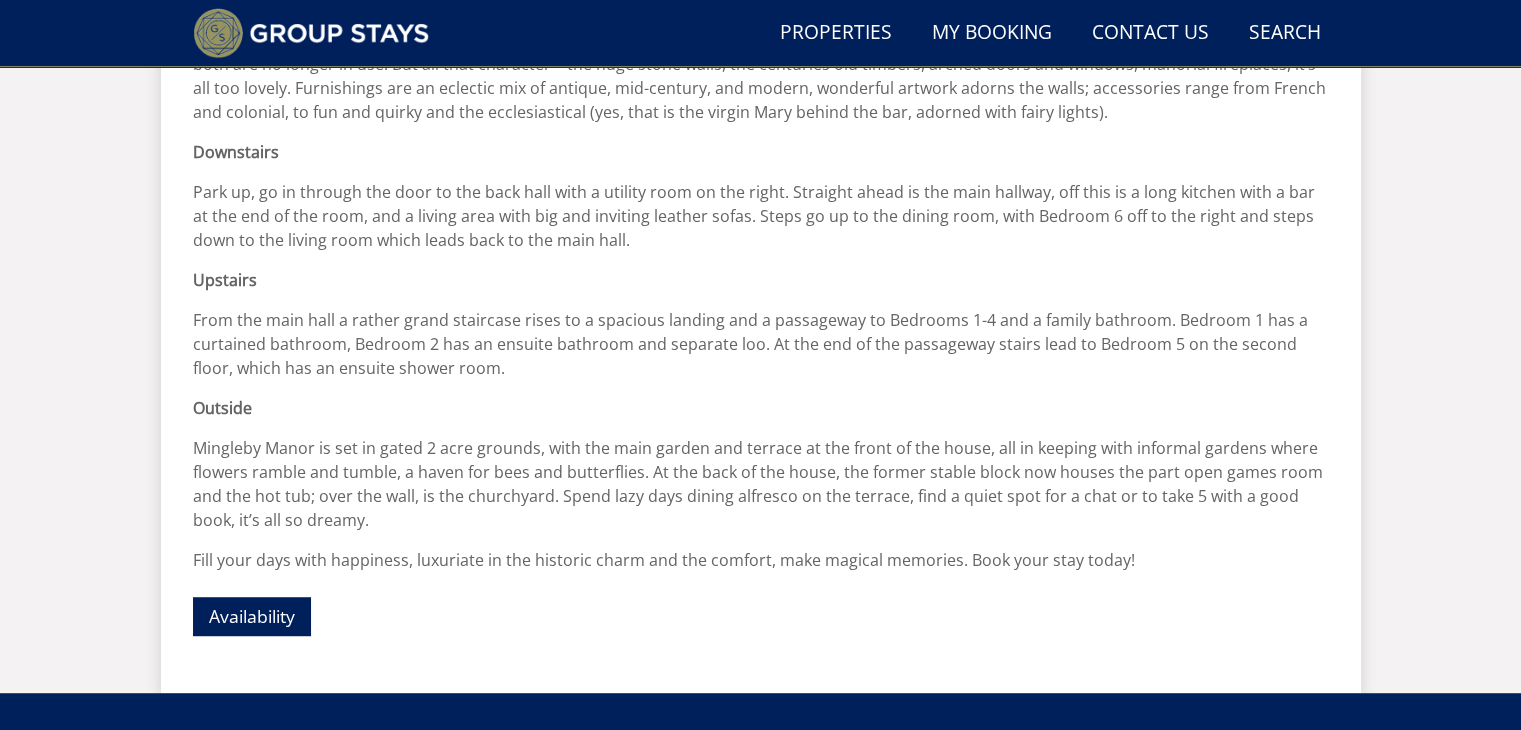 scroll, scrollTop: 516, scrollLeft: 0, axis: vertical 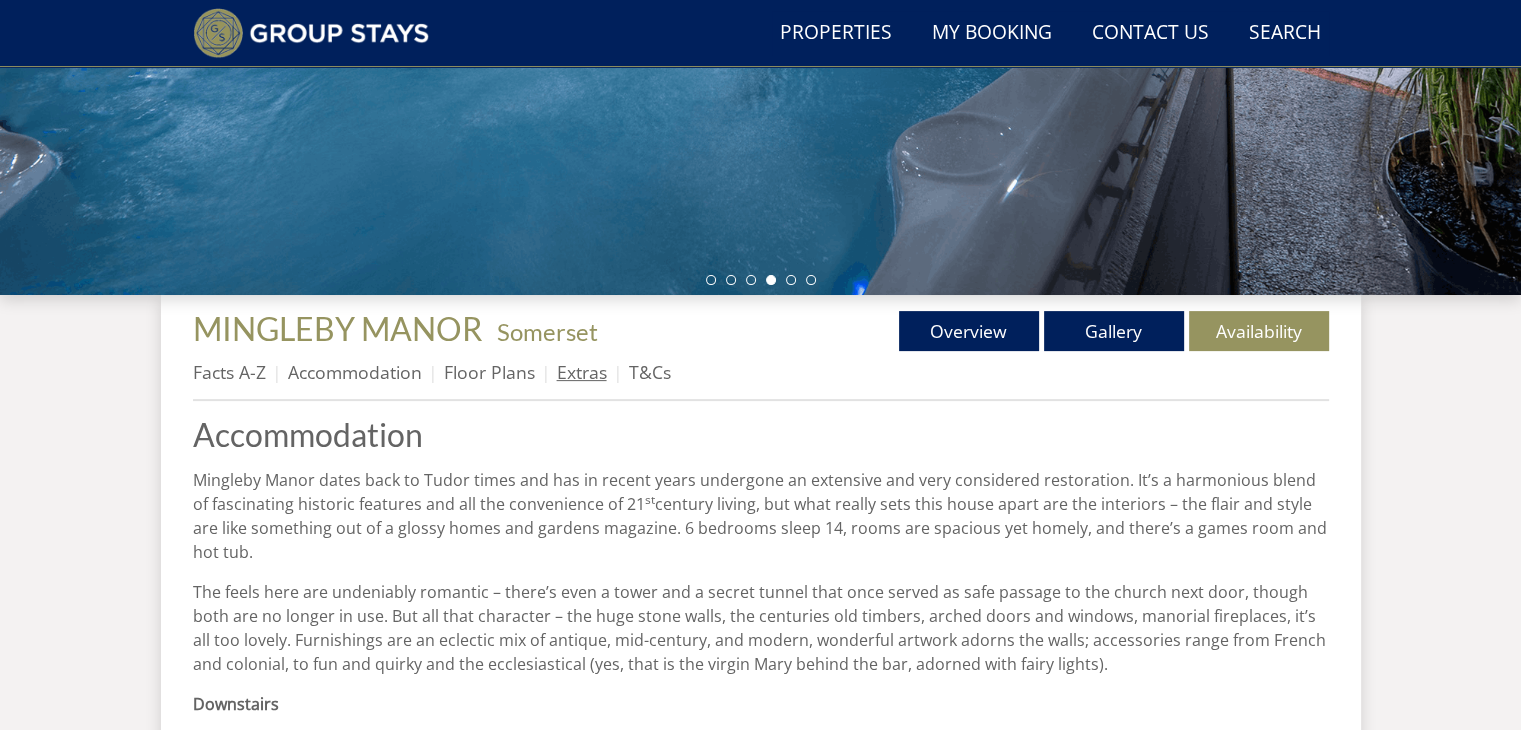 click on "Extras" at bounding box center (582, 372) 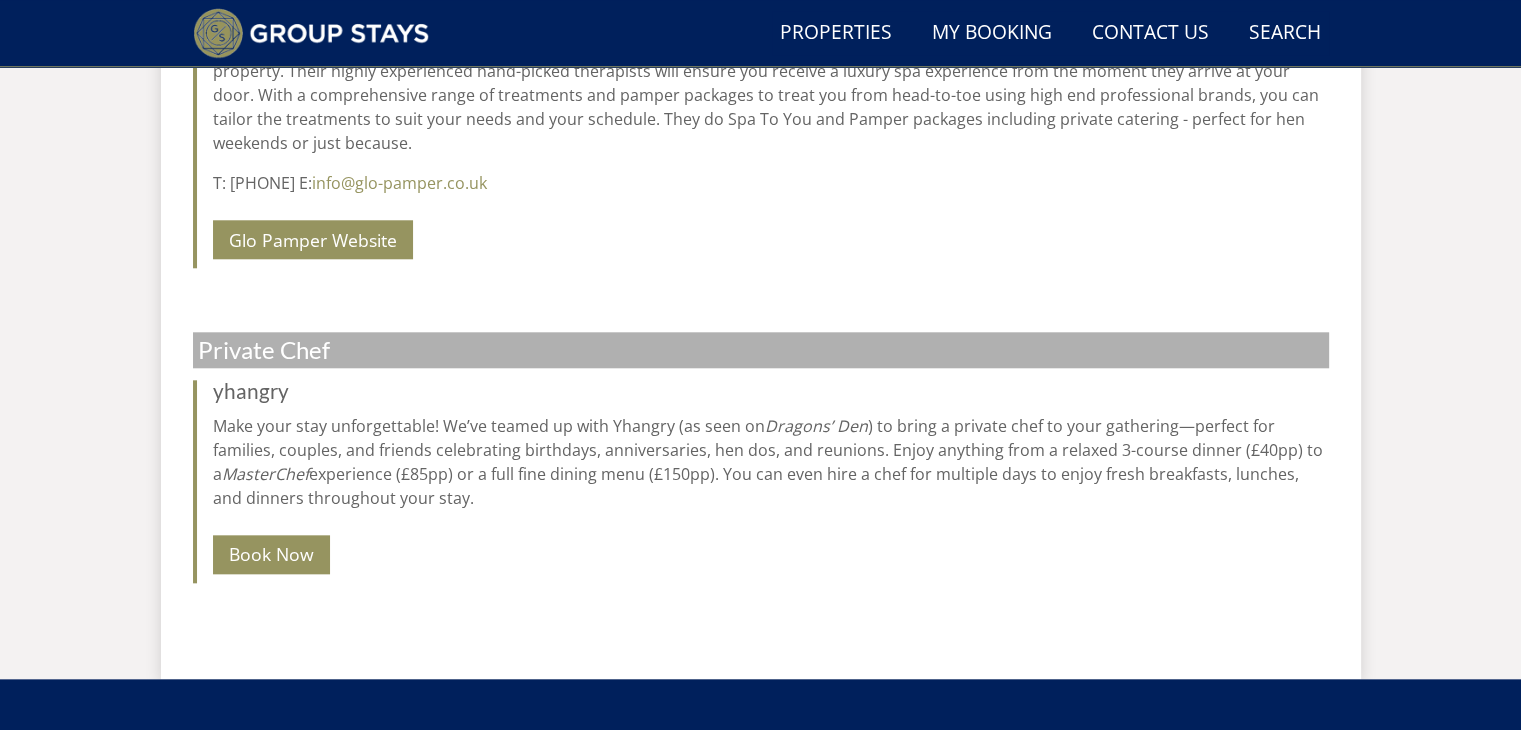 scroll, scrollTop: 2035, scrollLeft: 0, axis: vertical 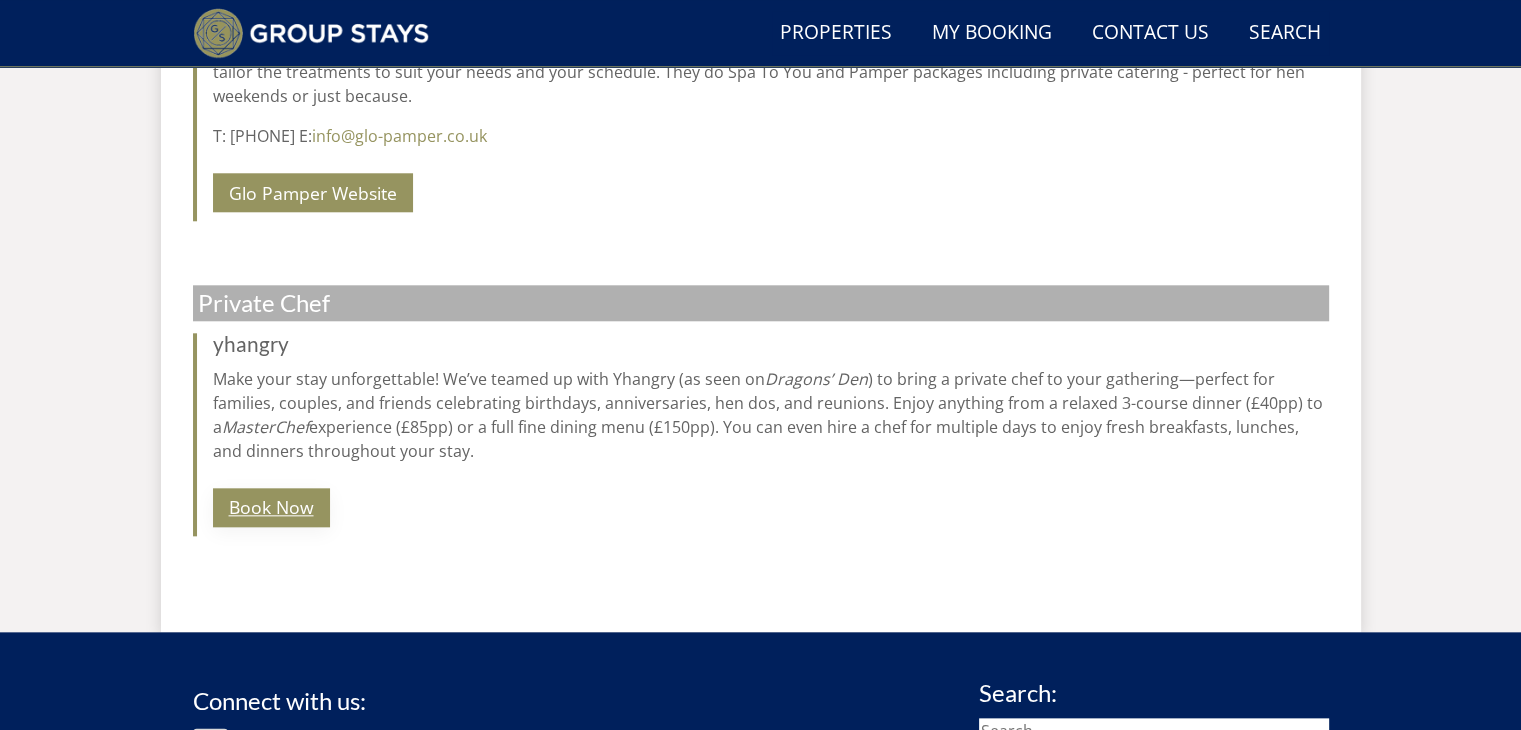 click on "Book Now" at bounding box center [271, 507] 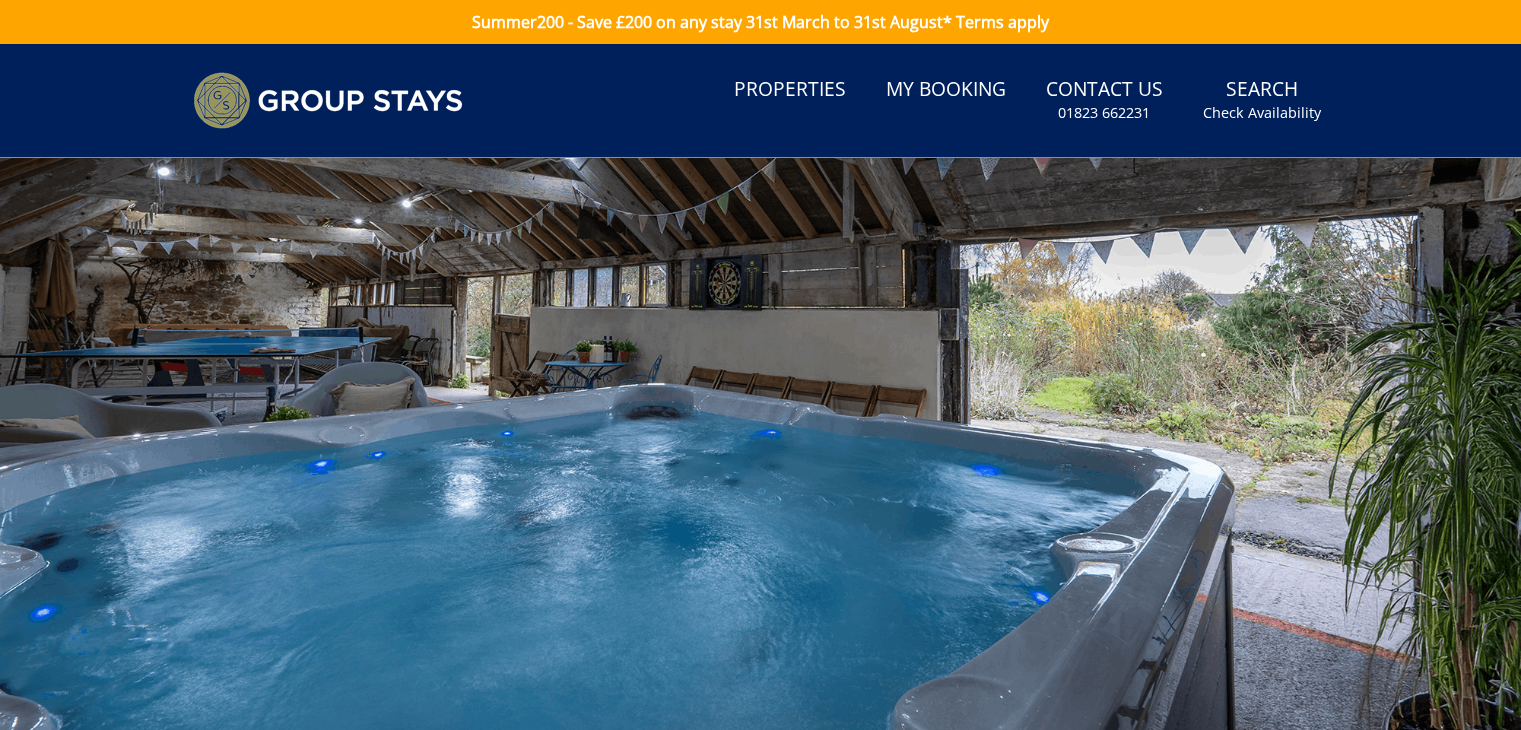 scroll, scrollTop: 2078, scrollLeft: 0, axis: vertical 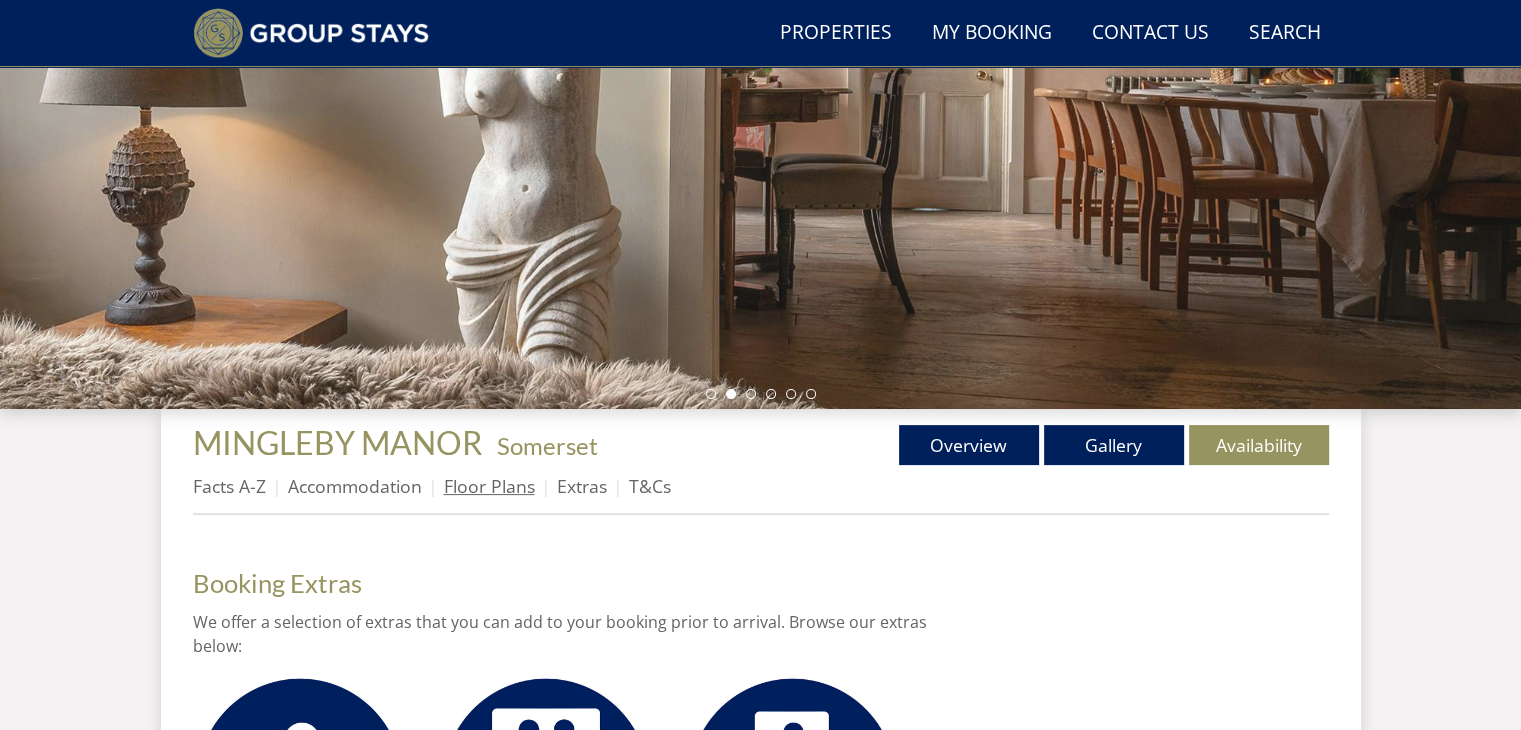 click on "Floor Plans" at bounding box center [489, 486] 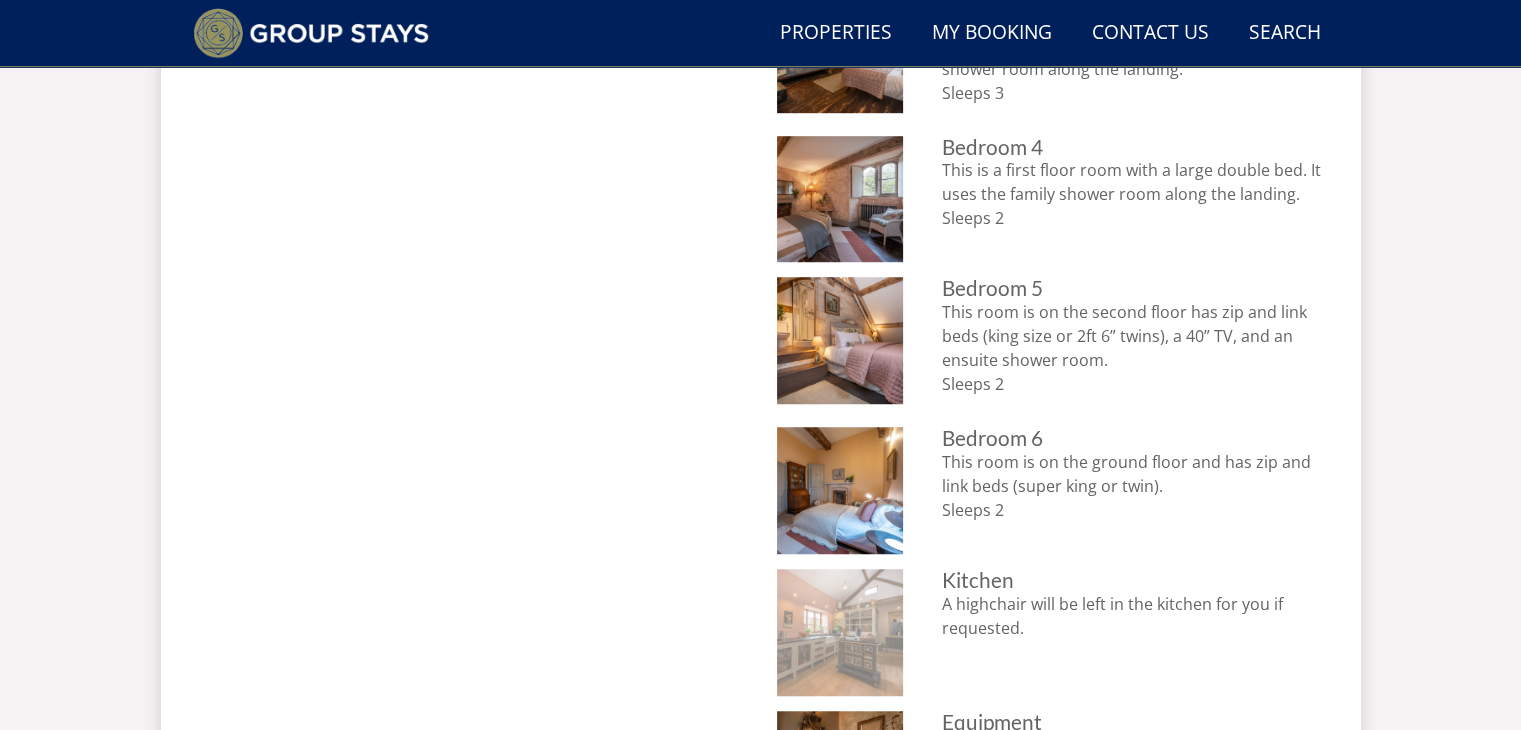 scroll, scrollTop: 1630, scrollLeft: 0, axis: vertical 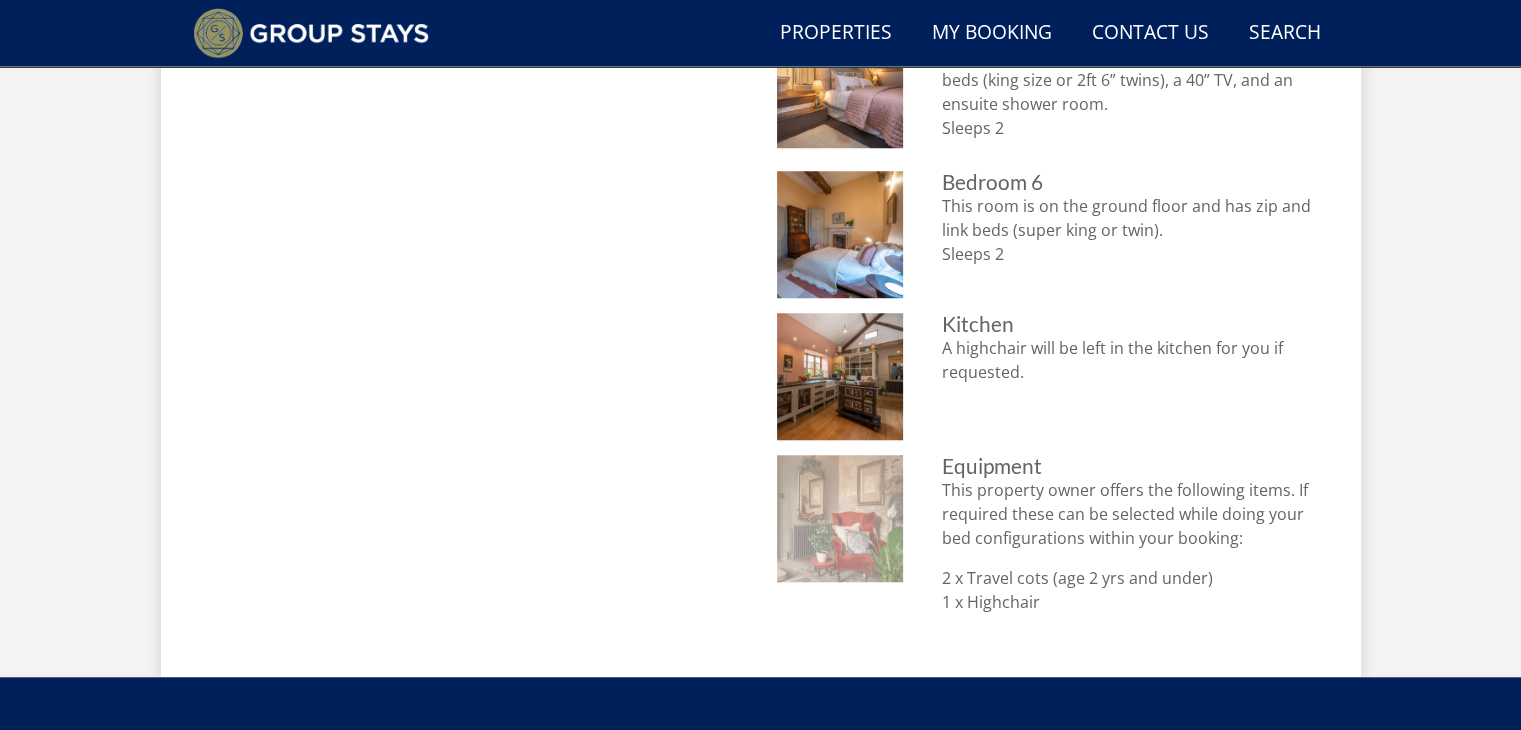 click at bounding box center (840, 518) 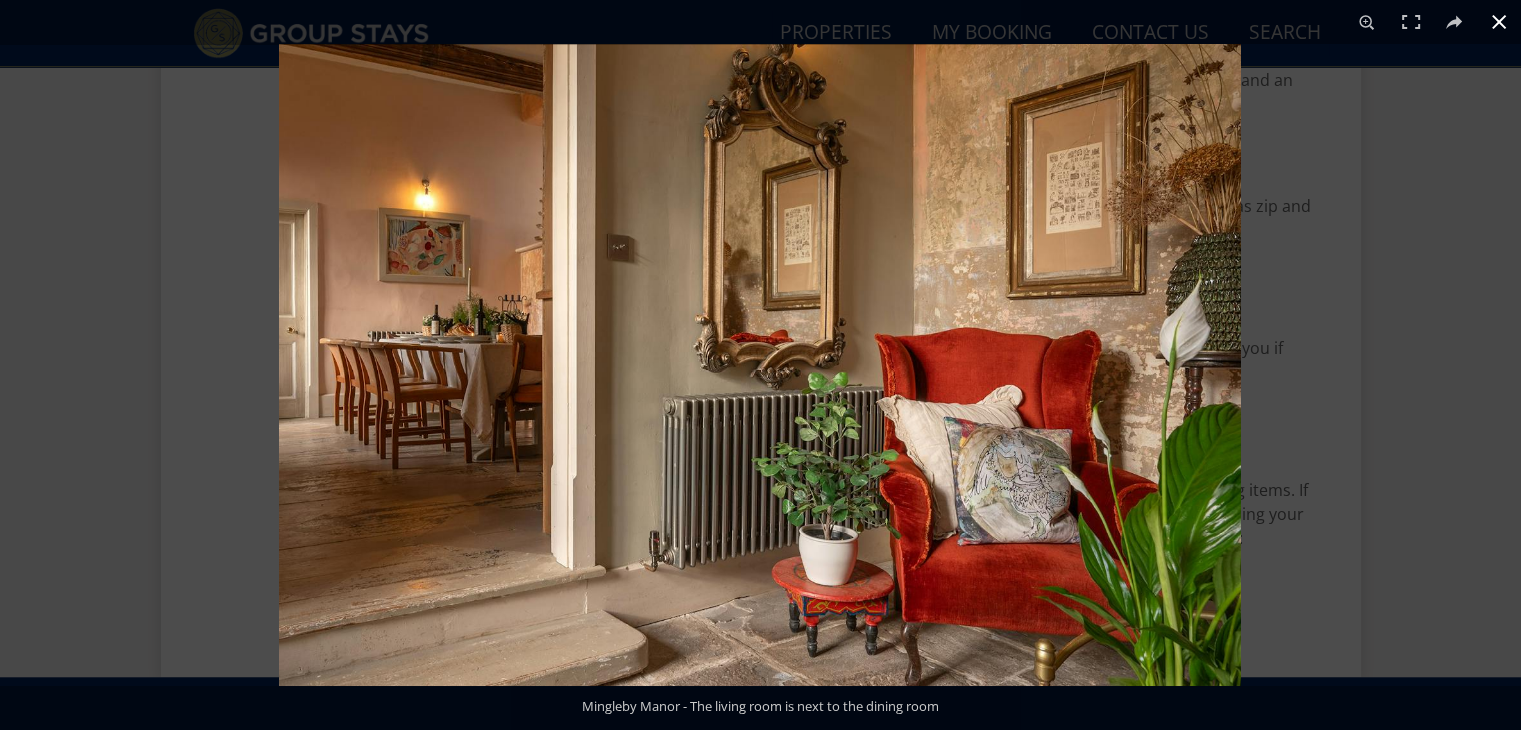 click at bounding box center (1039, 409) 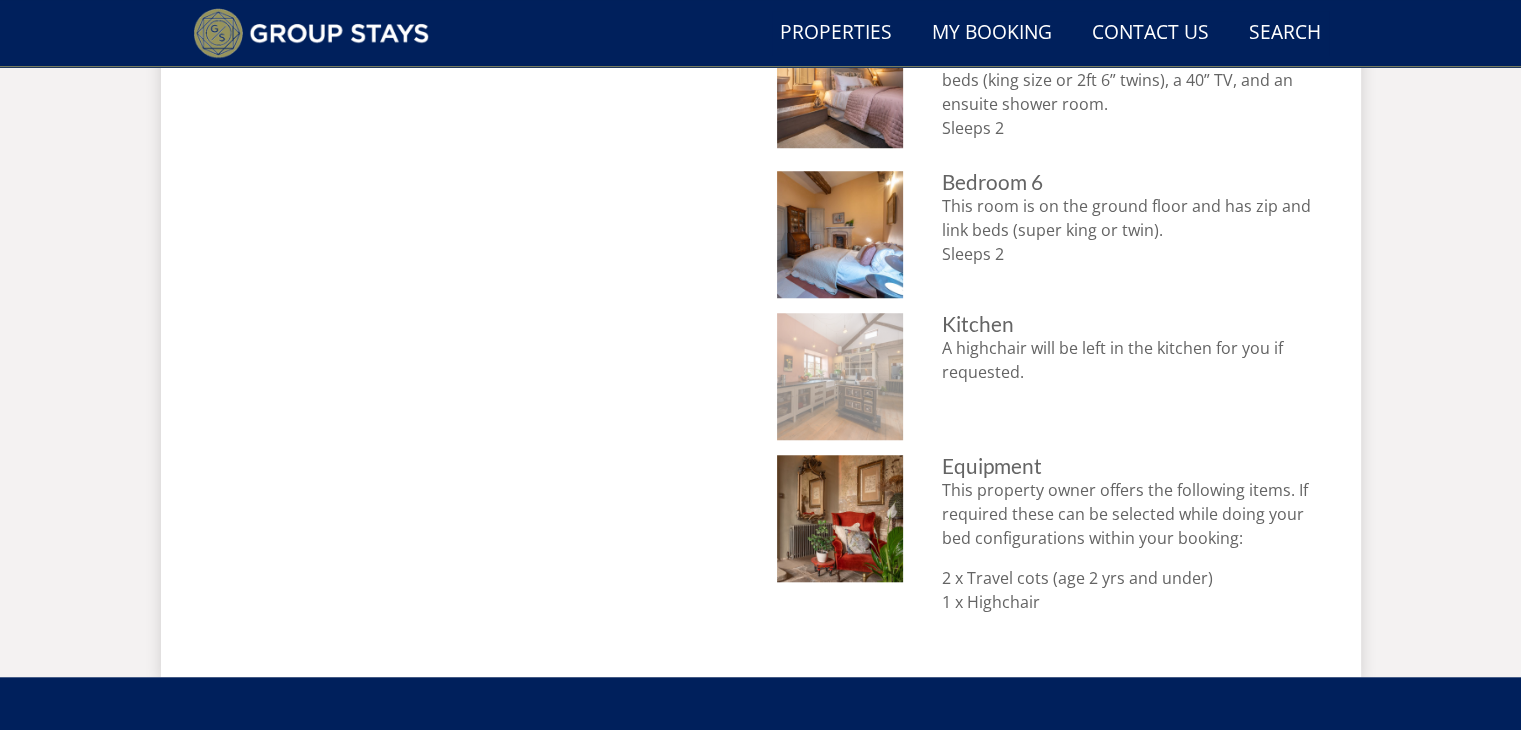 click at bounding box center (840, 376) 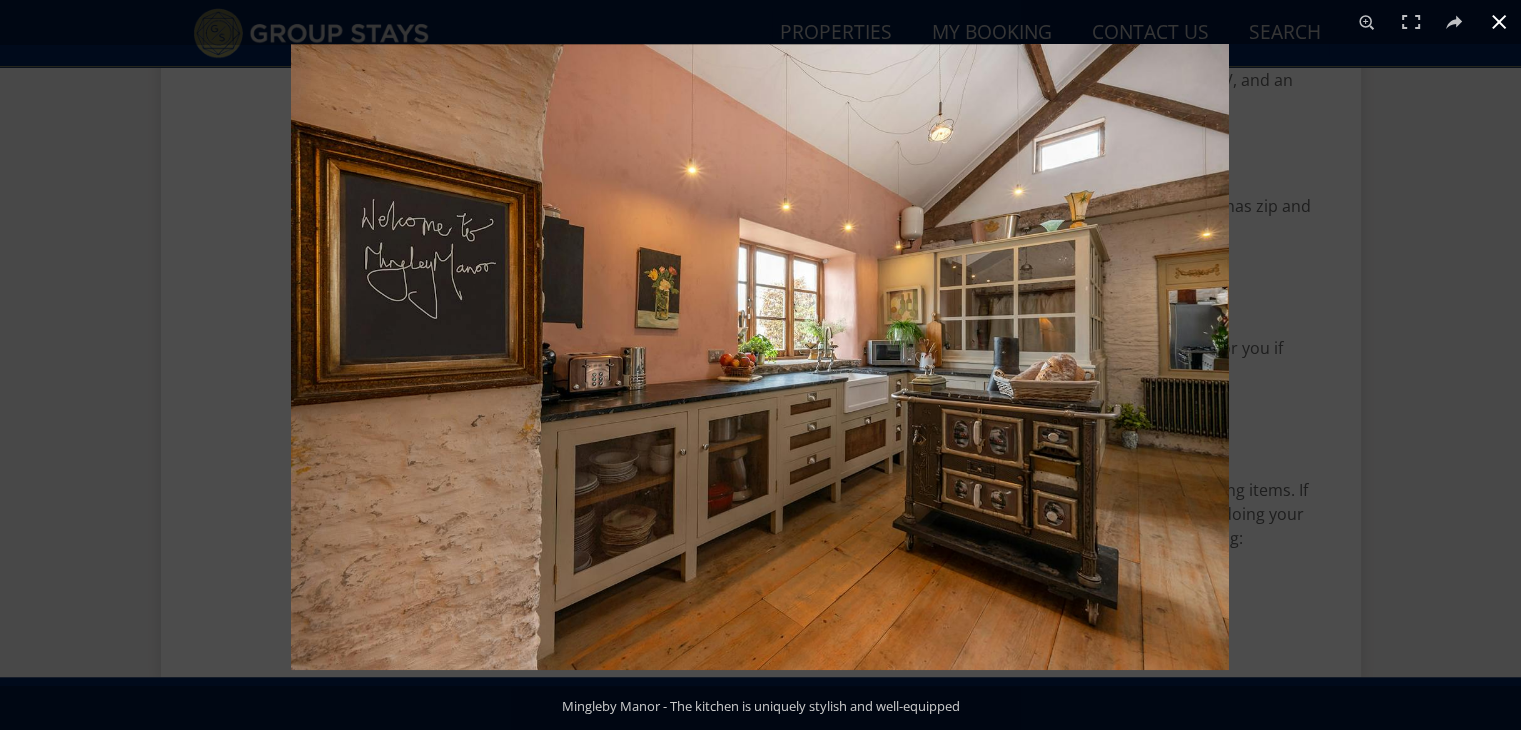 click at bounding box center (1051, 409) 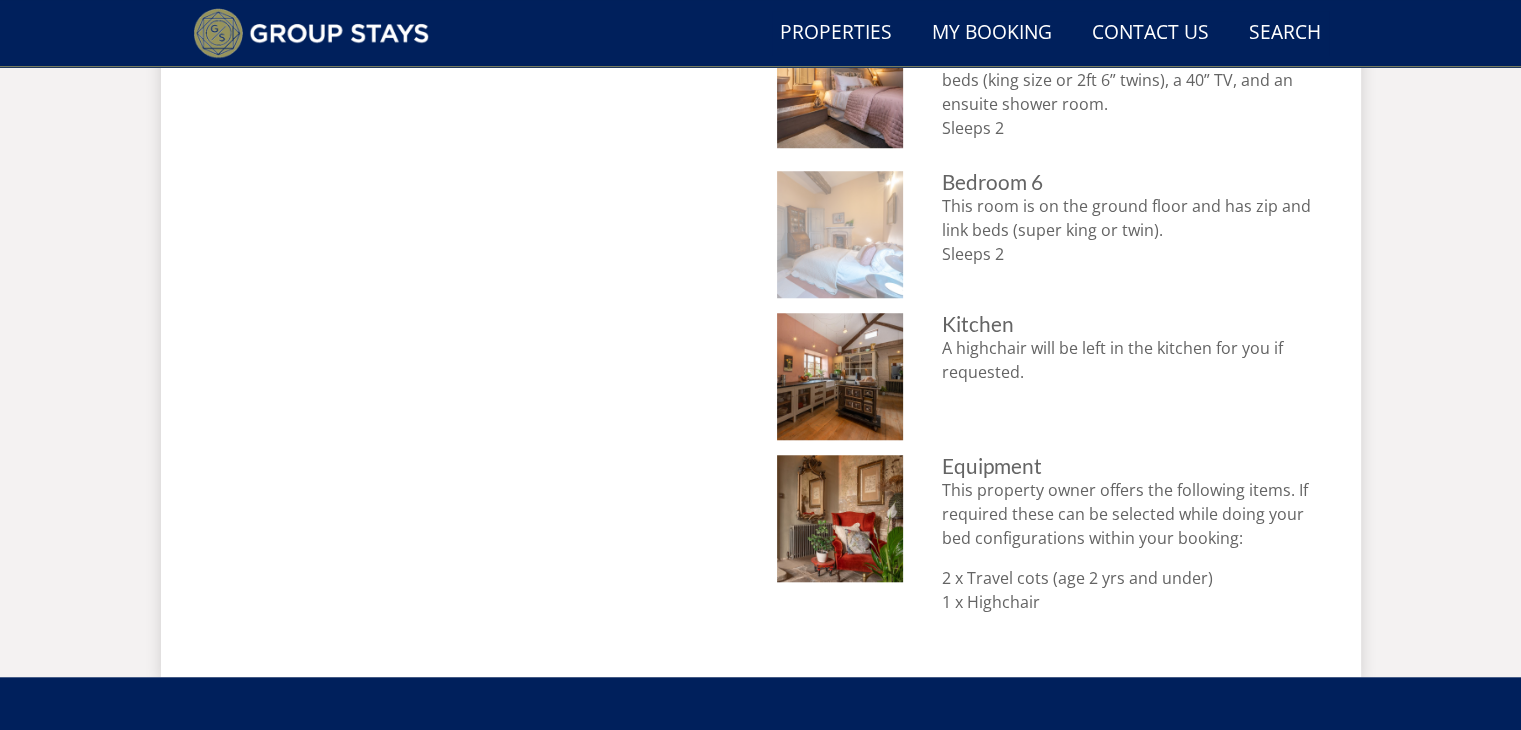 click at bounding box center [840, 234] 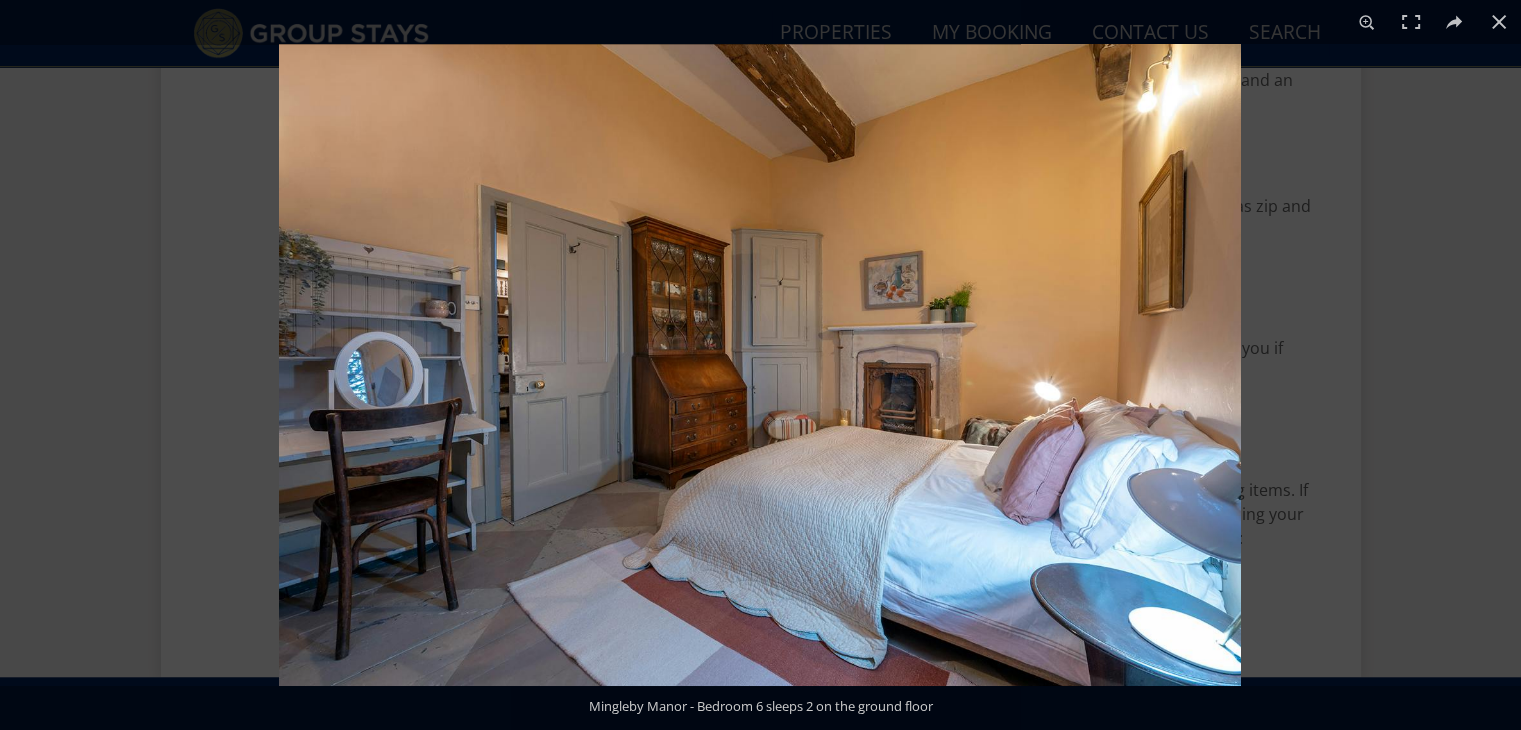 click at bounding box center (1039, 409) 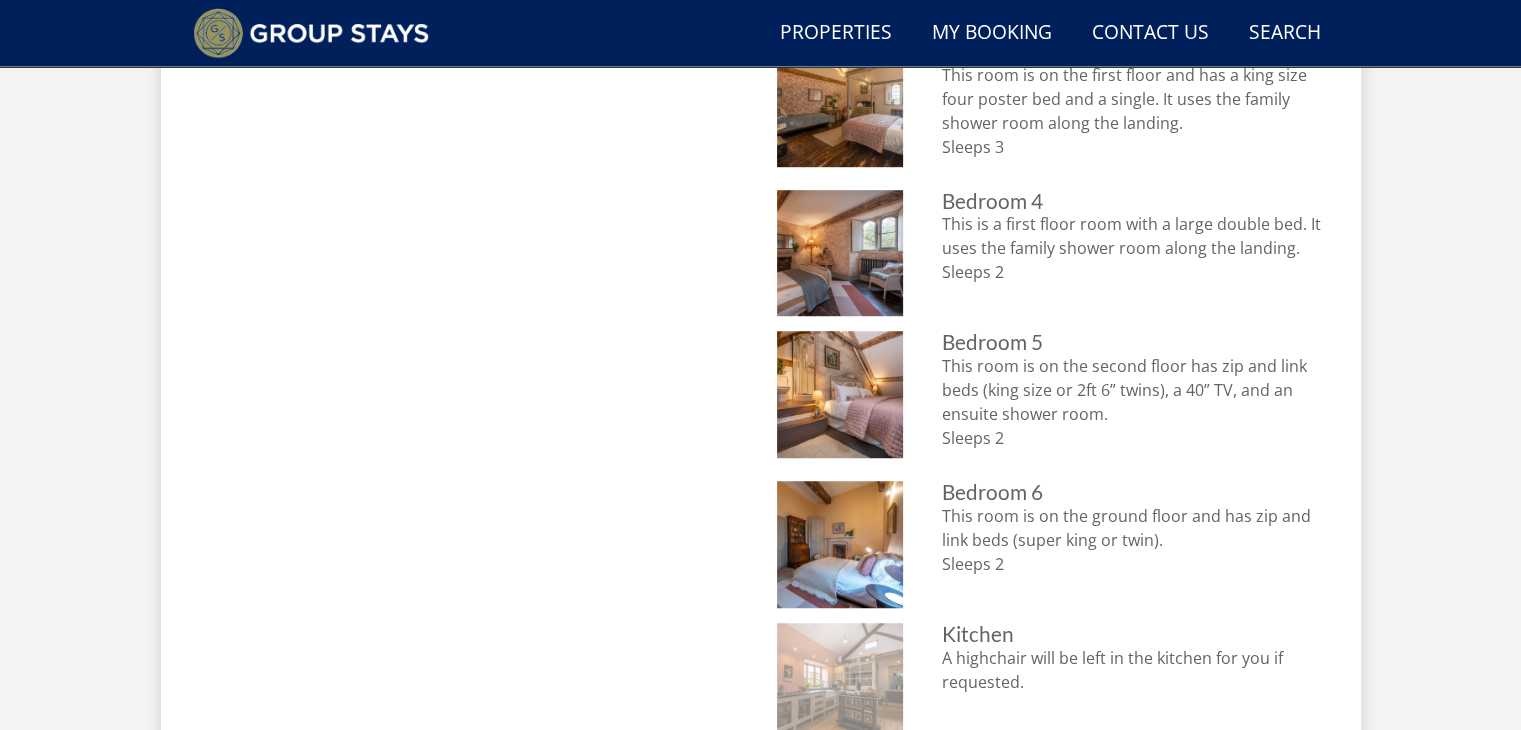 scroll, scrollTop: 1320, scrollLeft: 0, axis: vertical 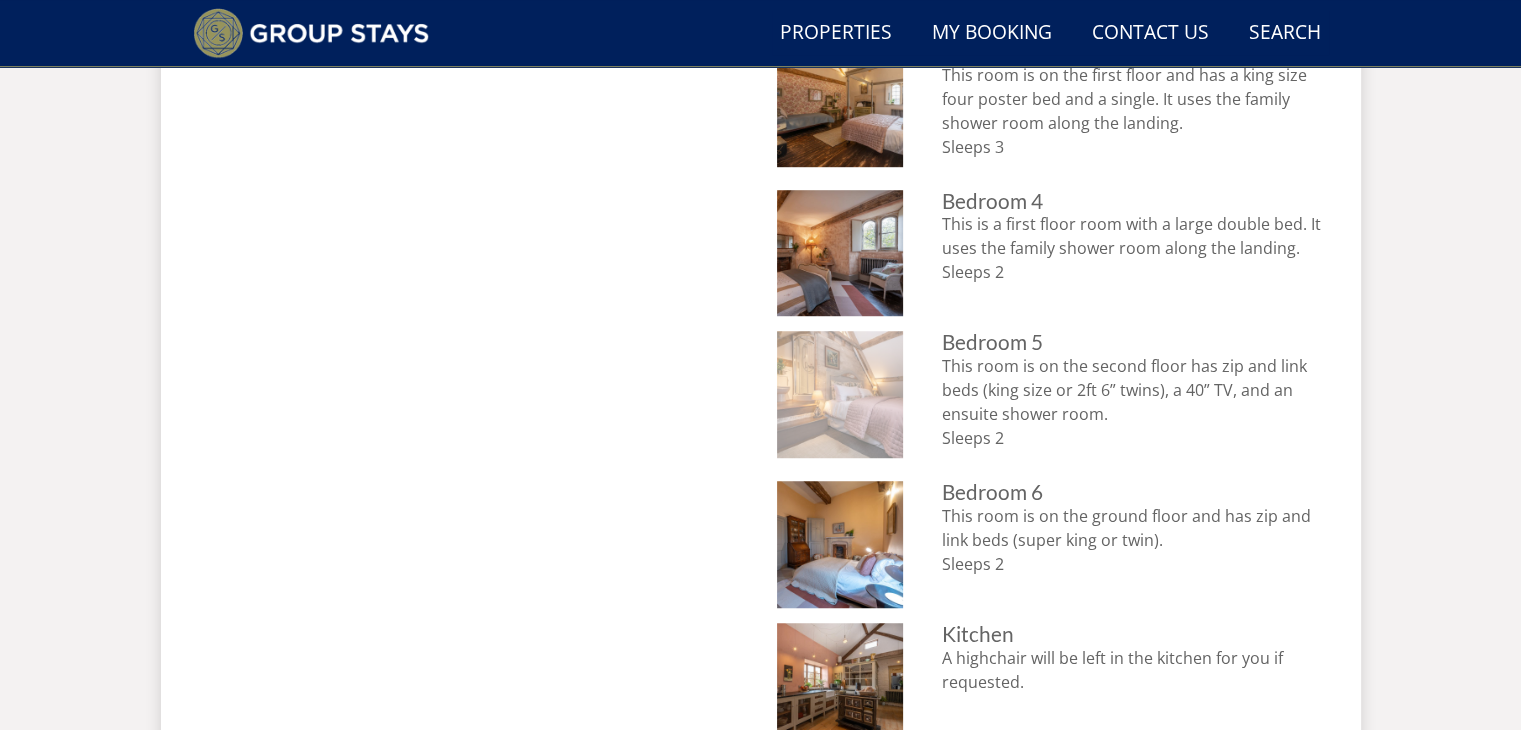 click at bounding box center (840, 394) 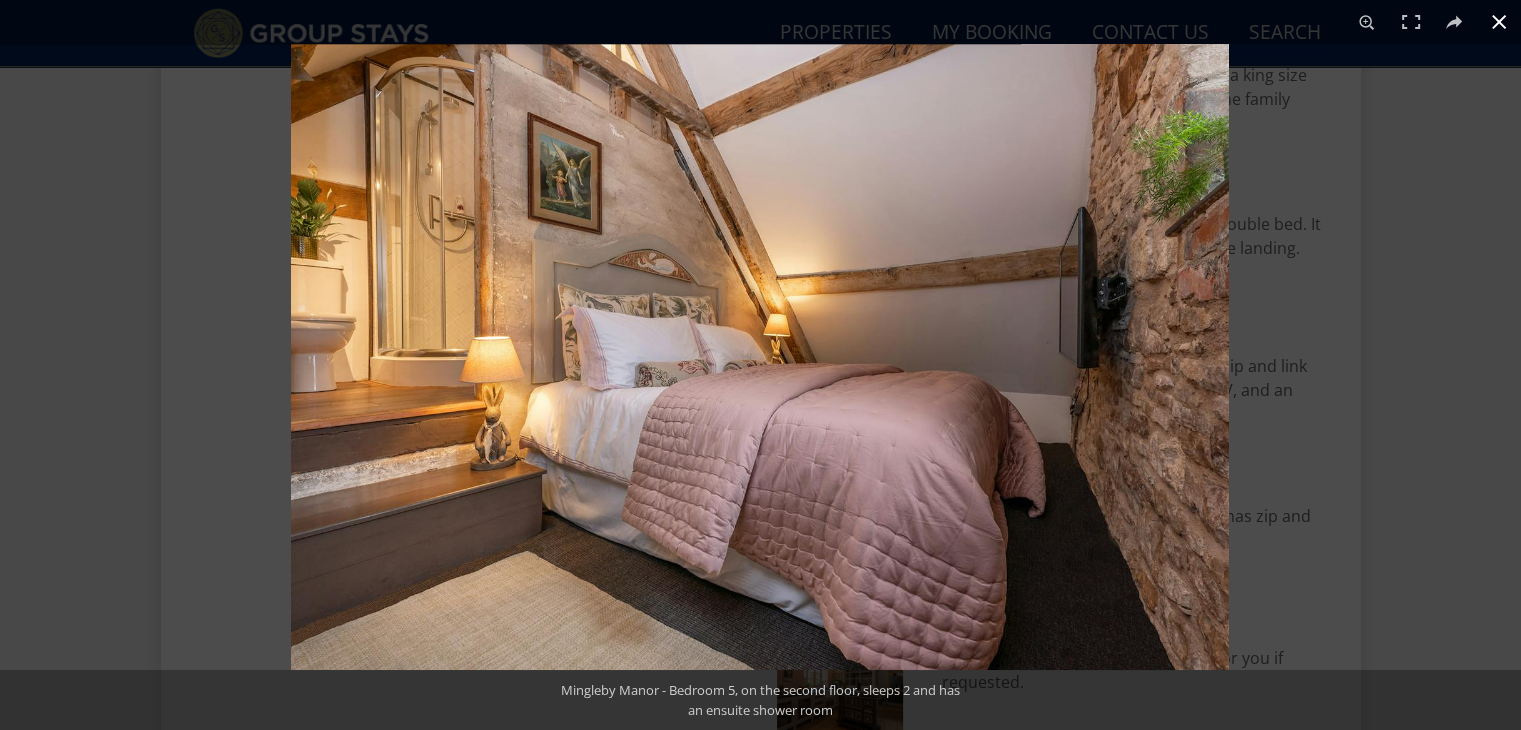 click at bounding box center (1051, 409) 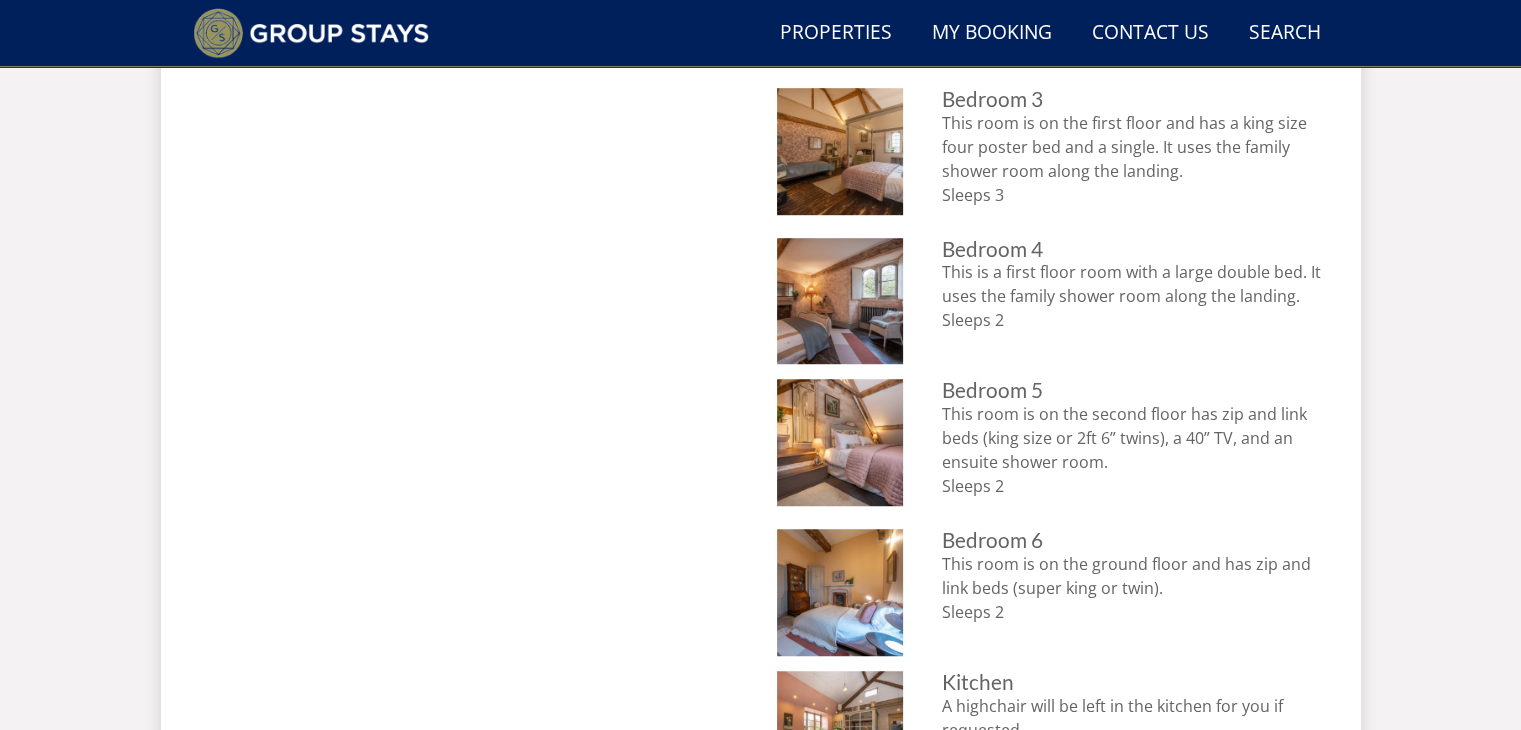 scroll, scrollTop: 1264, scrollLeft: 0, axis: vertical 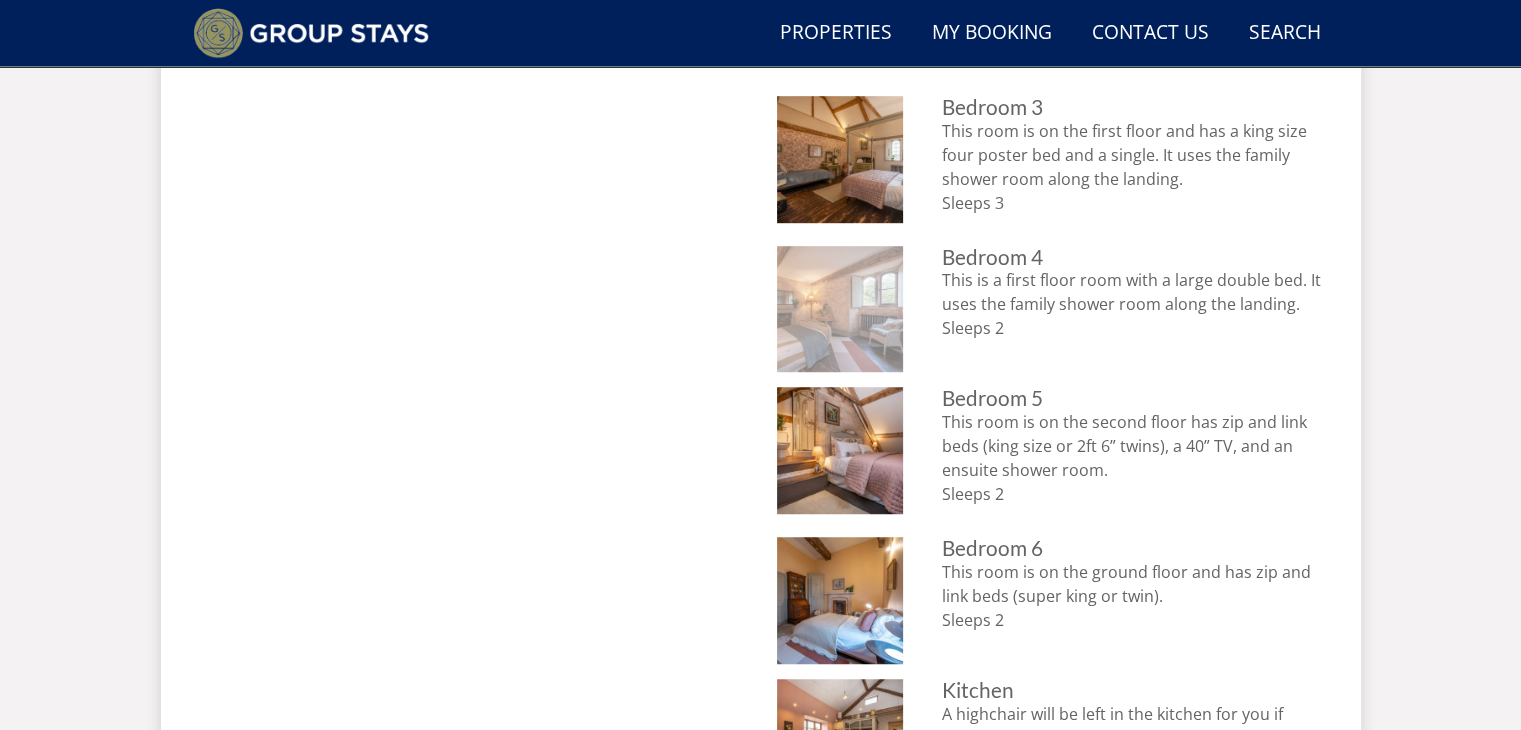 click at bounding box center [840, 309] 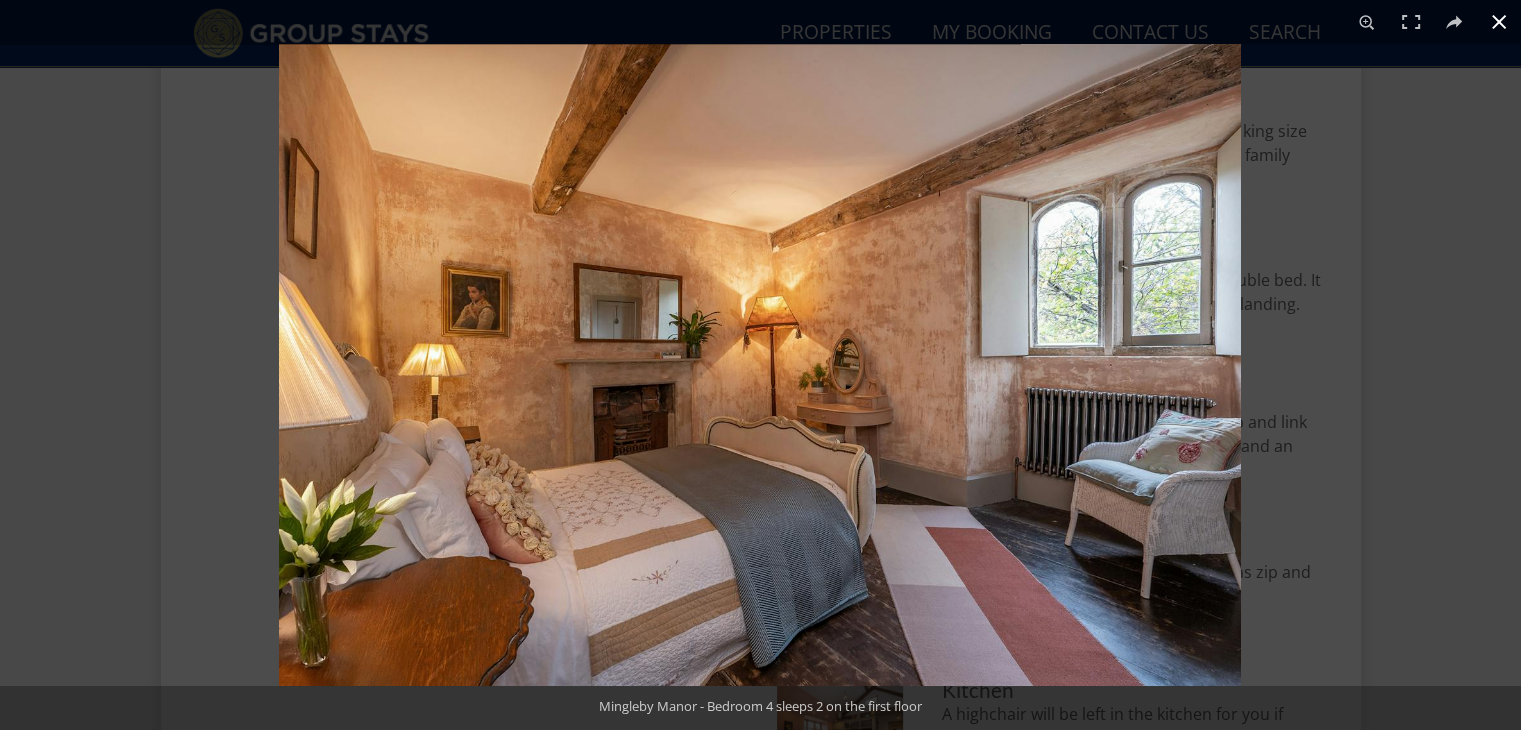 click at bounding box center (1039, 409) 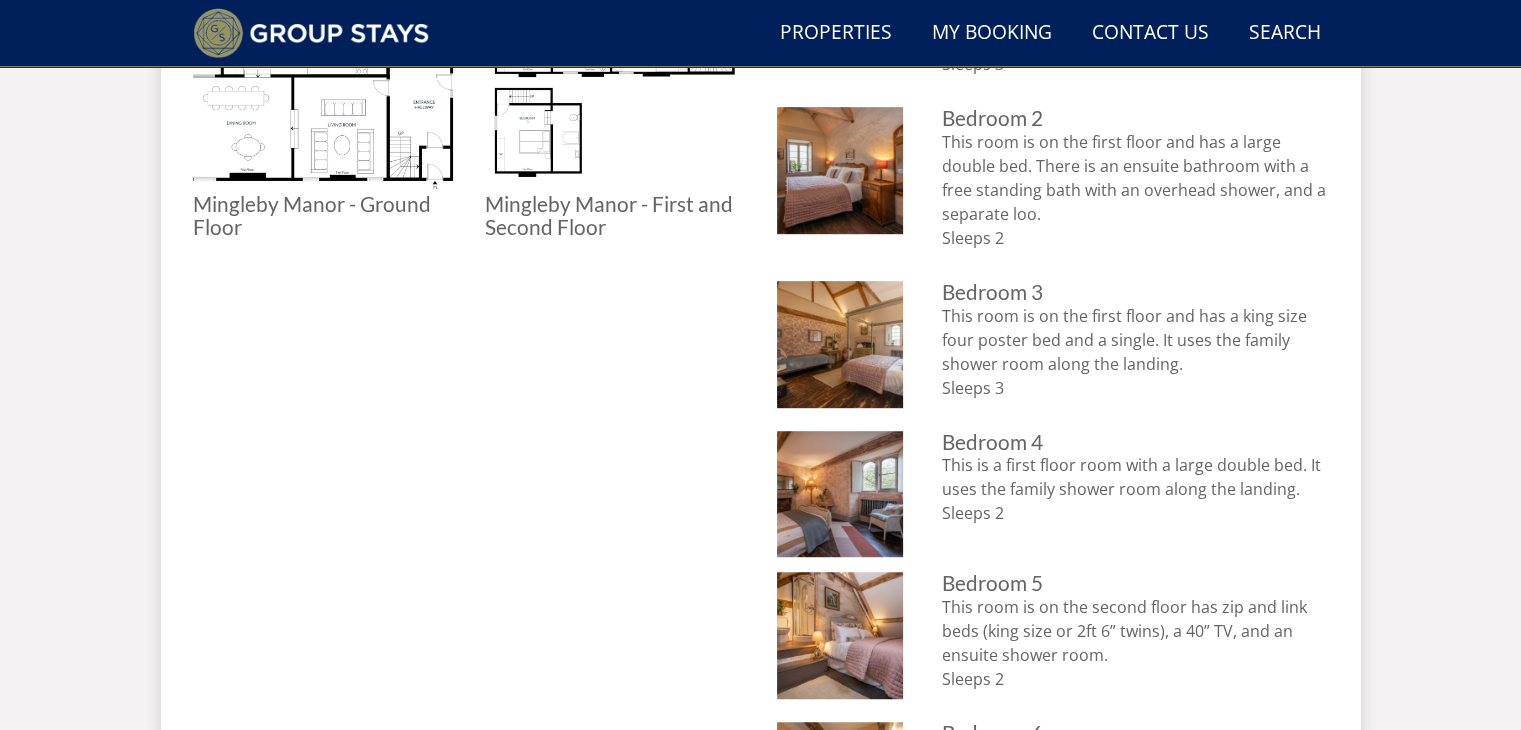 scroll, scrollTop: 1075, scrollLeft: 0, axis: vertical 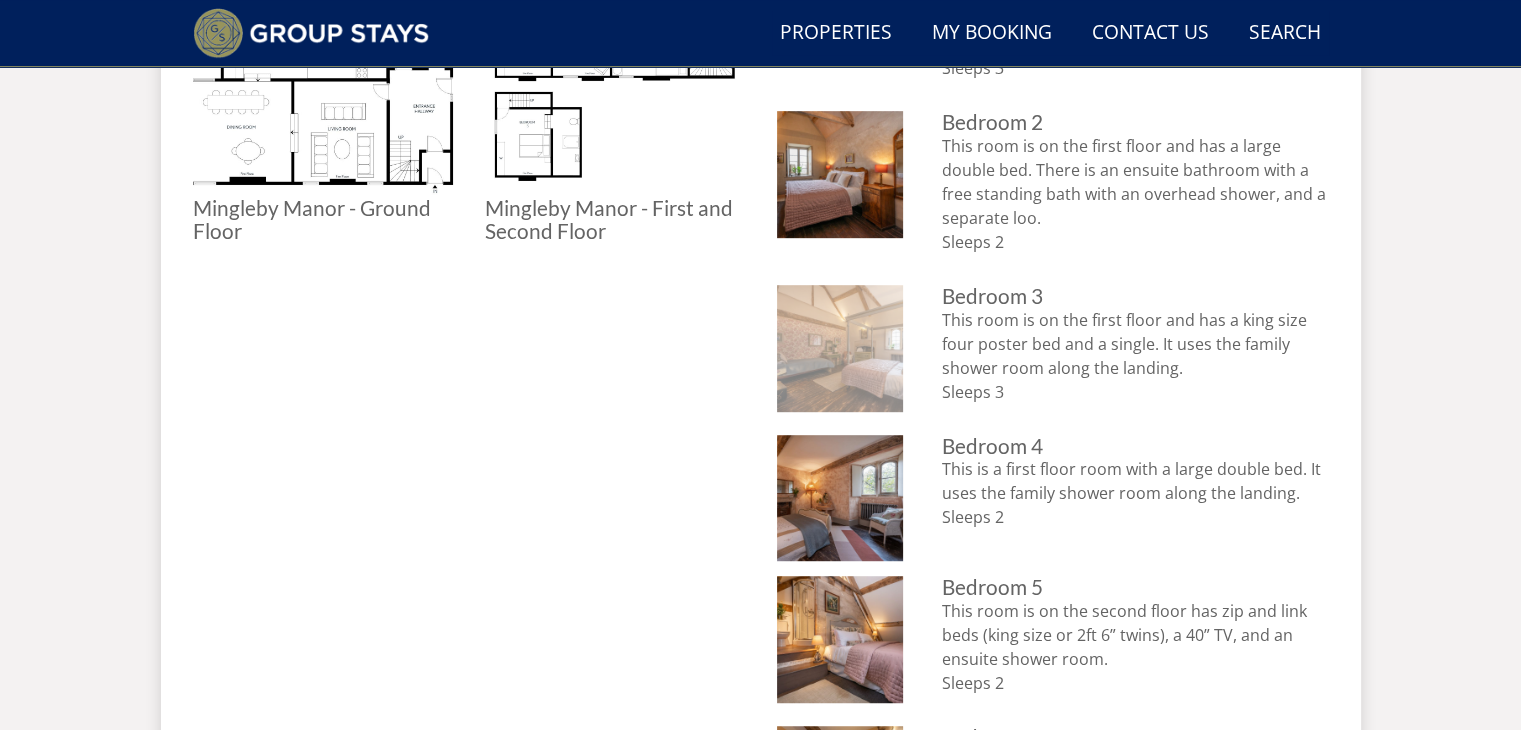 click at bounding box center [840, 348] 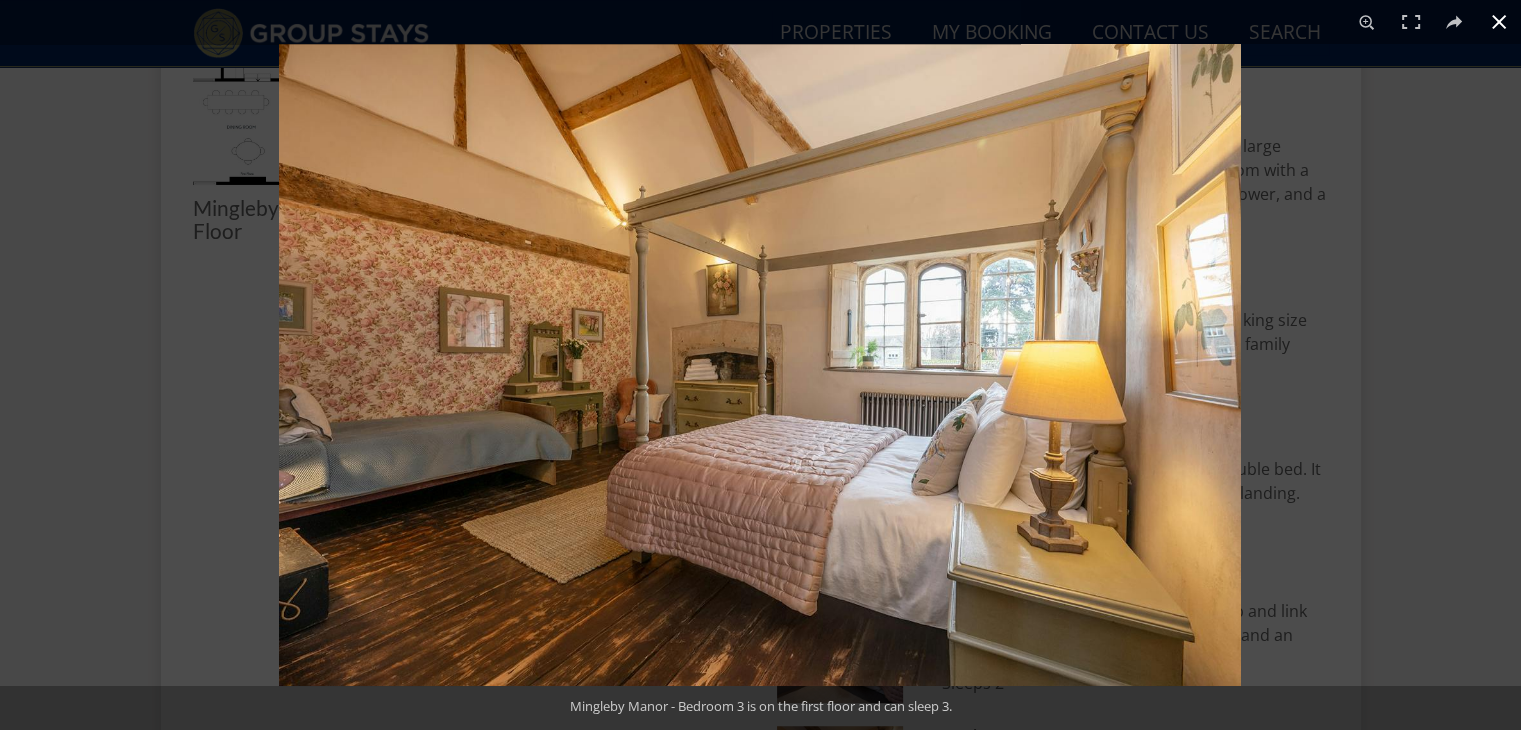 click at bounding box center [1039, 409] 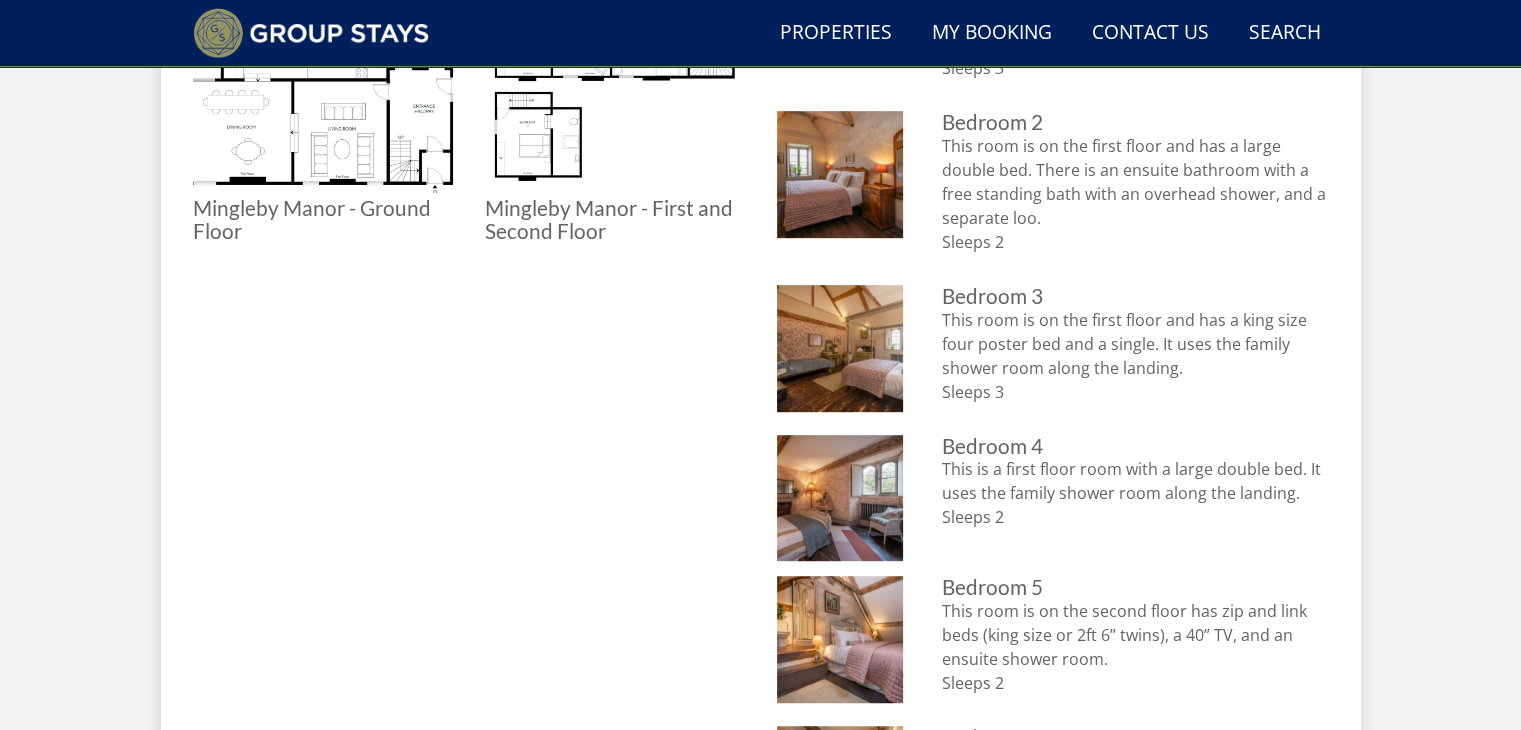 scroll, scrollTop: 932, scrollLeft: 0, axis: vertical 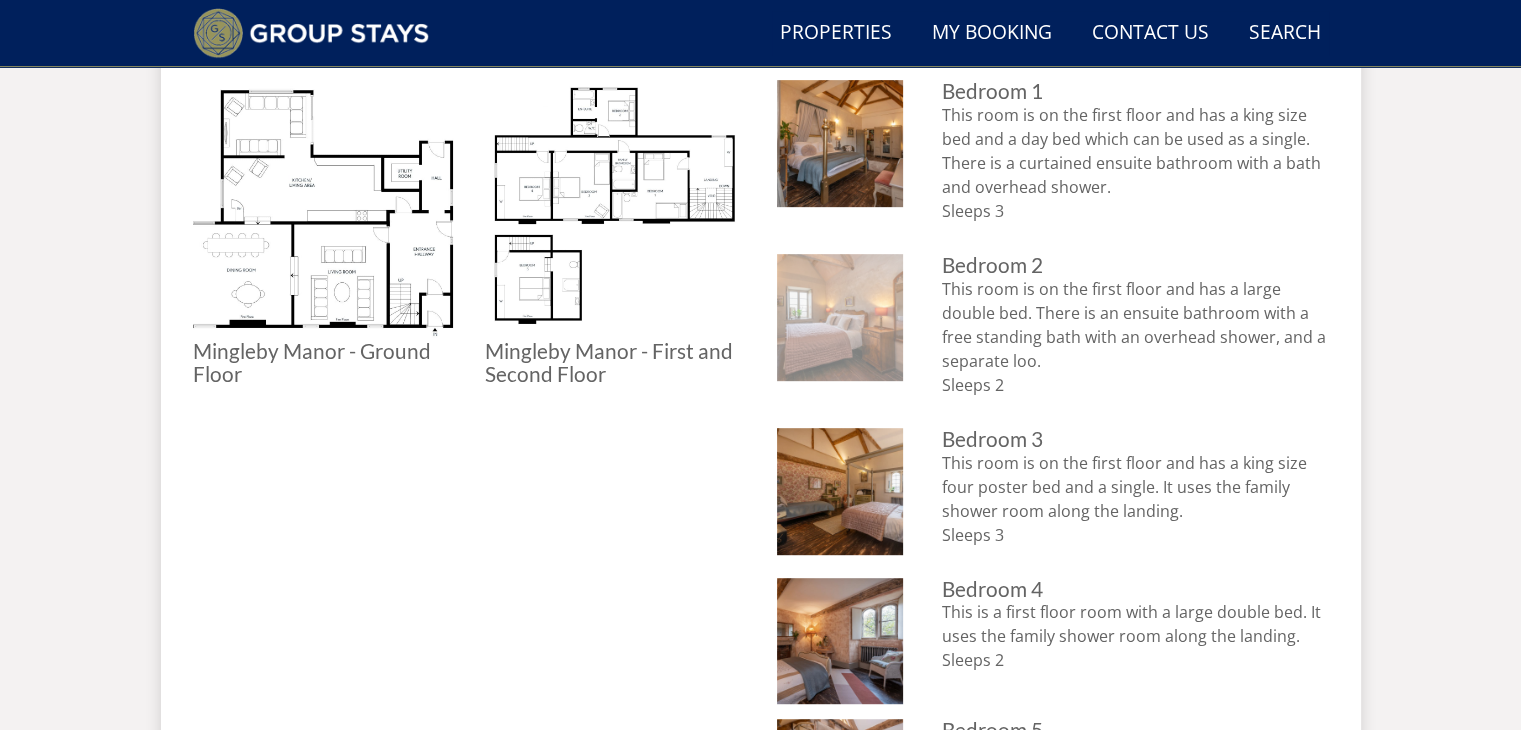 click at bounding box center (840, 317) 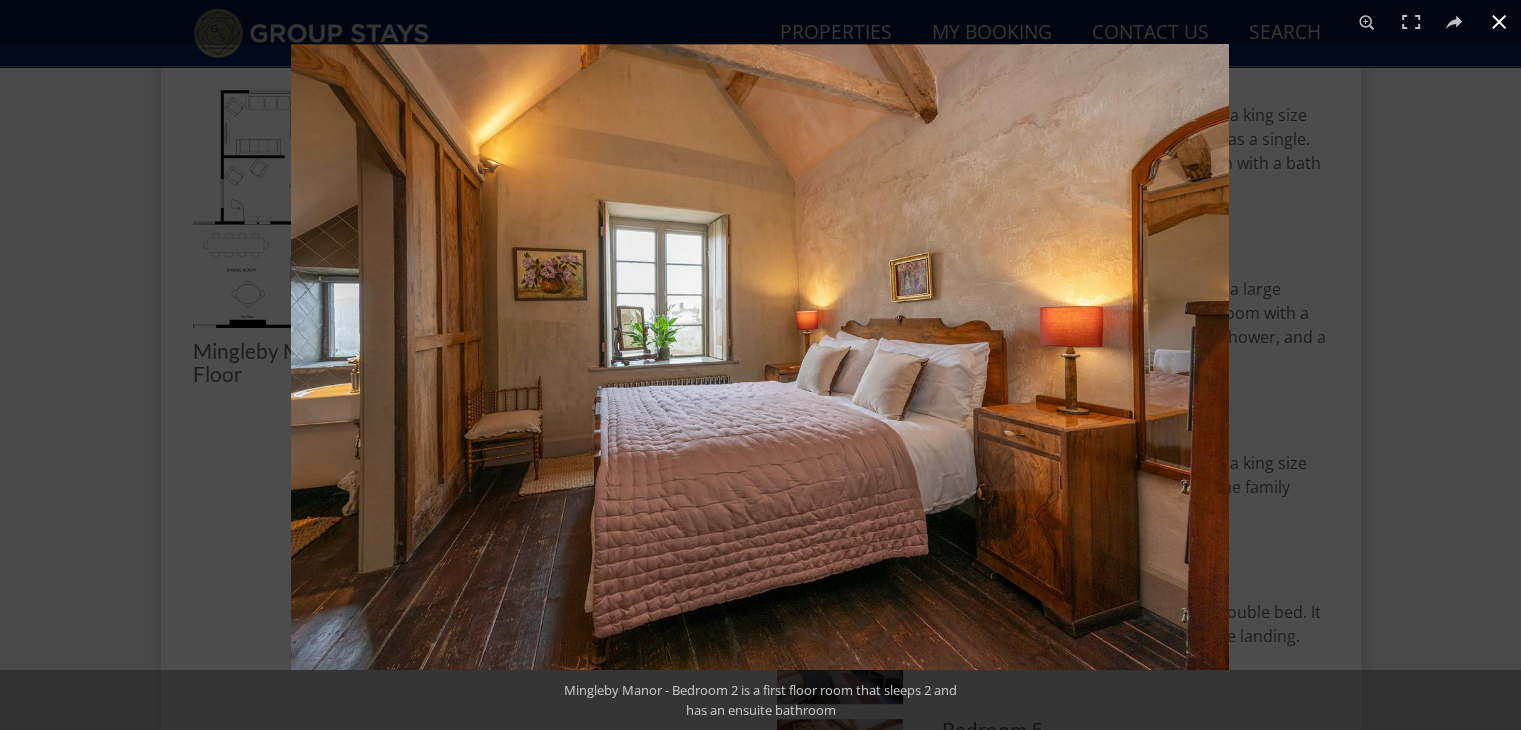 click at bounding box center [1051, 409] 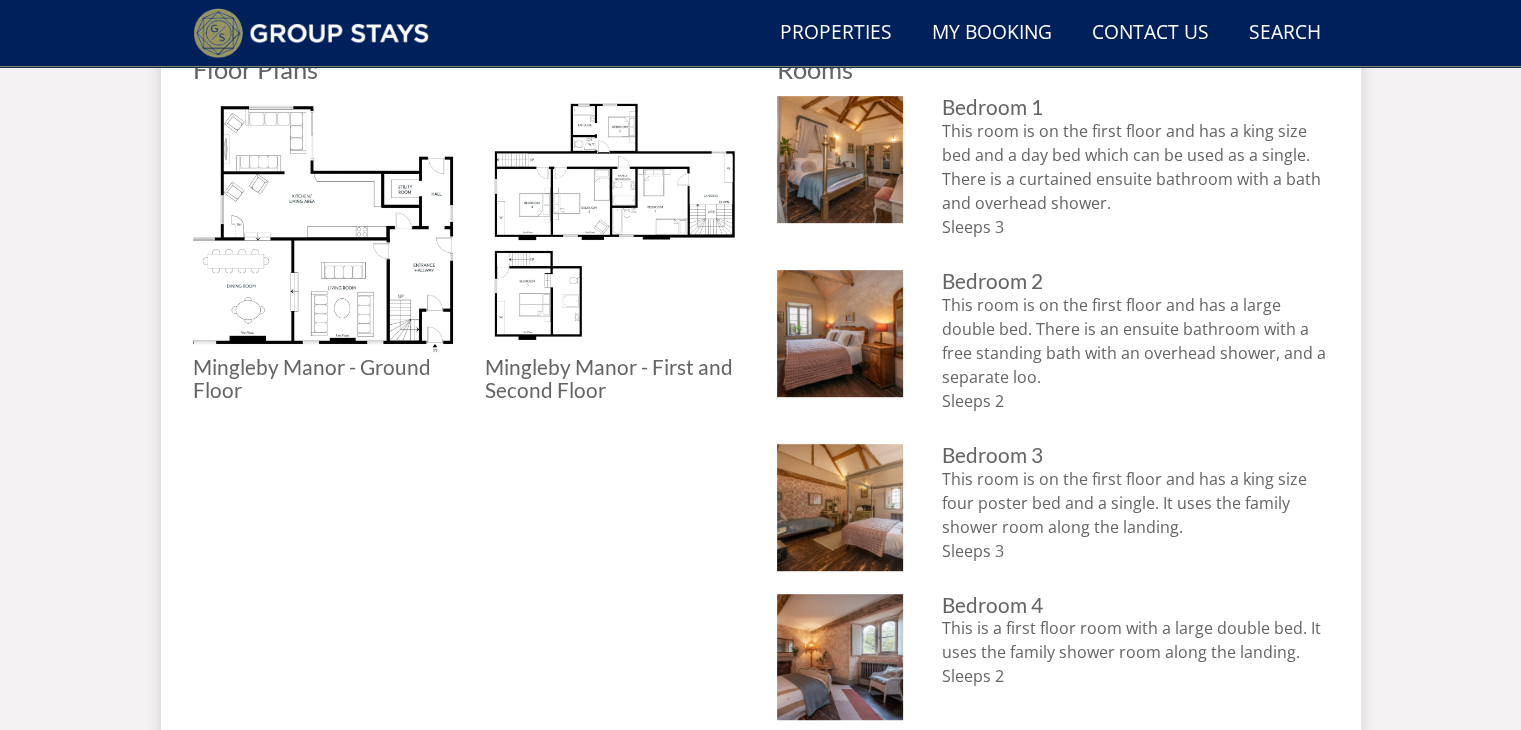 scroll, scrollTop: 904, scrollLeft: 0, axis: vertical 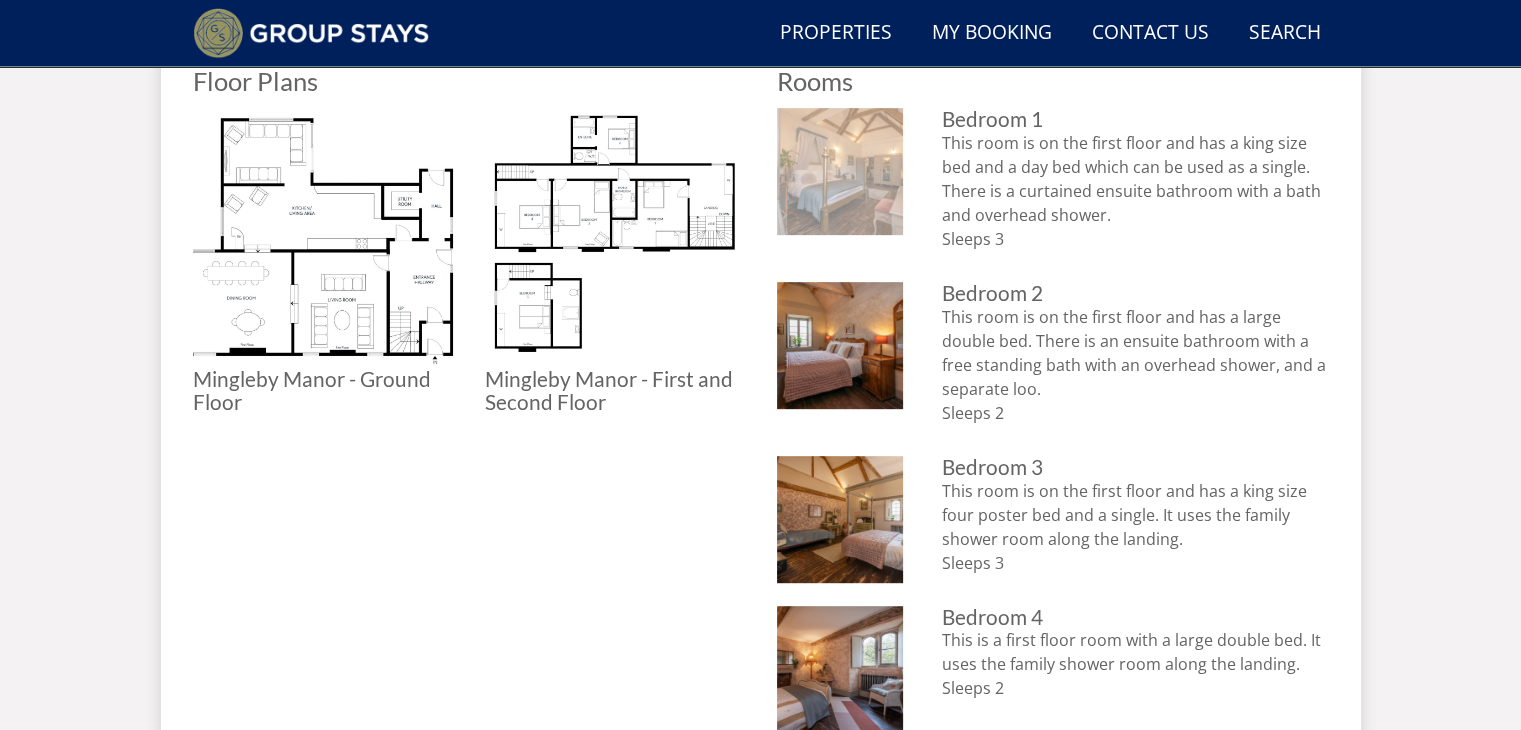 click at bounding box center [840, 171] 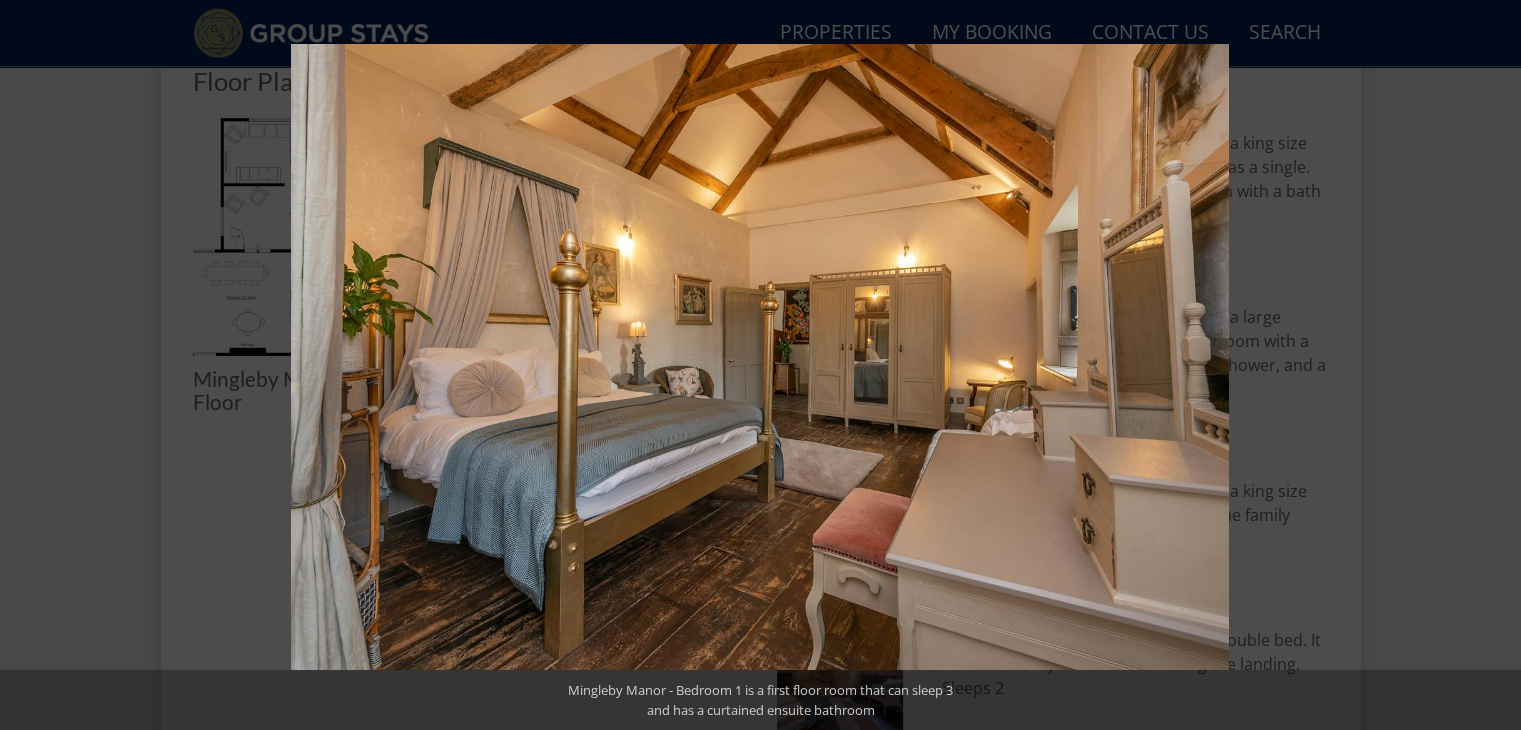 click at bounding box center (1051, 409) 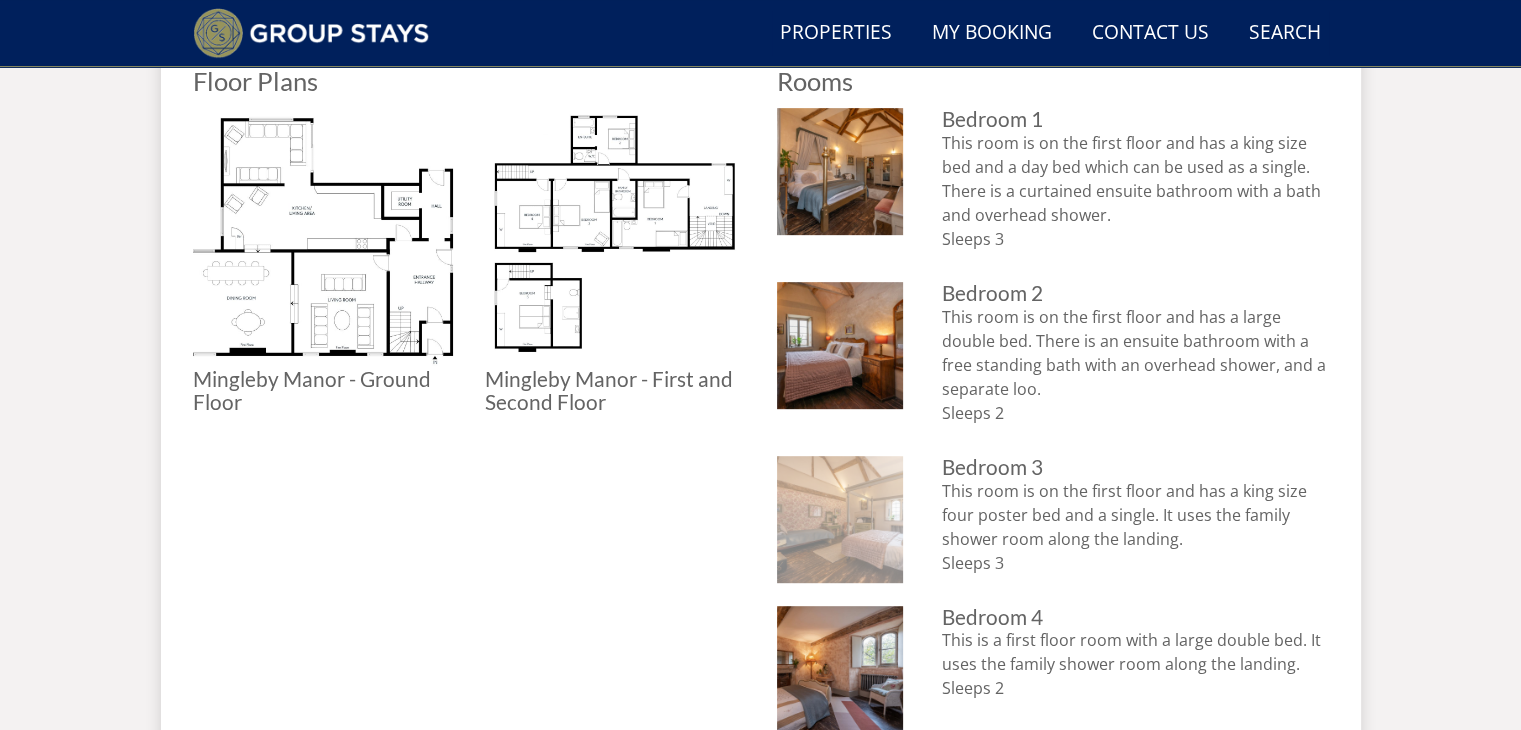click at bounding box center (840, 519) 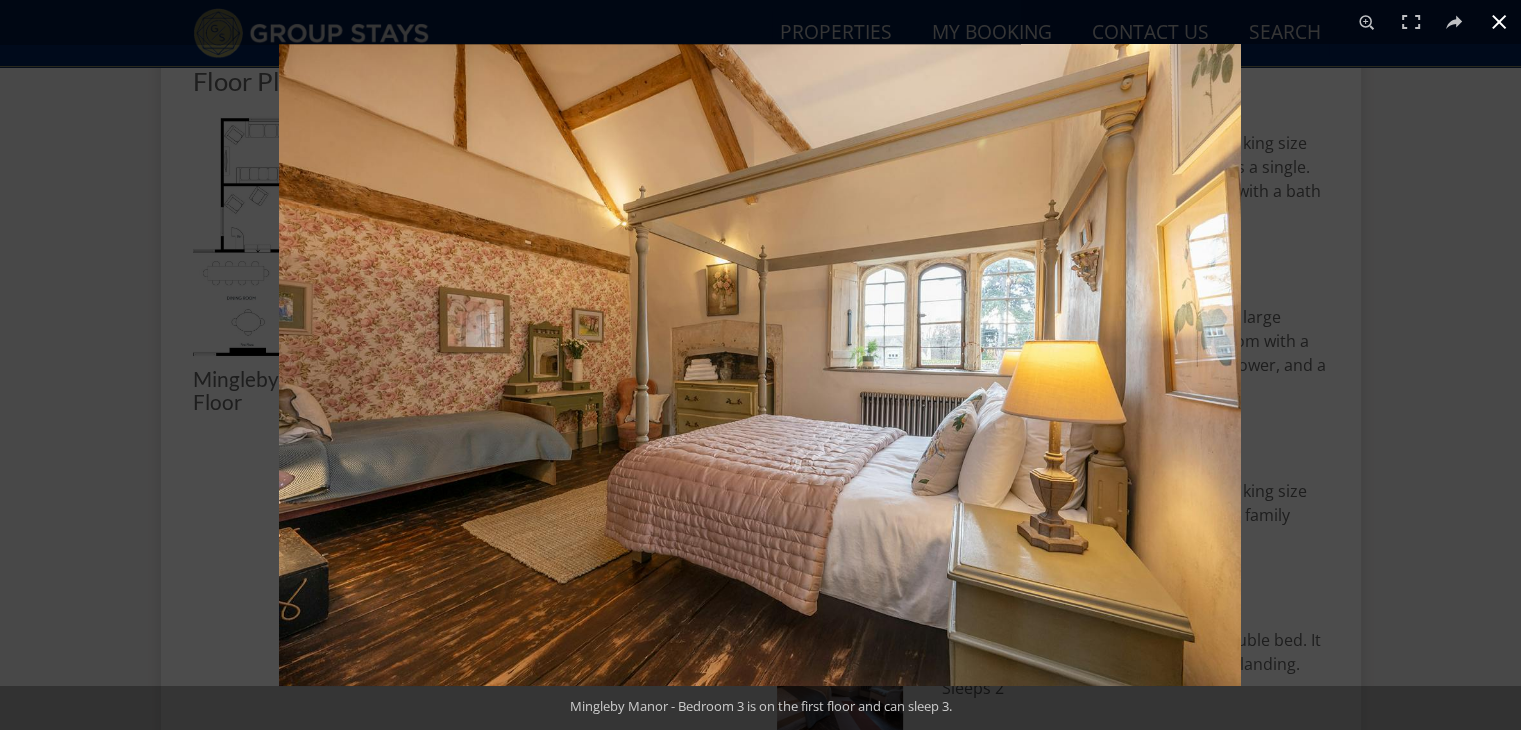 click at bounding box center (1039, 409) 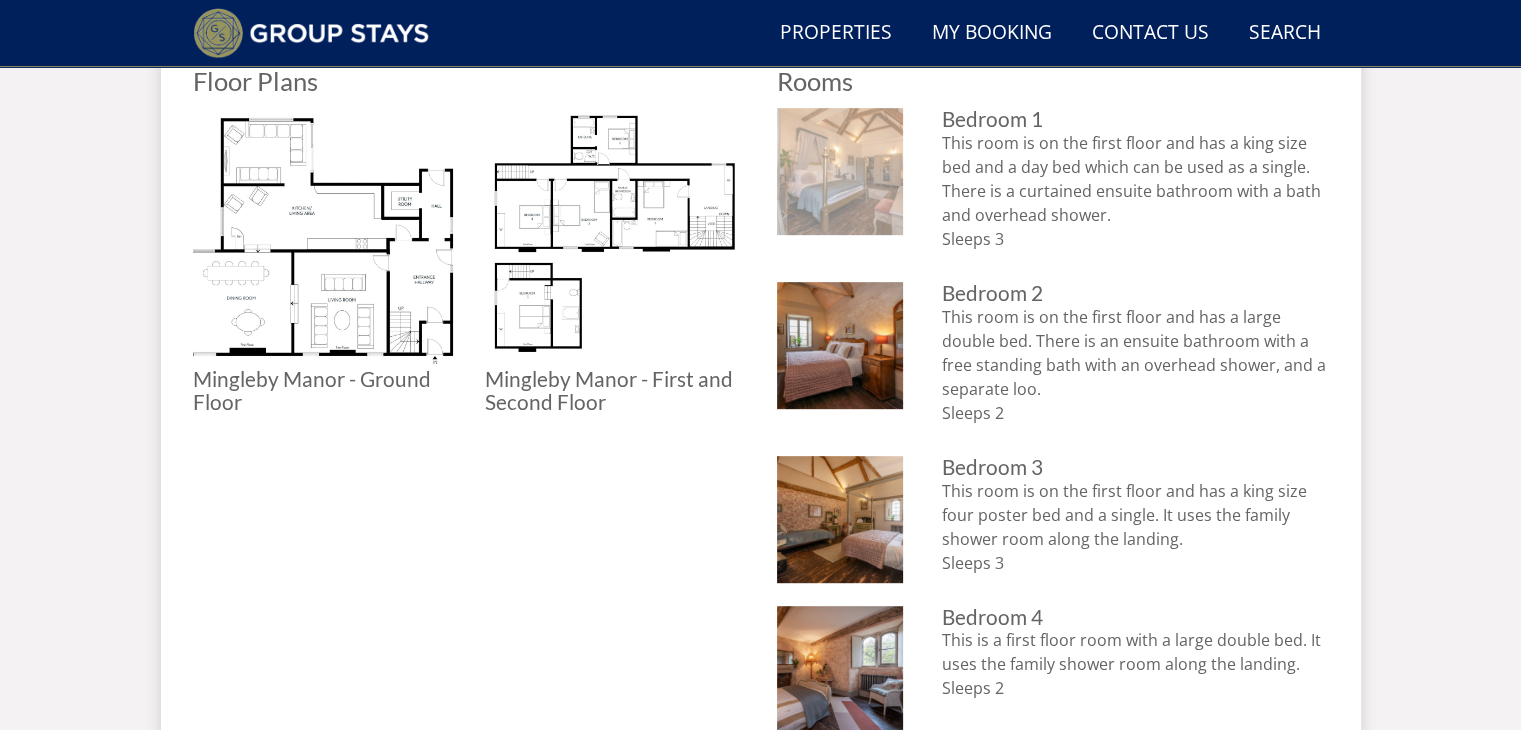click at bounding box center (840, 171) 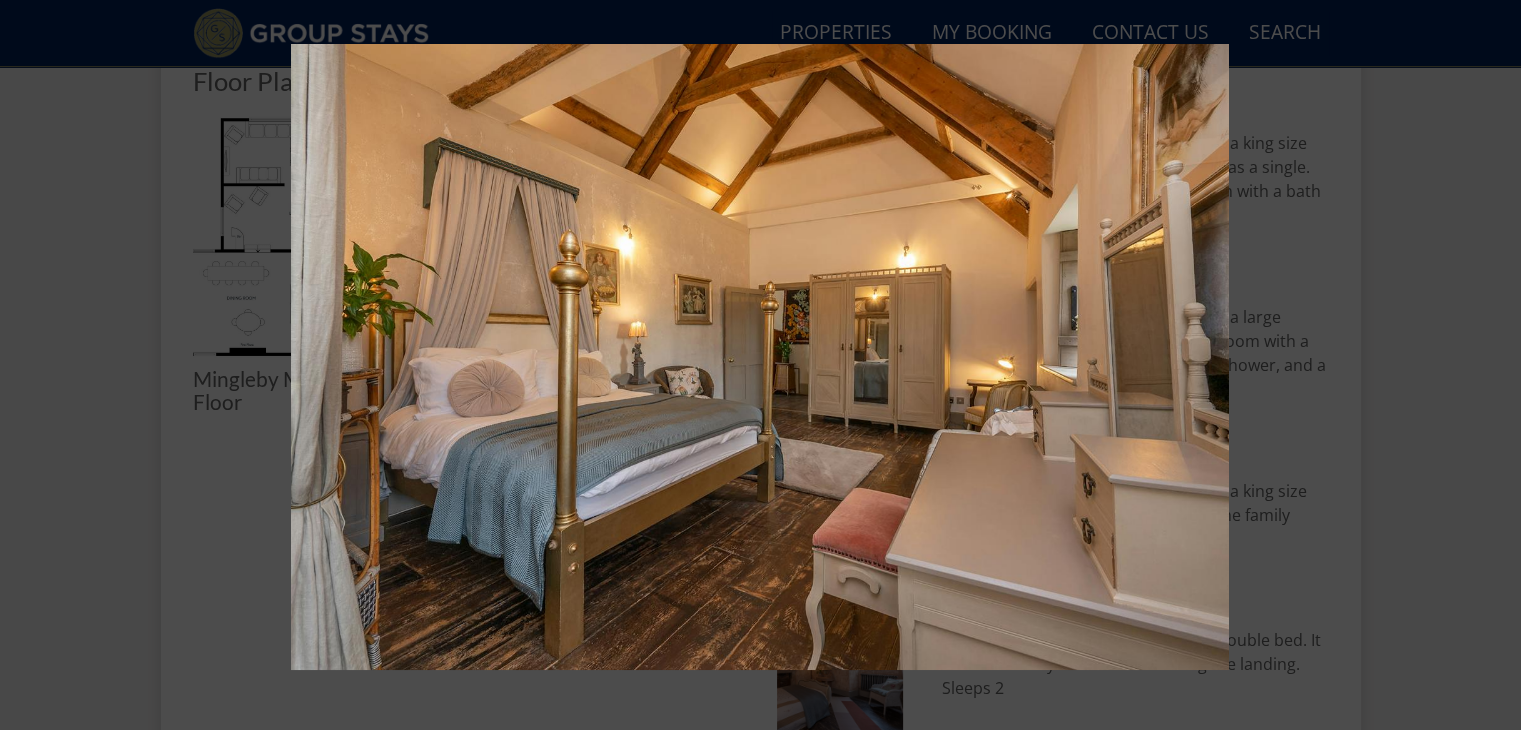 scroll, scrollTop: 936, scrollLeft: 0, axis: vertical 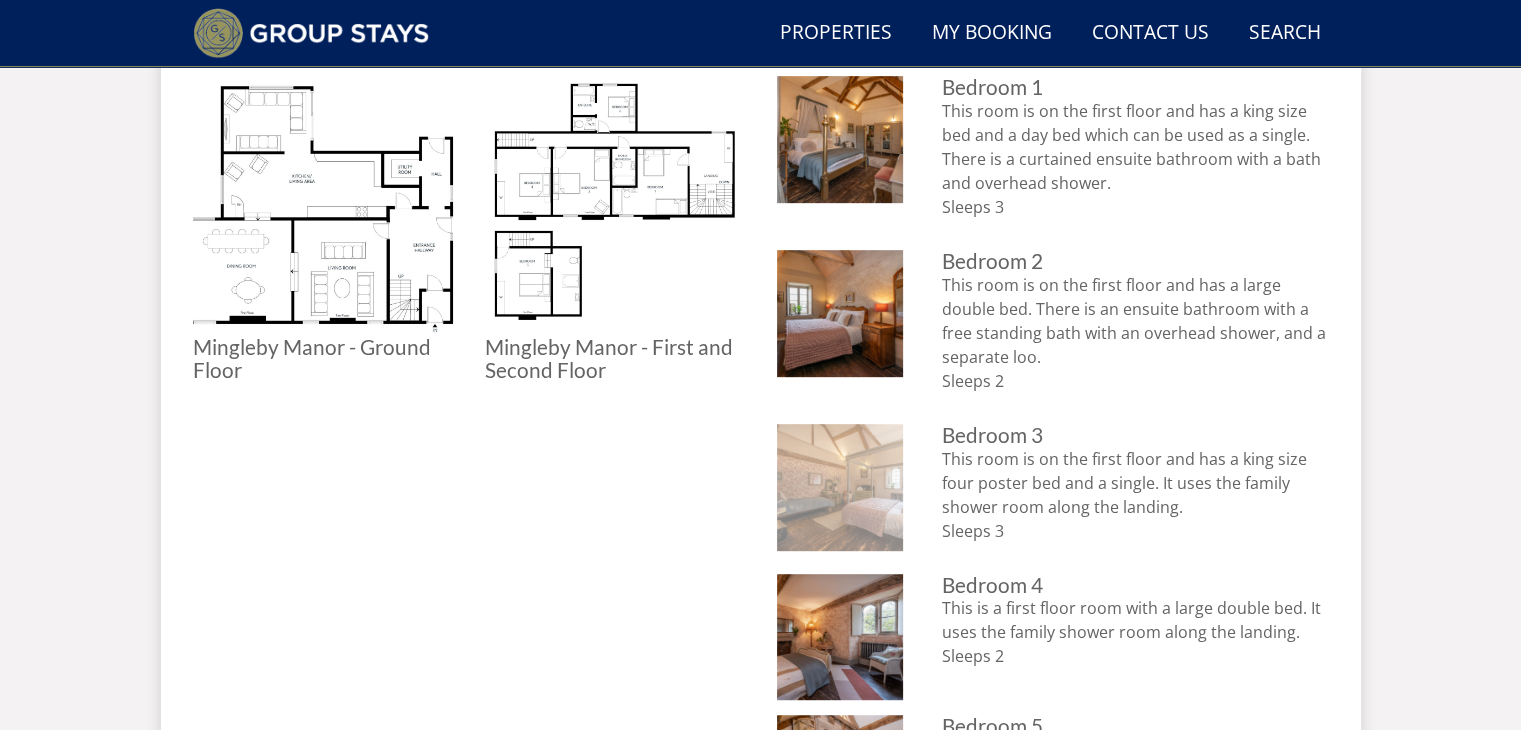 click at bounding box center [840, 487] 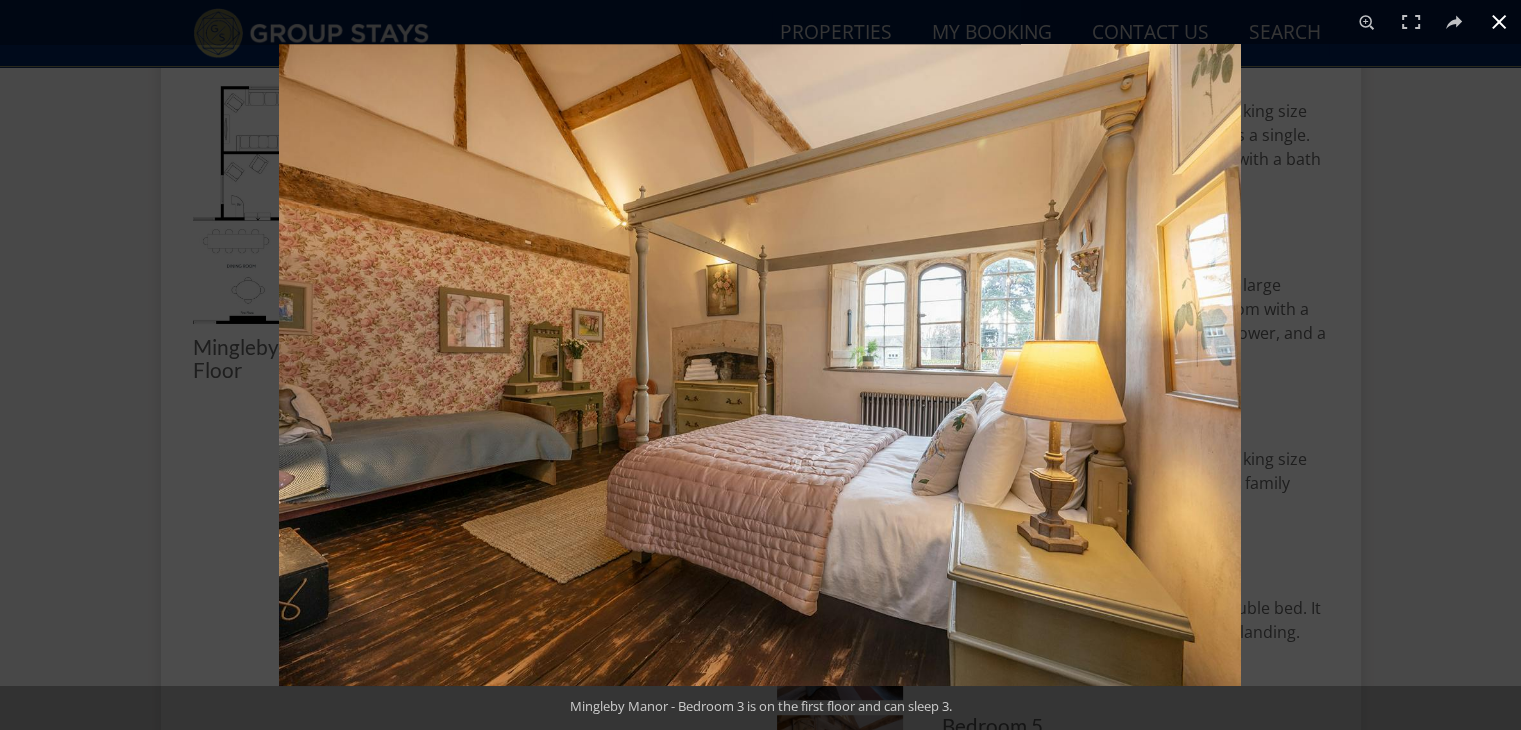 click at bounding box center (1039, 409) 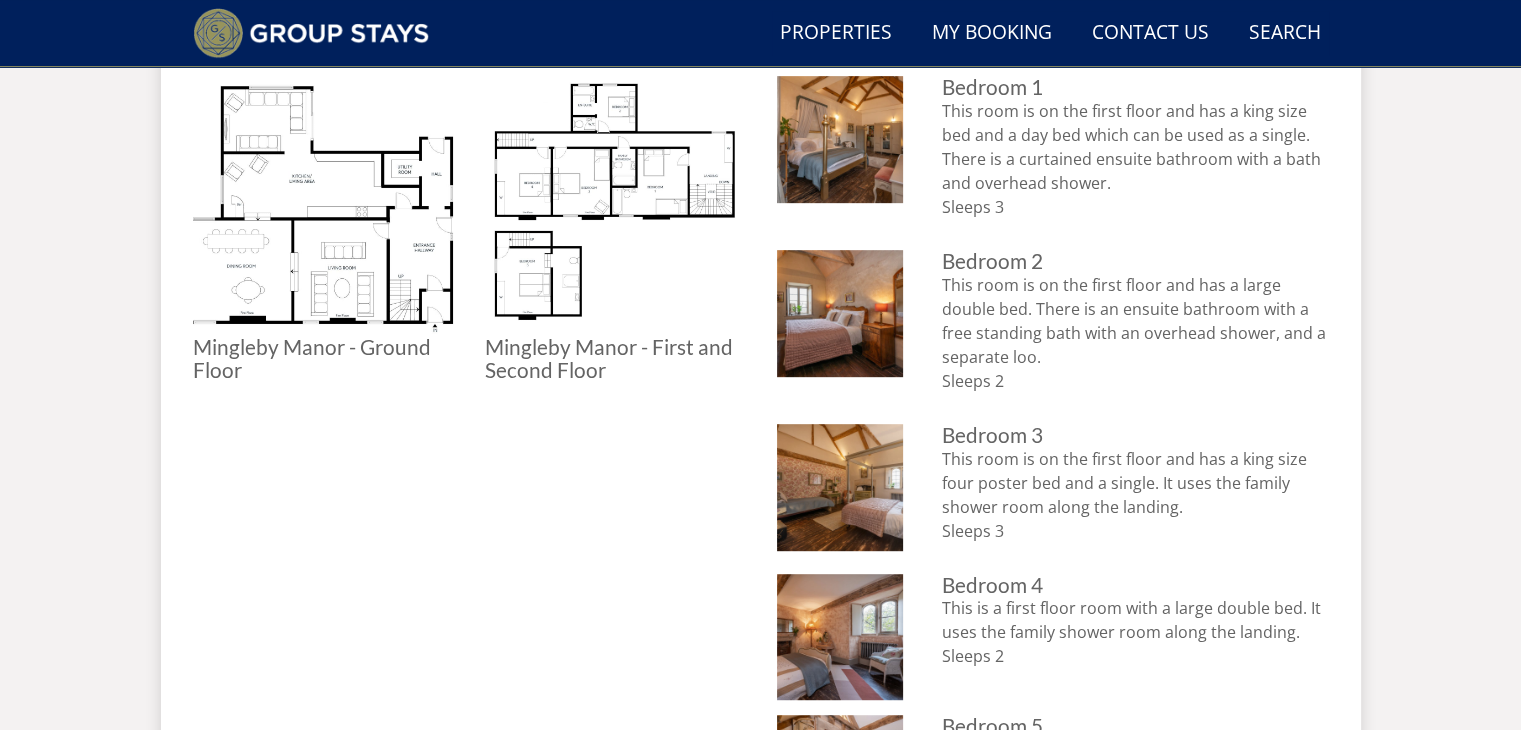 scroll, scrollTop: 920, scrollLeft: 0, axis: vertical 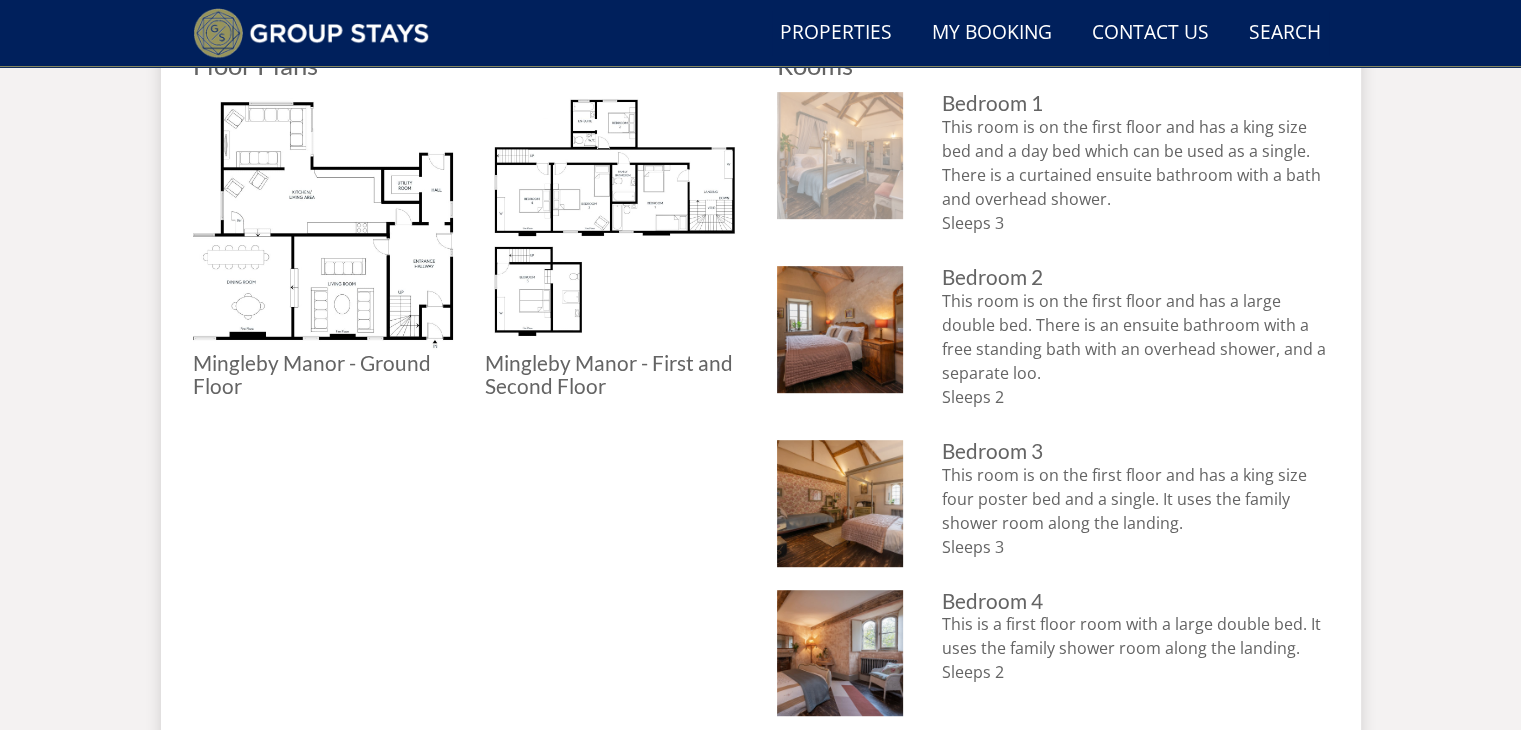 click at bounding box center (840, 155) 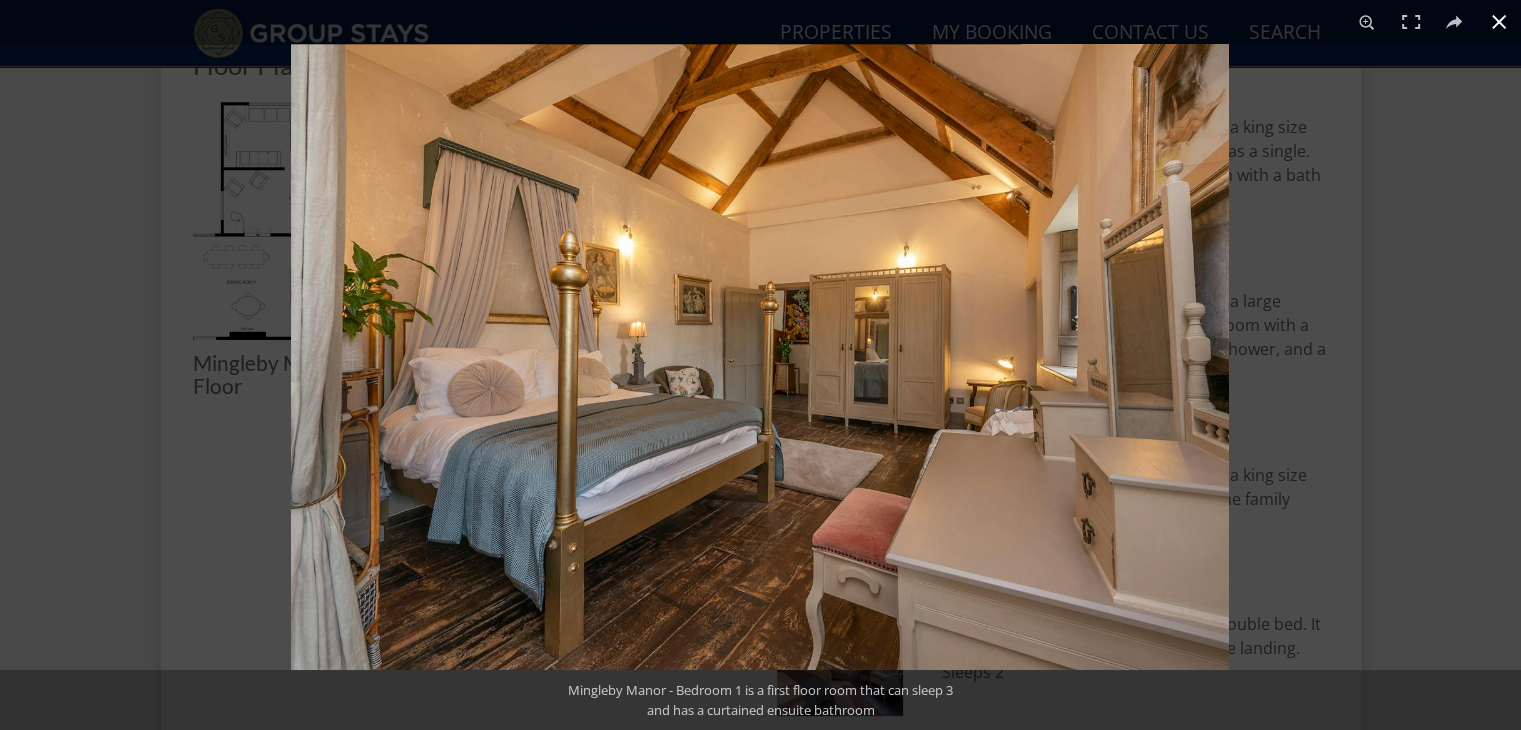 click at bounding box center (1051, 409) 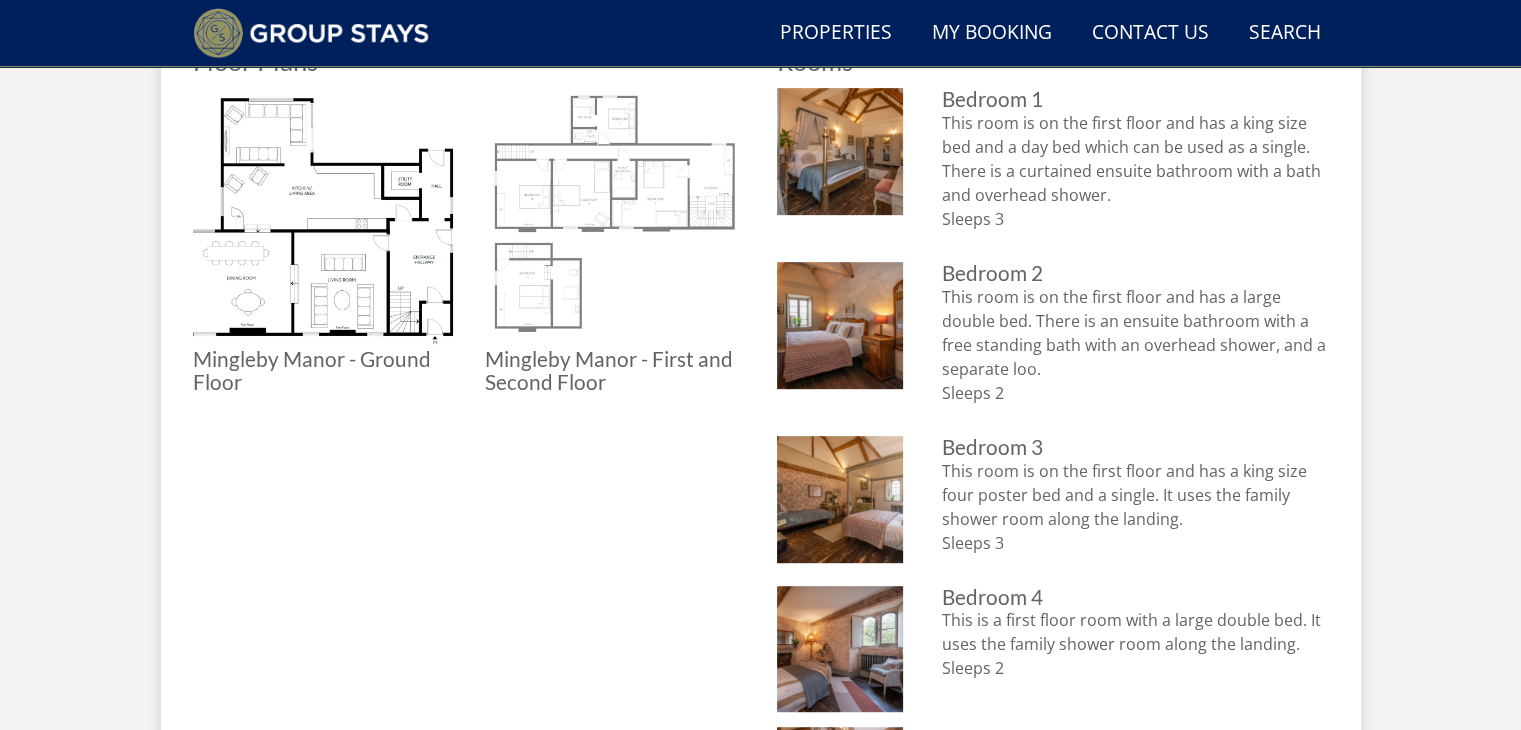 scroll, scrollTop: 918, scrollLeft: 0, axis: vertical 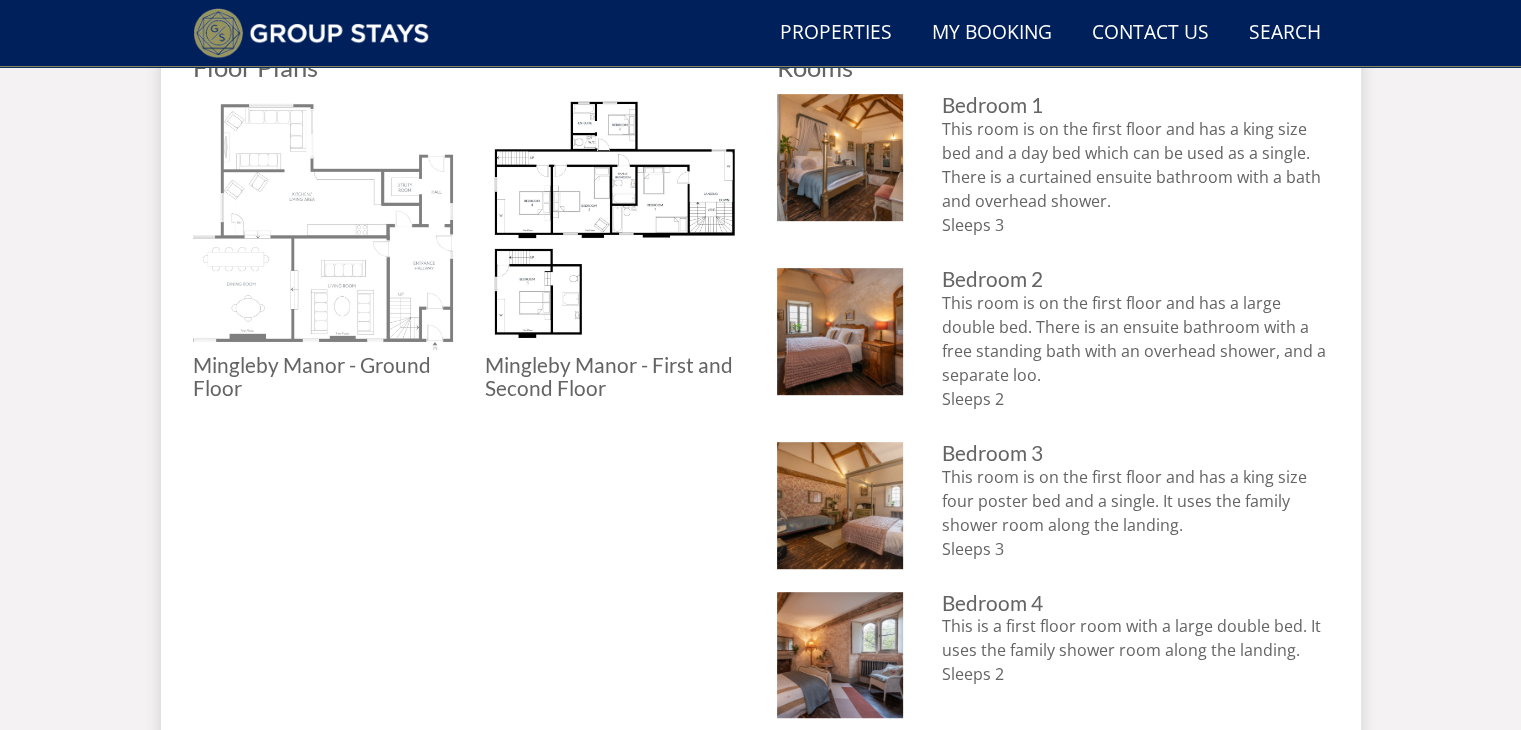 click at bounding box center [323, 224] 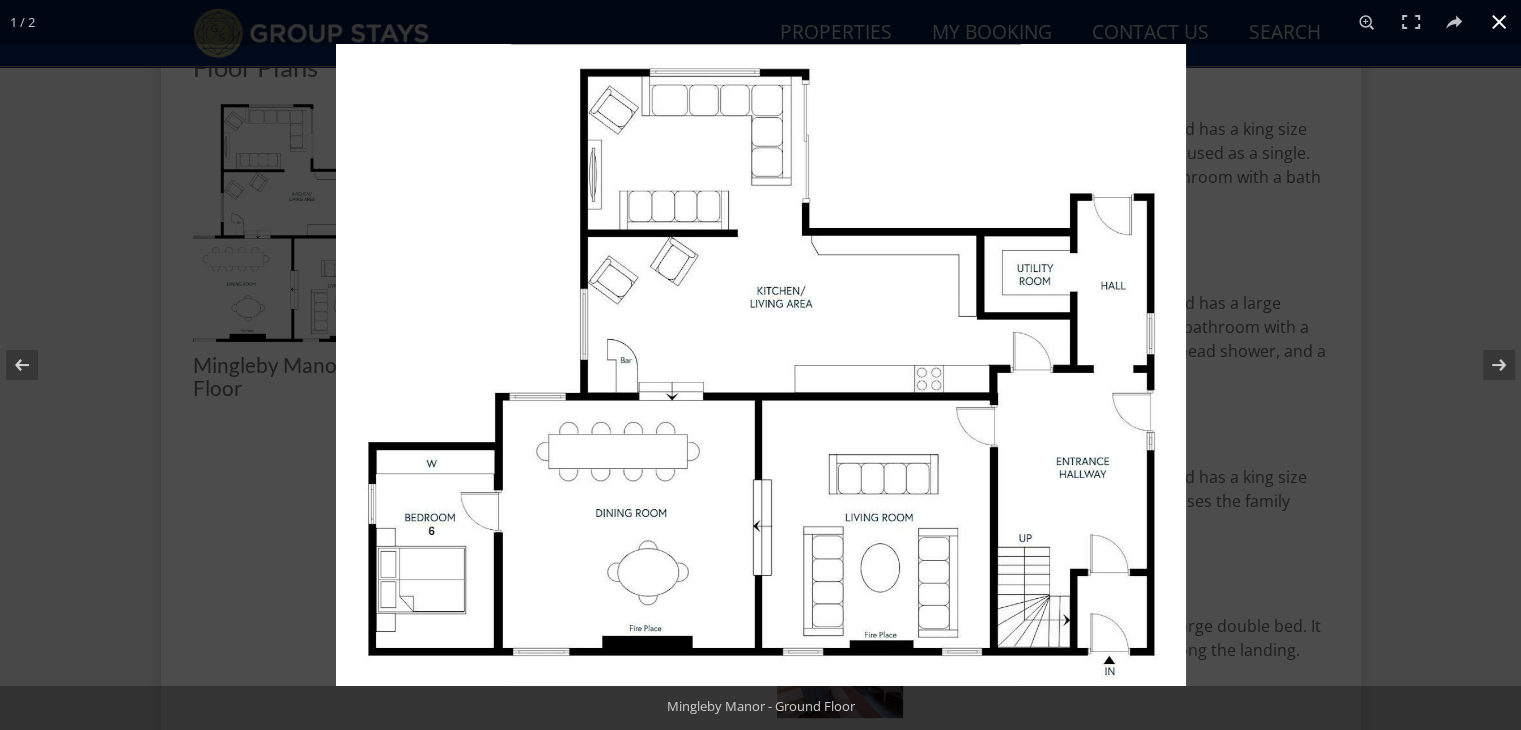 click at bounding box center [1096, 409] 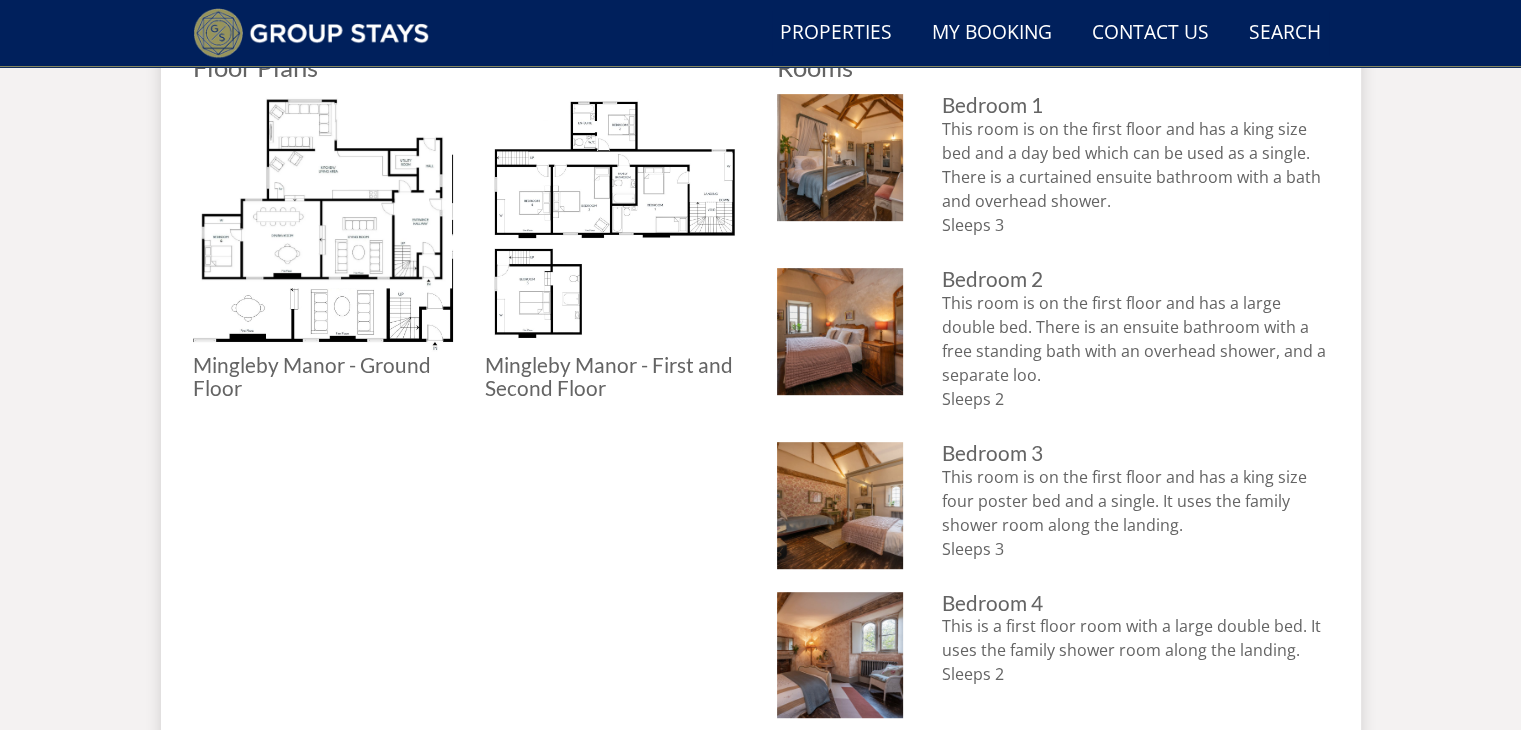 click on "Summer200 - Save £200 on any stay 31st March to 31st August* Terms apply
Search
Menu
Properties
My Booking
Contact Us  01823 662231
Search  Check Availability
Guests
1
2
3
4
5
6
7
8
9
10
11
12
13
14
15
16
17
18
19
20
21
22
23
24
25
26
27
28
29
30
31
32
33
34
35
36
37
38
39
40
41
42
43
44
45
46
47
48
49
50
Date
02/08/2025
Search" at bounding box center (760, 462) 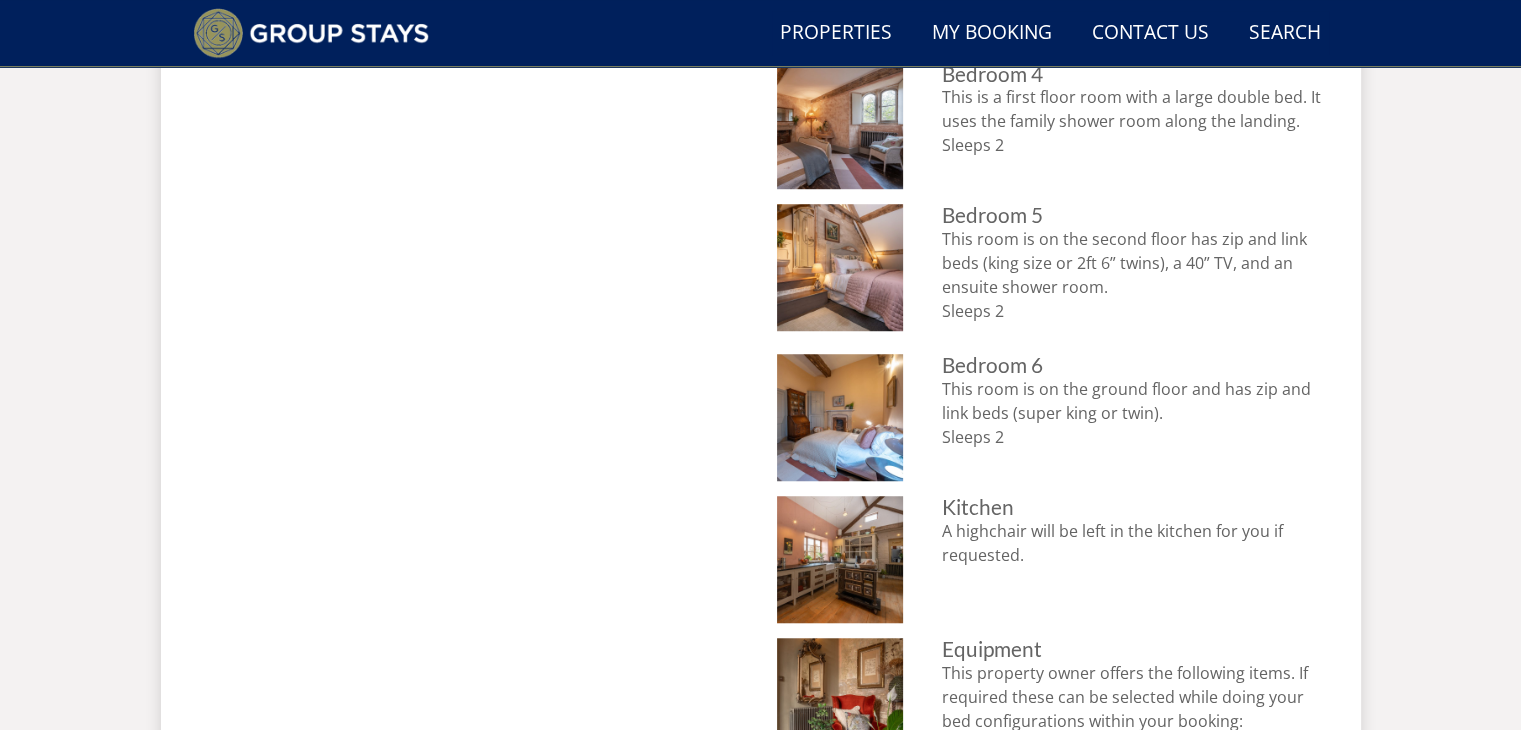 scroll, scrollTop: 1446, scrollLeft: 0, axis: vertical 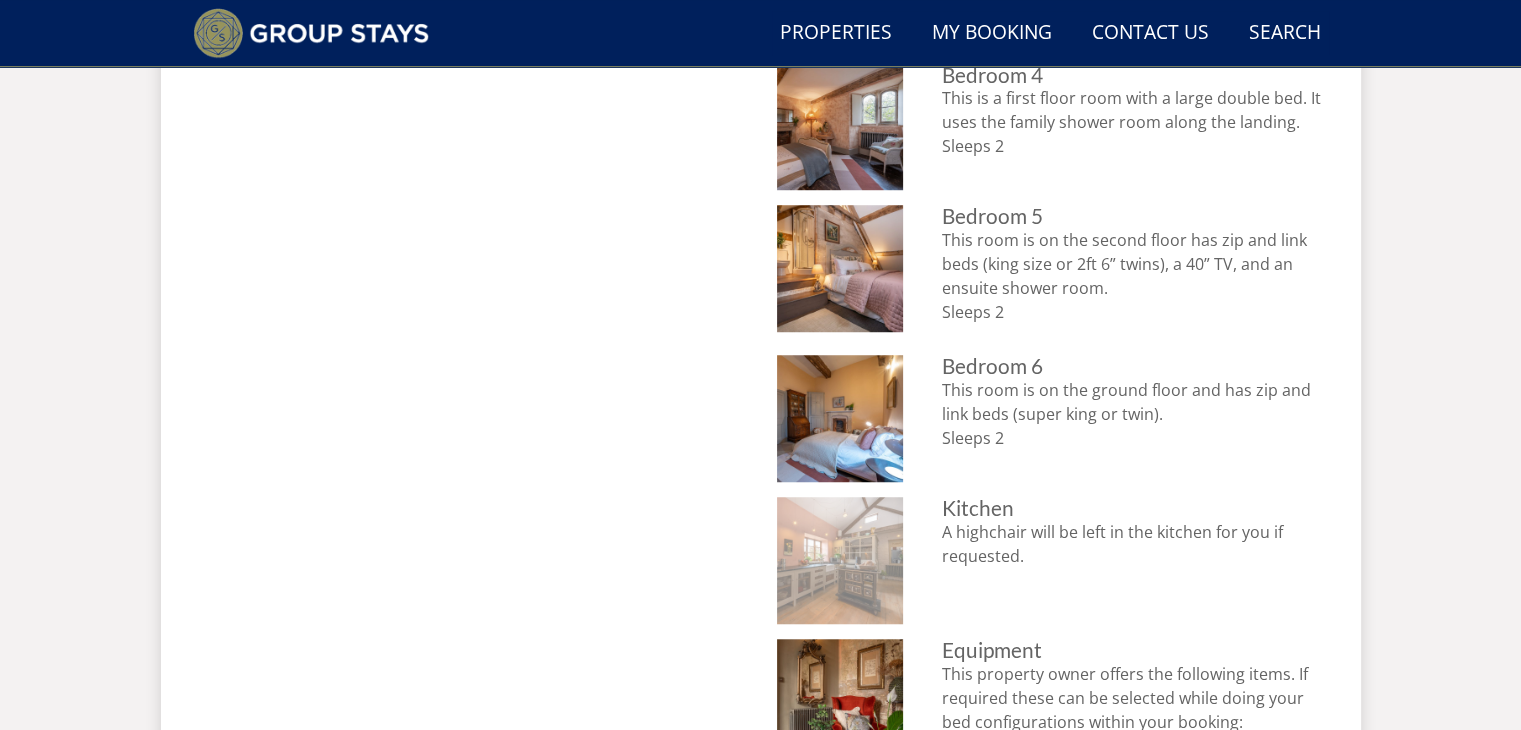 click at bounding box center (840, 560) 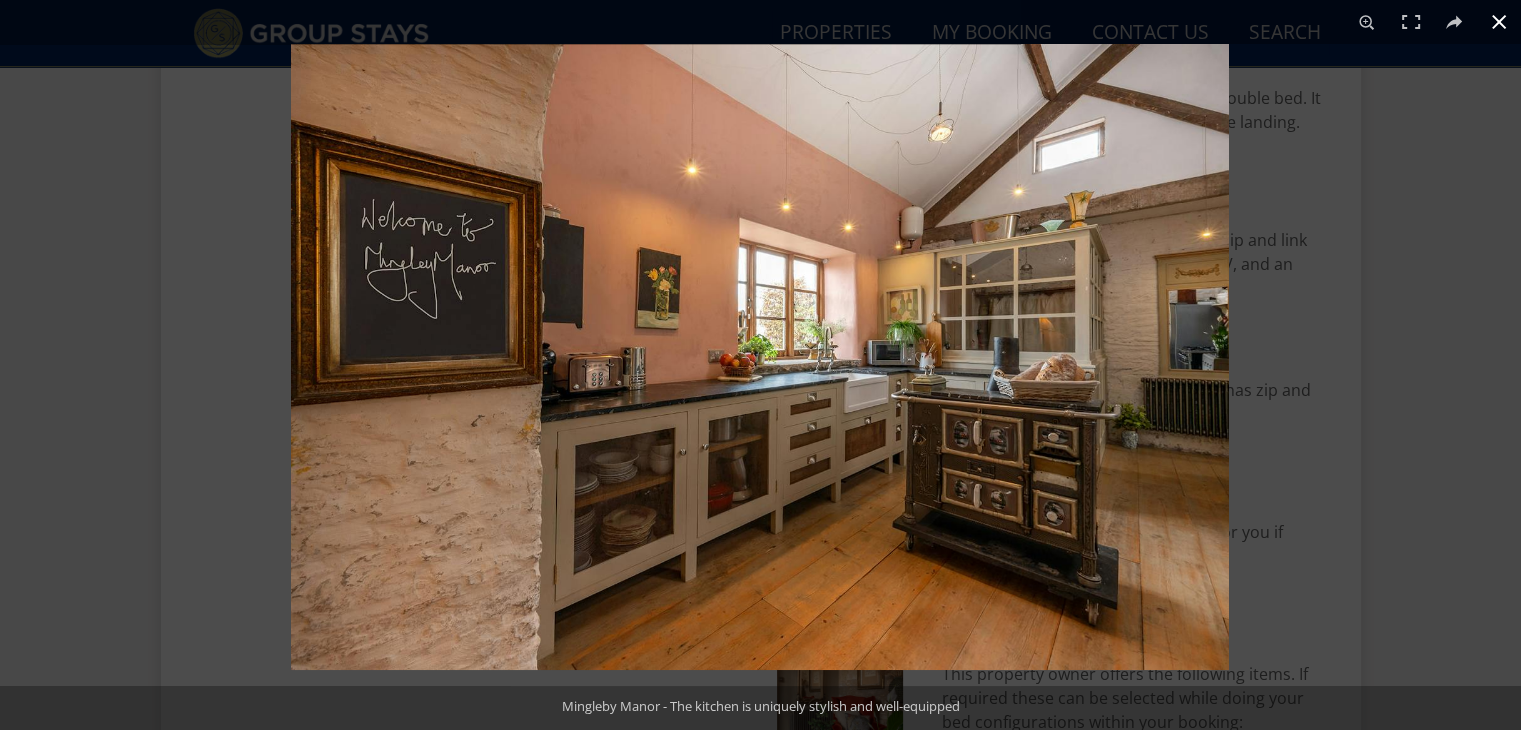 click at bounding box center [1051, 409] 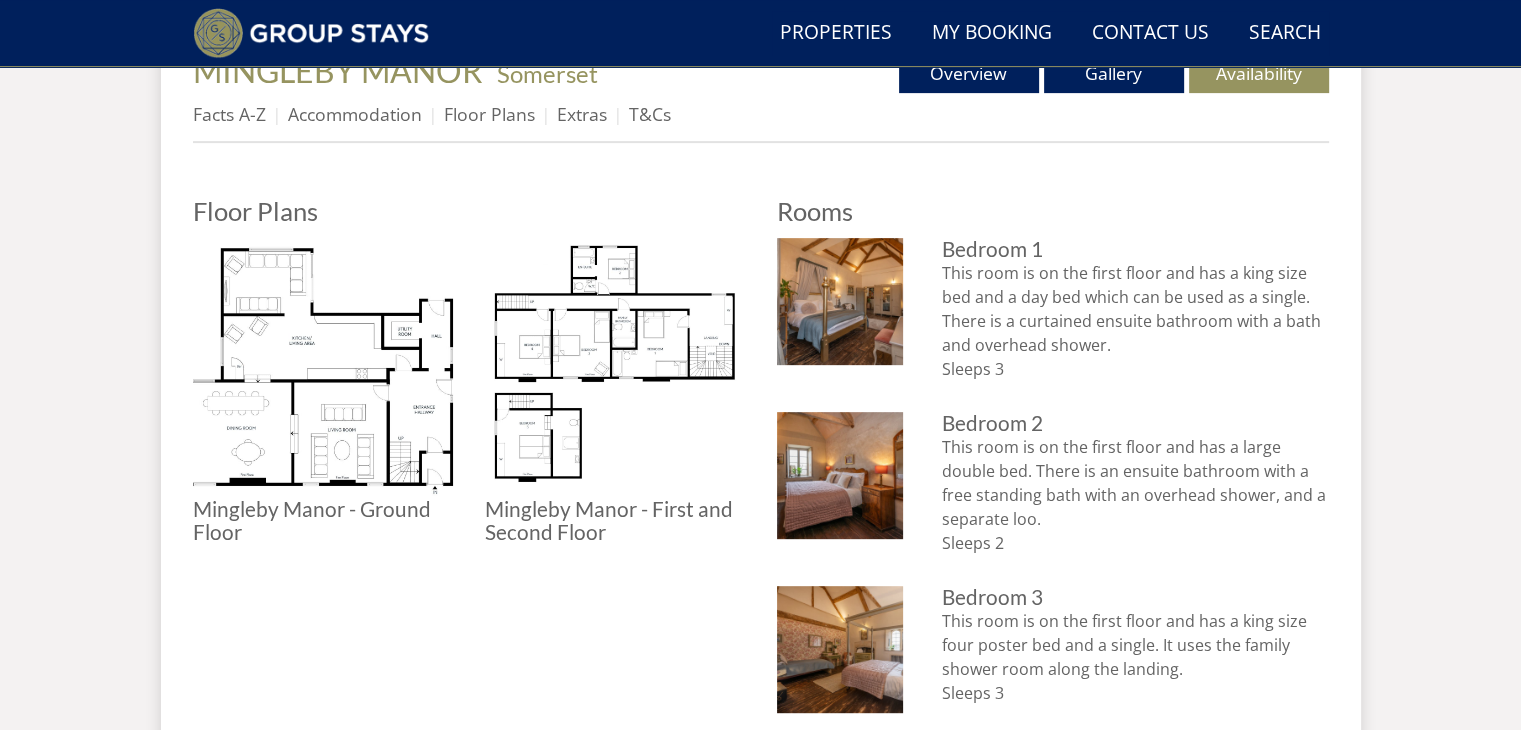 scroll, scrollTop: 767, scrollLeft: 0, axis: vertical 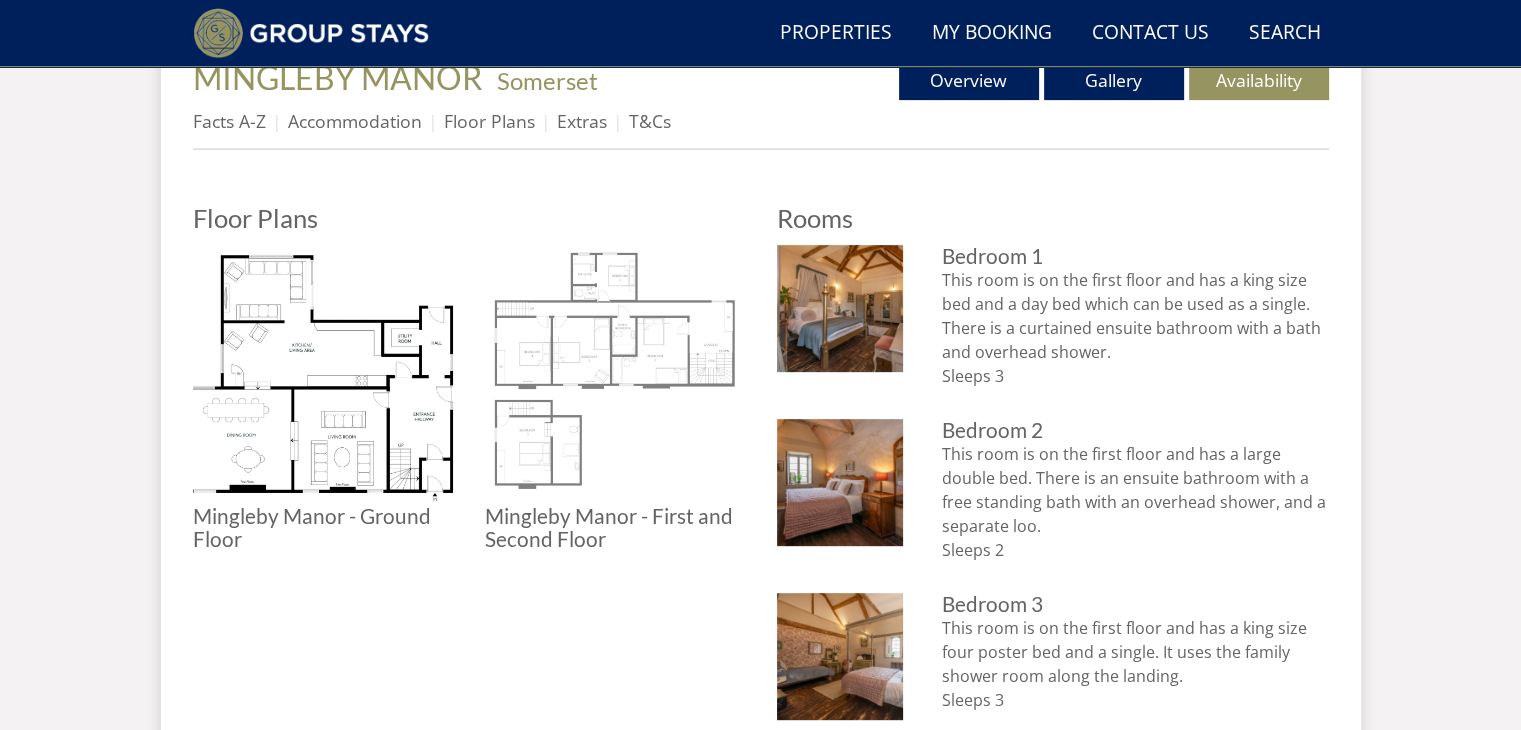 click at bounding box center [615, 375] 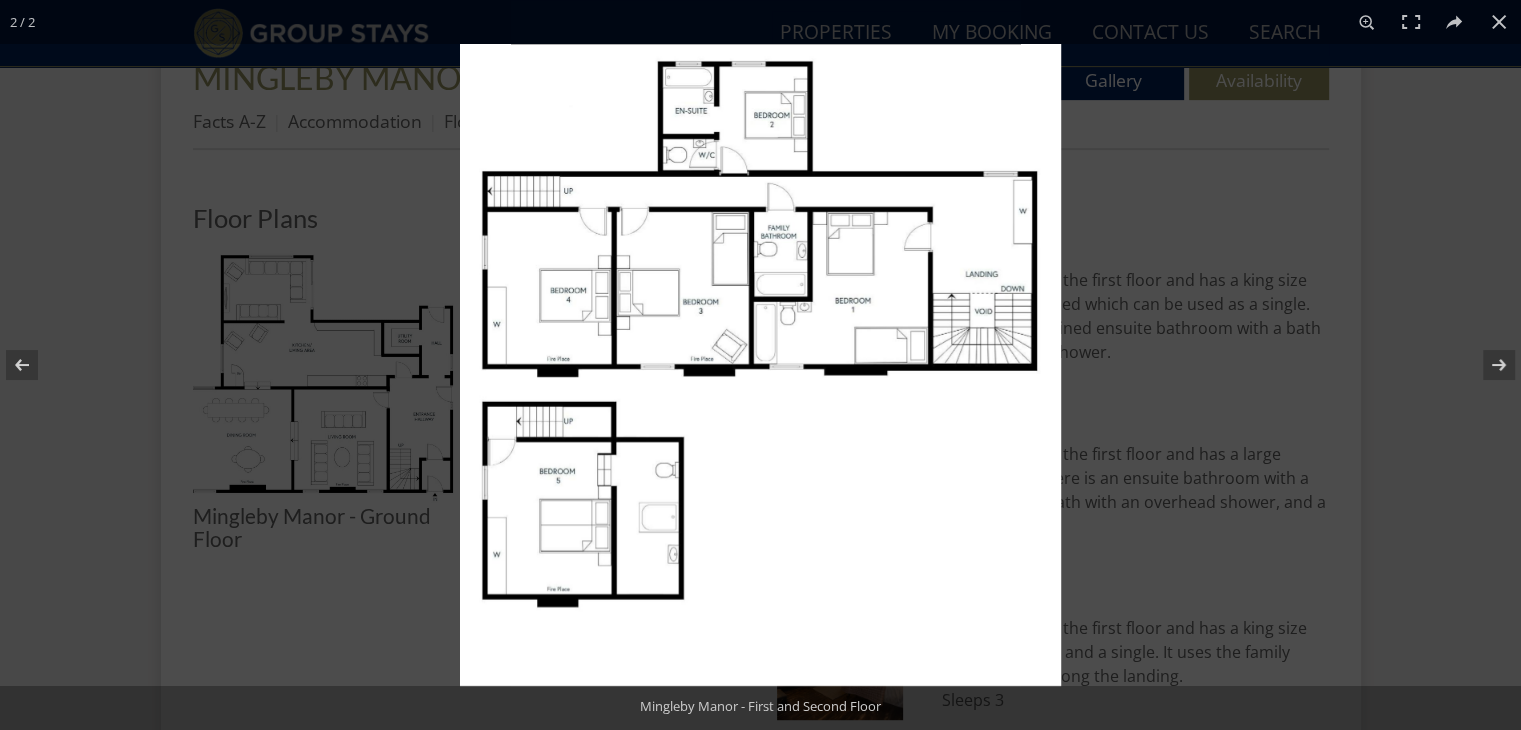 click at bounding box center [760, 365] 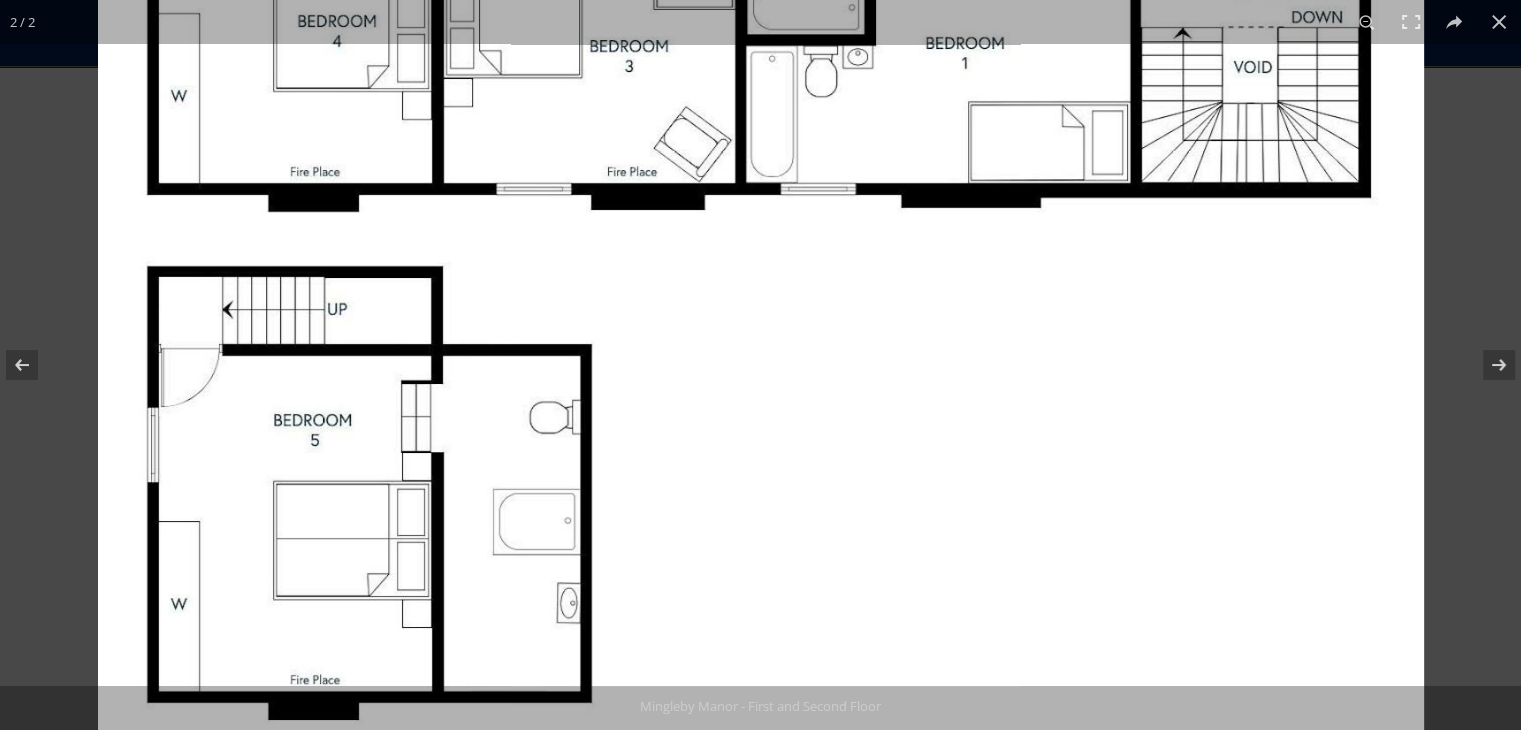 click at bounding box center [761, 185] 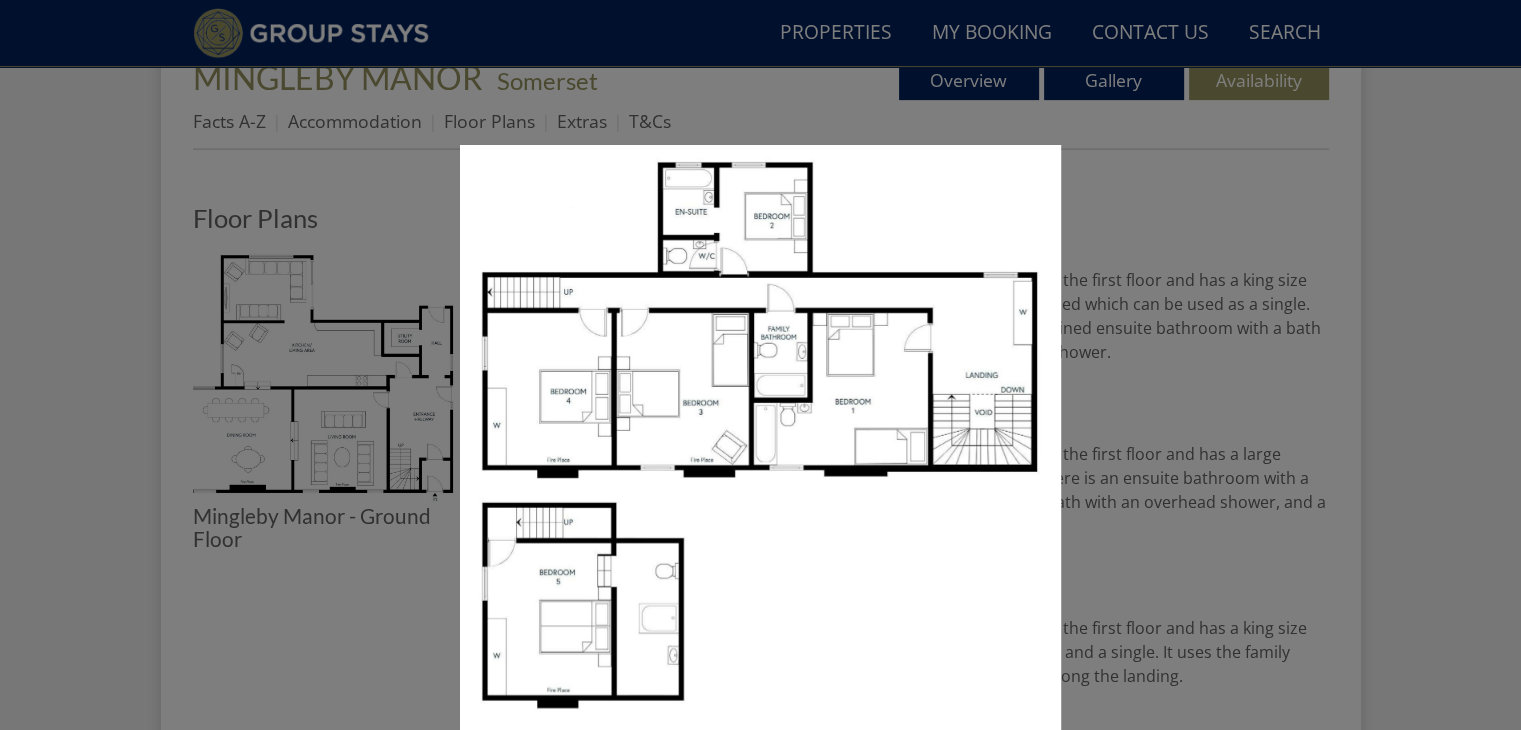 drag, startPoint x: 722, startPoint y: 418, endPoint x: 728, endPoint y: 540, distance: 122.14745 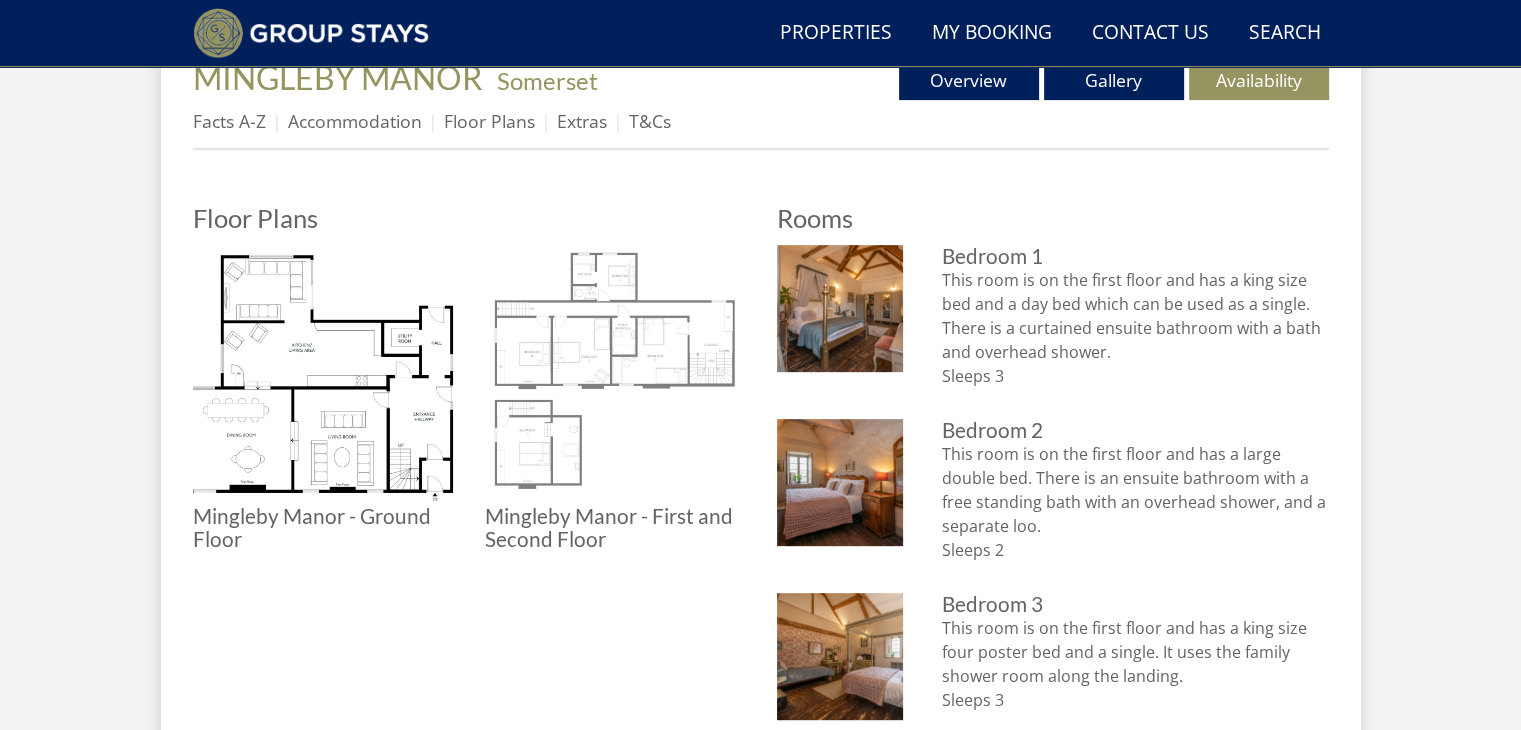 click at bounding box center [615, 375] 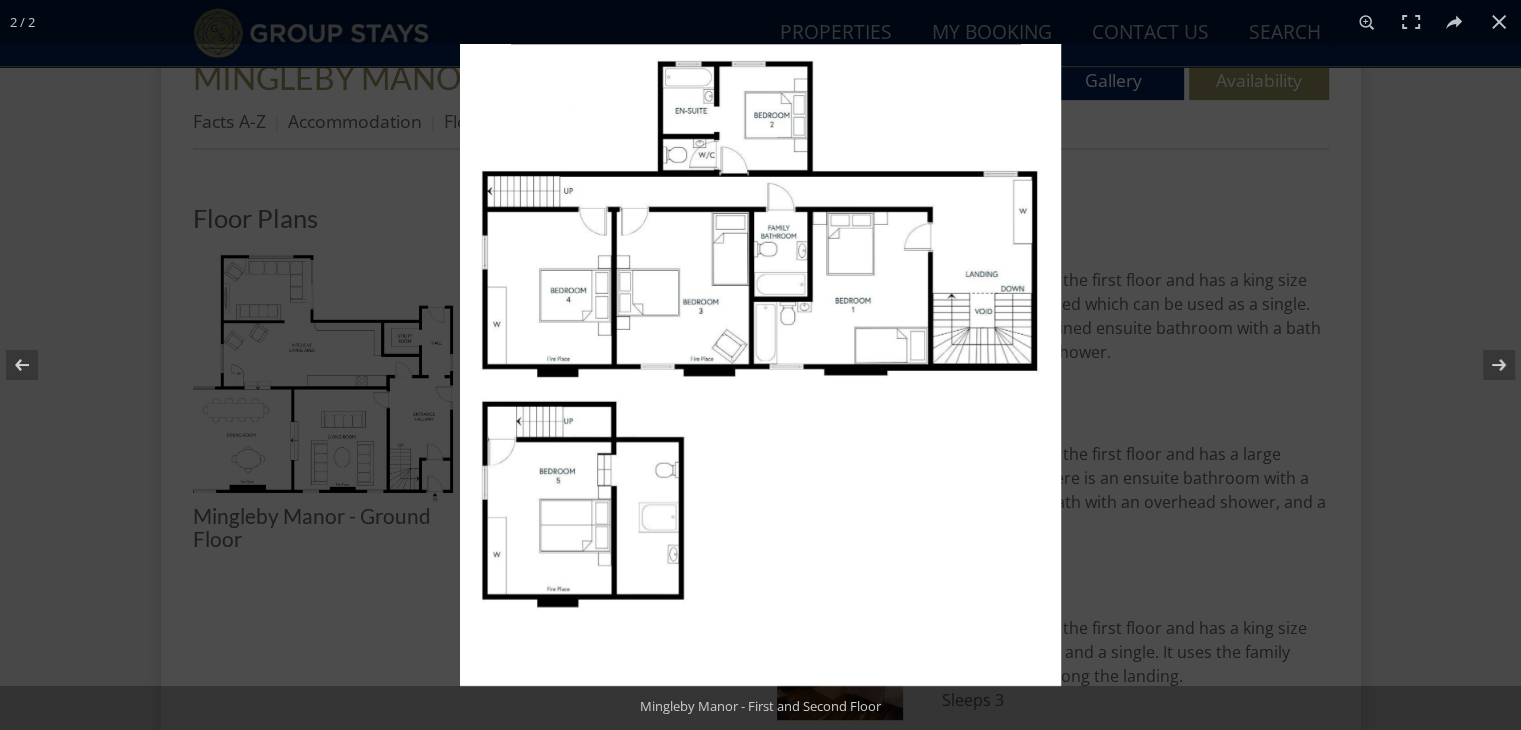 click at bounding box center [760, 365] 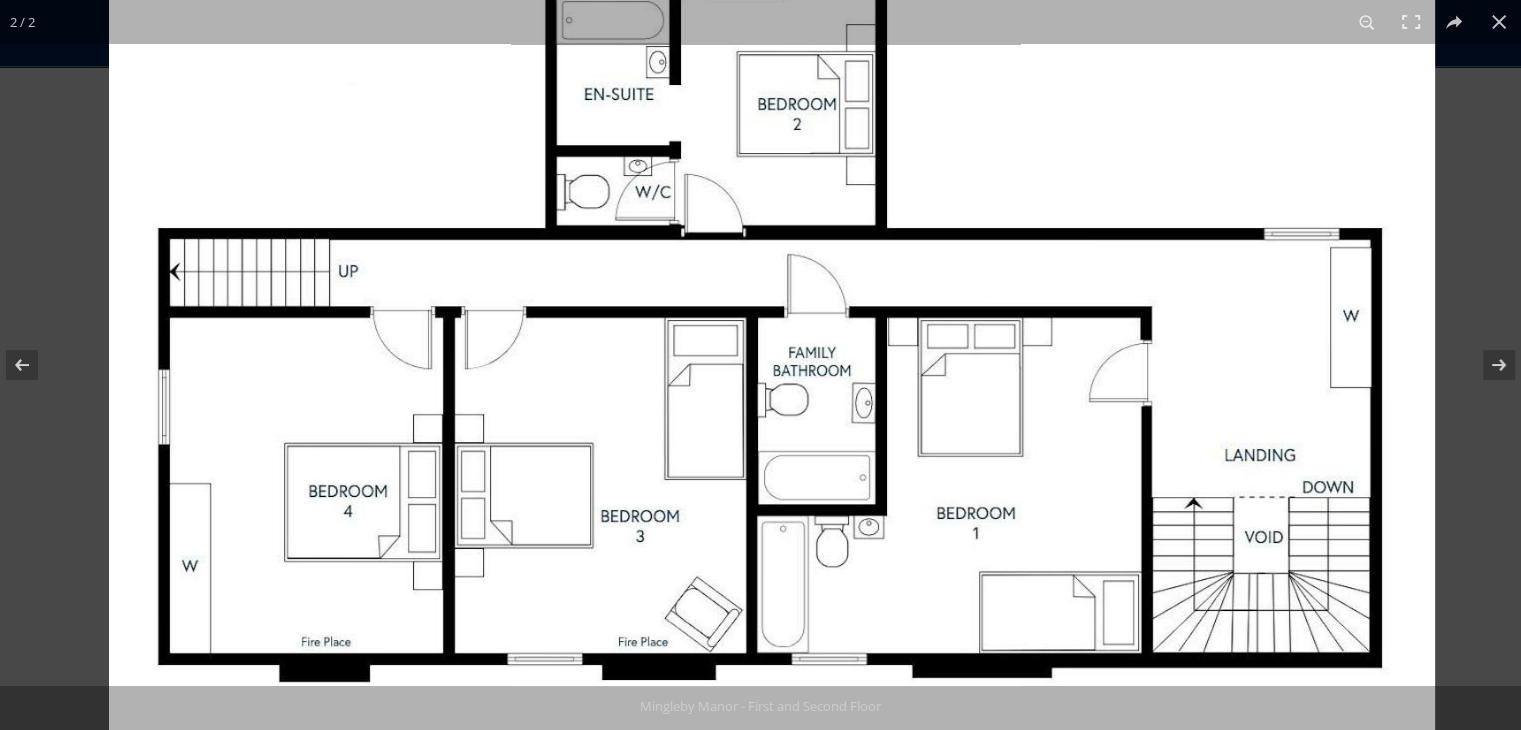 drag, startPoint x: 569, startPoint y: 217, endPoint x: 618, endPoint y: 419, distance: 207.85812 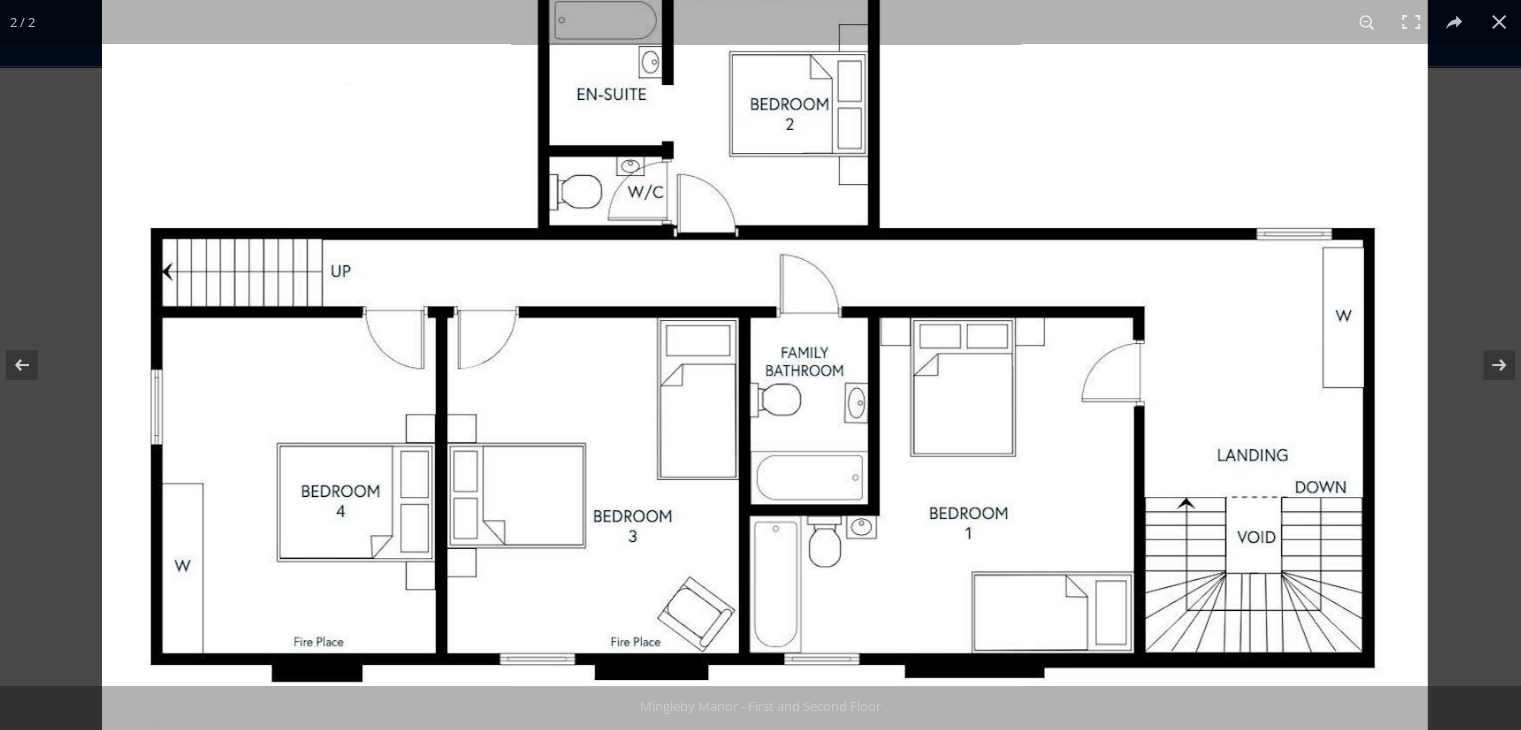 click at bounding box center [765, 655] 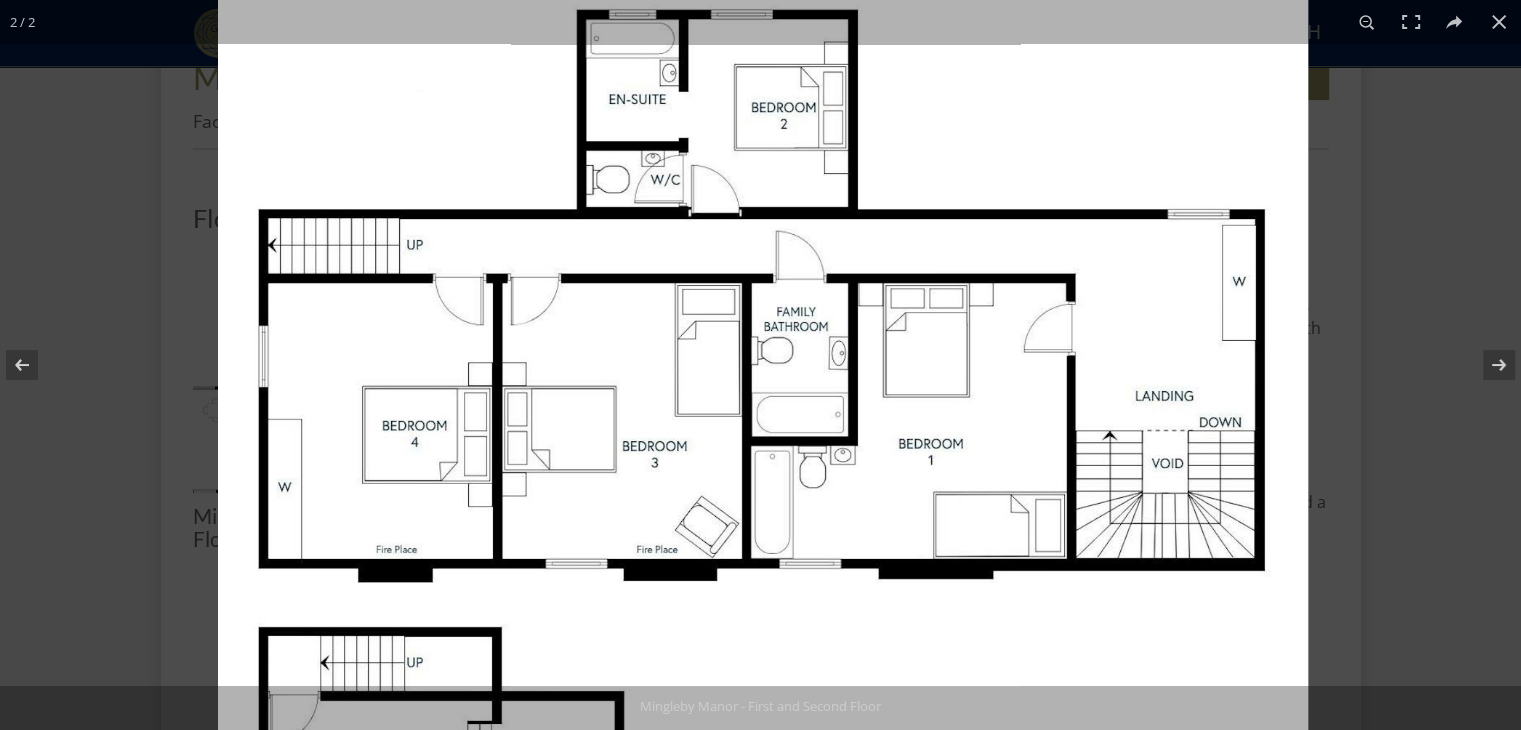 click at bounding box center [763, 560] 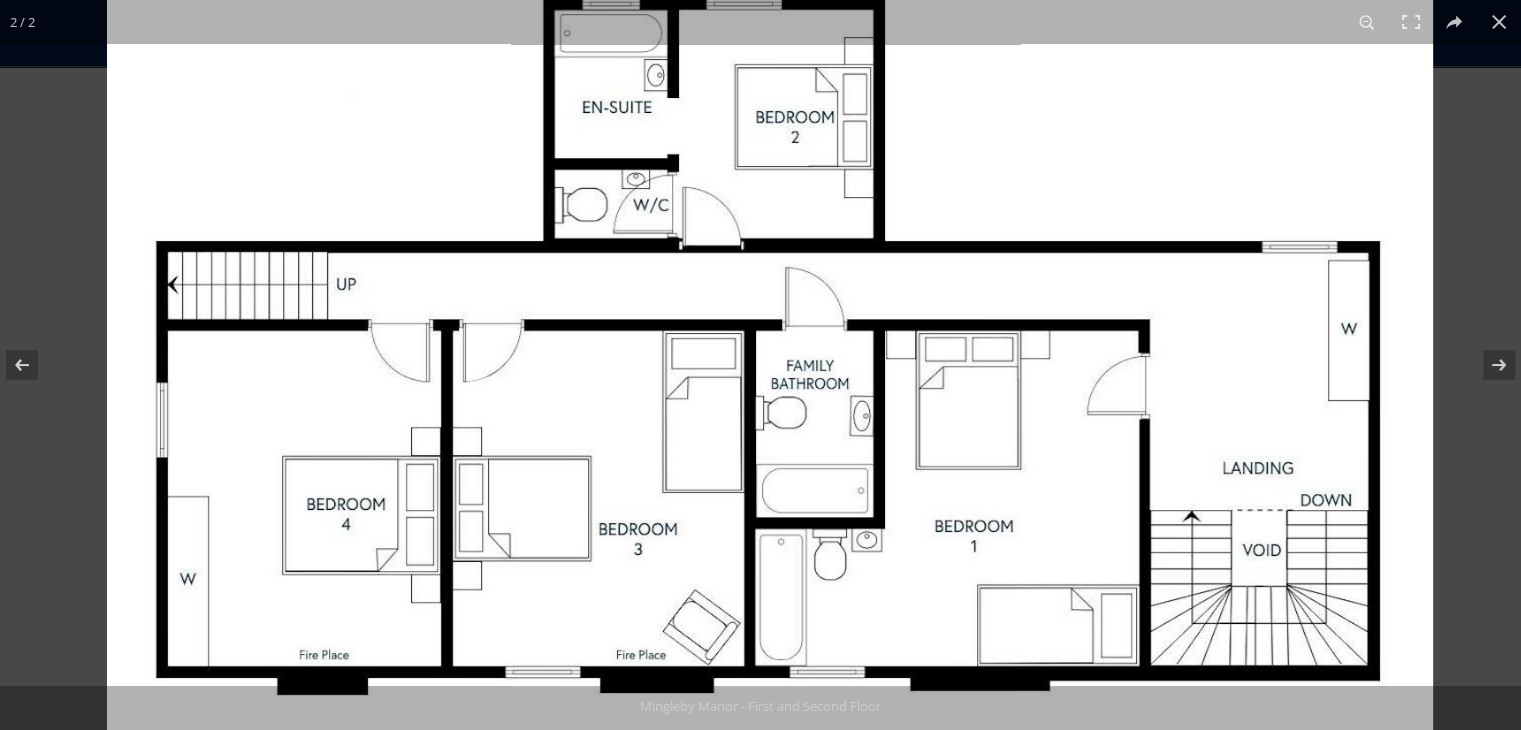 drag, startPoint x: 624, startPoint y: 353, endPoint x: 646, endPoint y: 445, distance: 94.59387 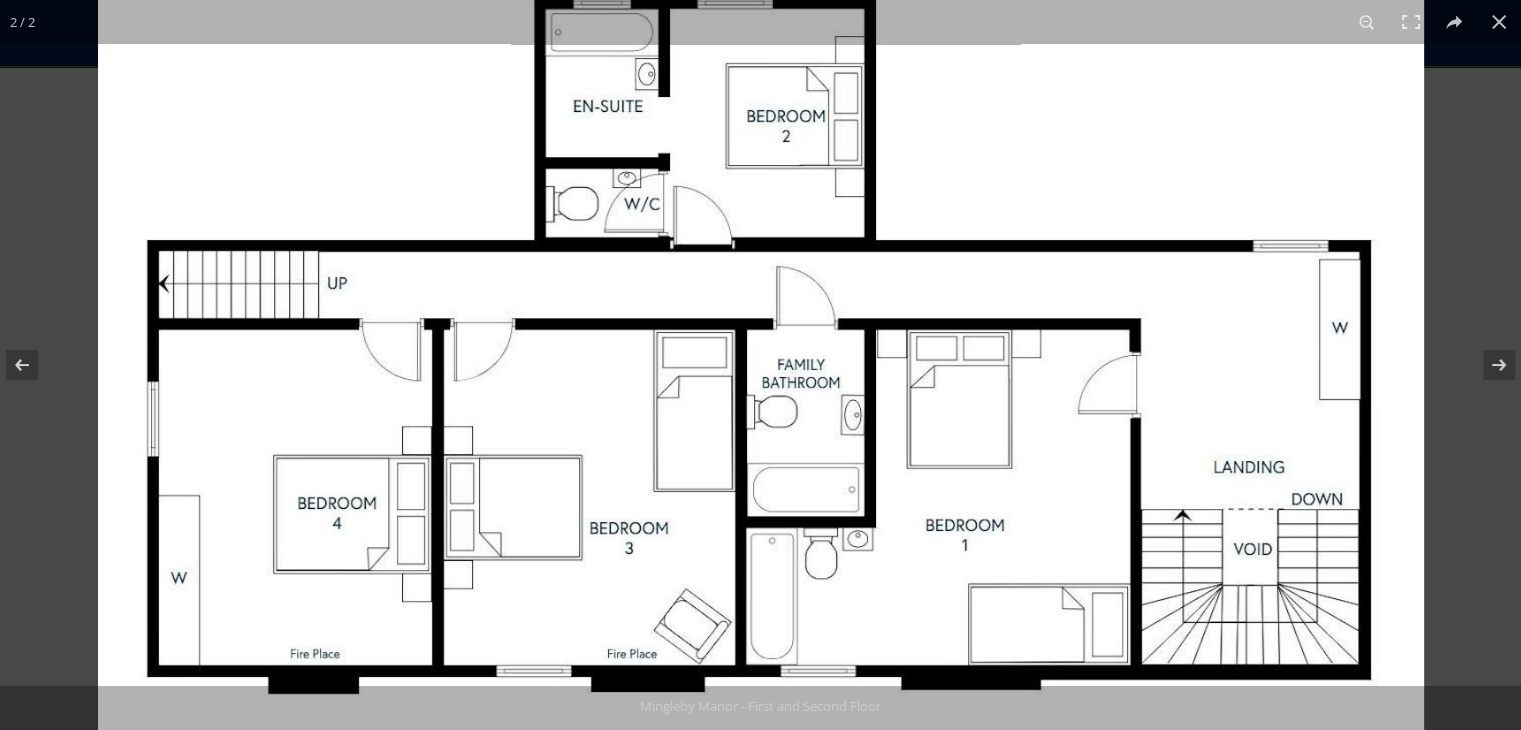drag, startPoint x: 646, startPoint y: 445, endPoint x: 583, endPoint y: 415, distance: 69.77822 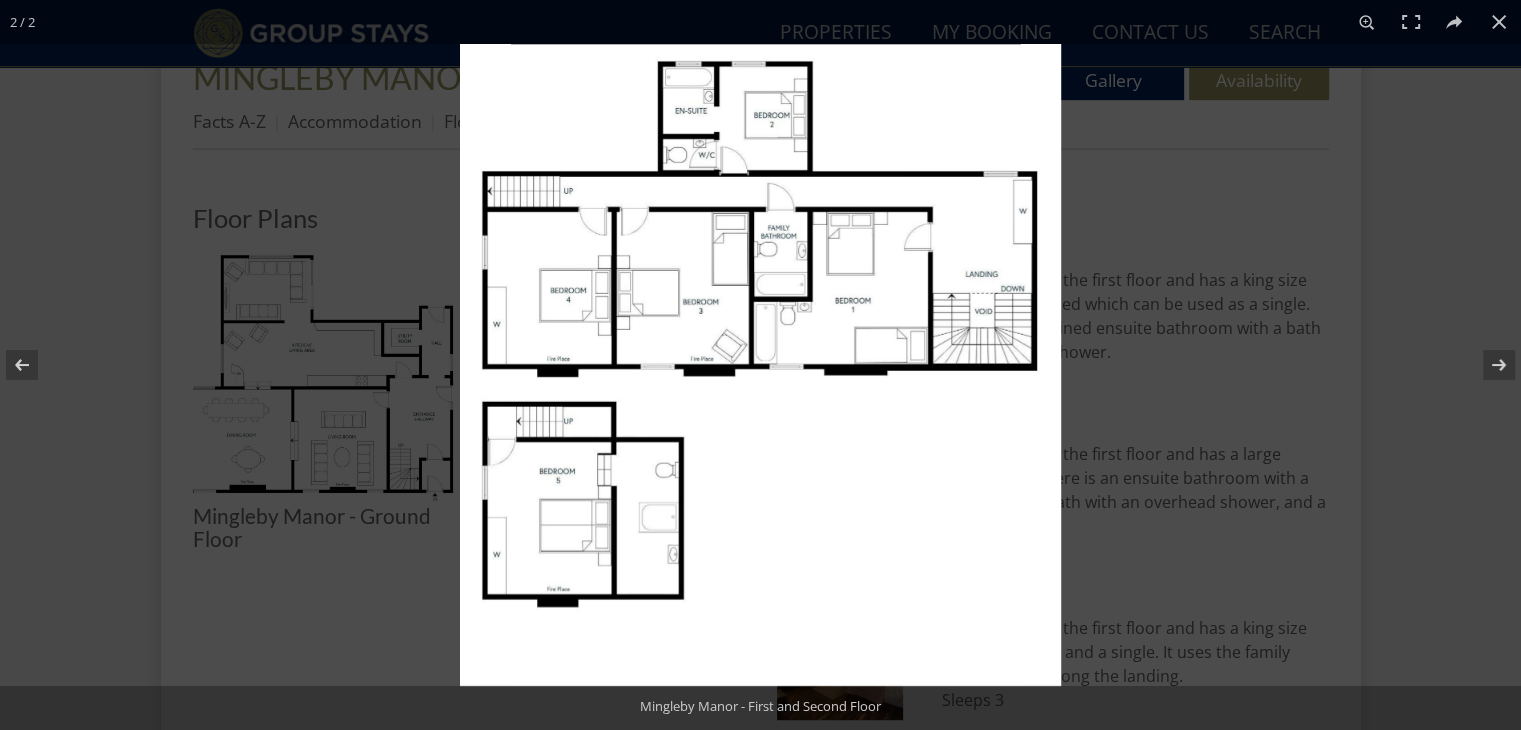 click at bounding box center [760, 365] 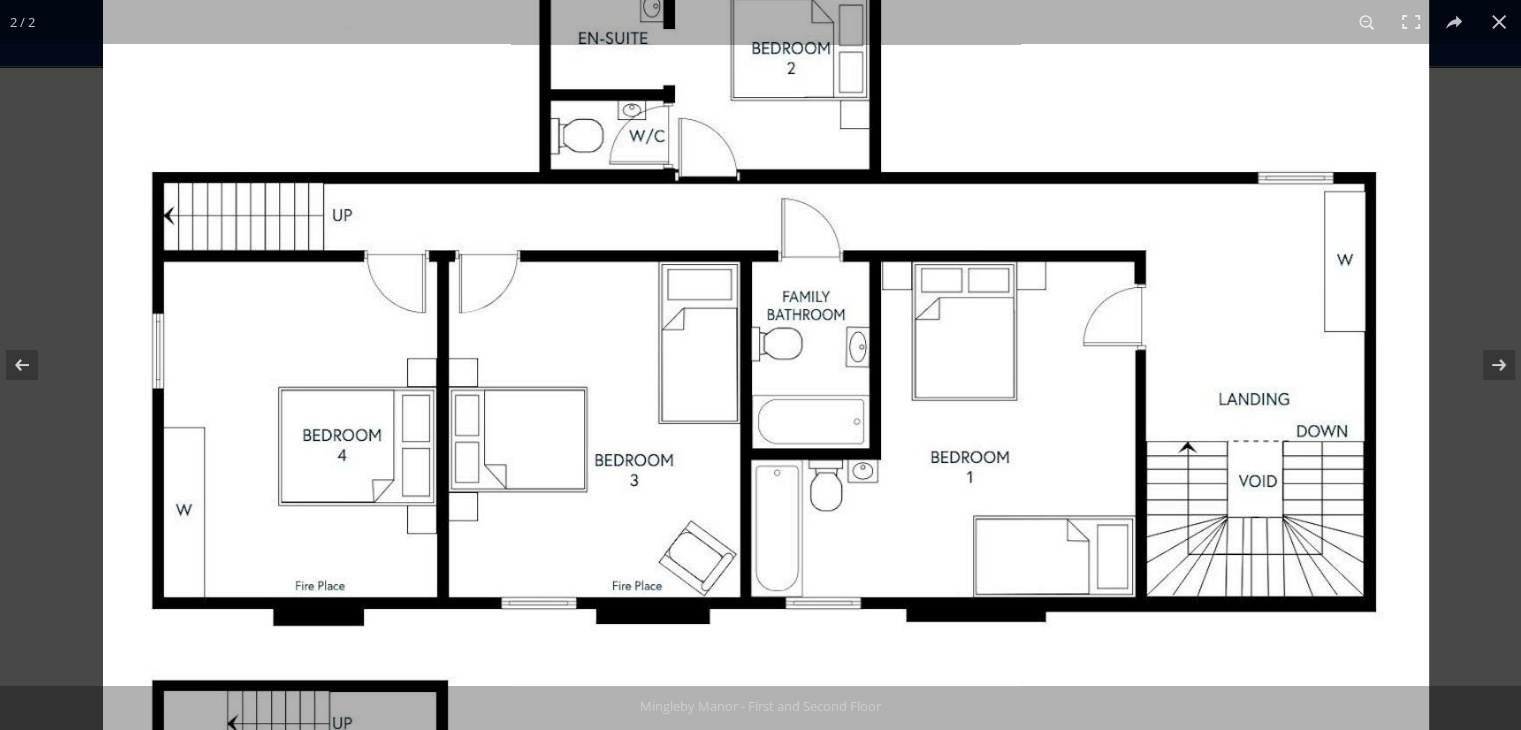 drag, startPoint x: 860, startPoint y: 221, endPoint x: 879, endPoint y: 440, distance: 219.82266 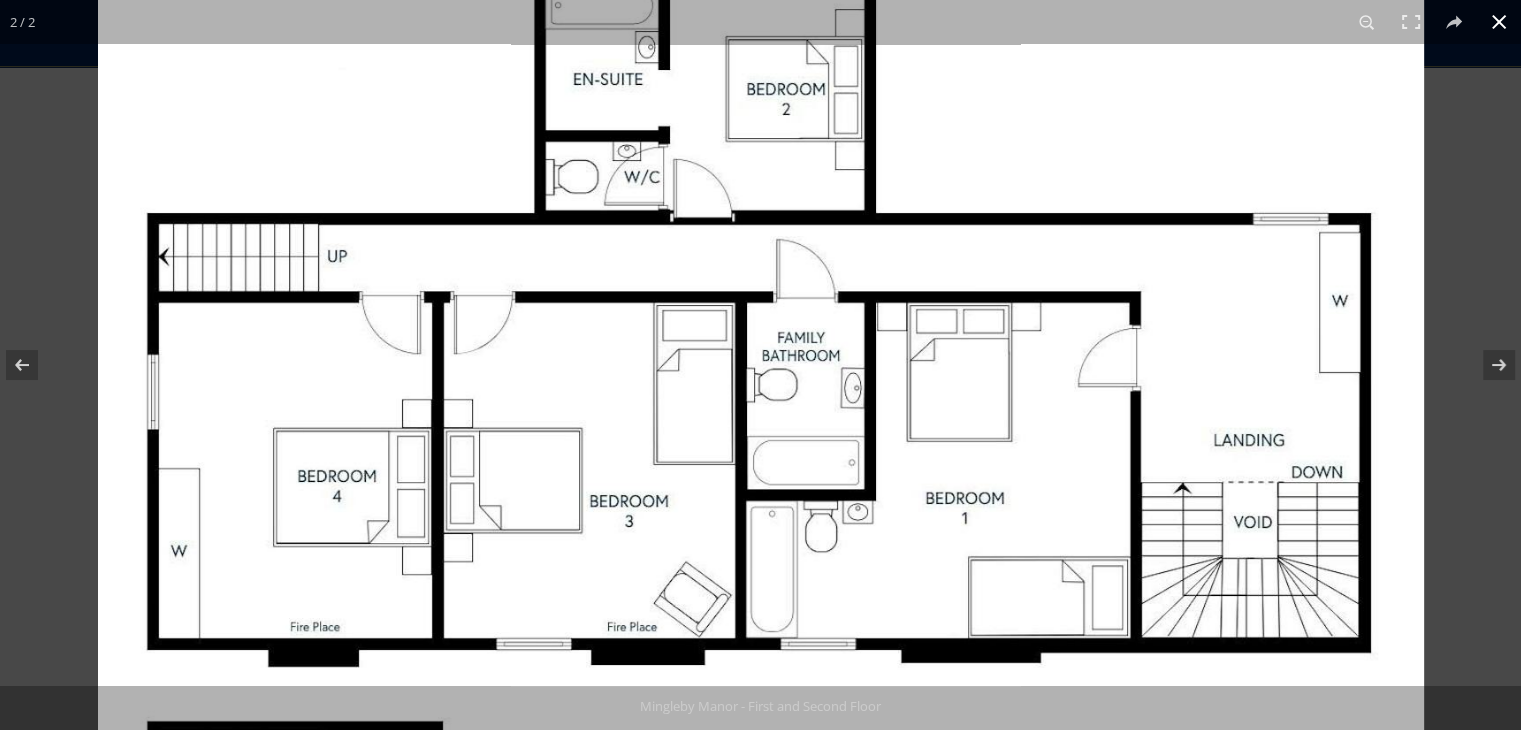 click at bounding box center [1499, 22] 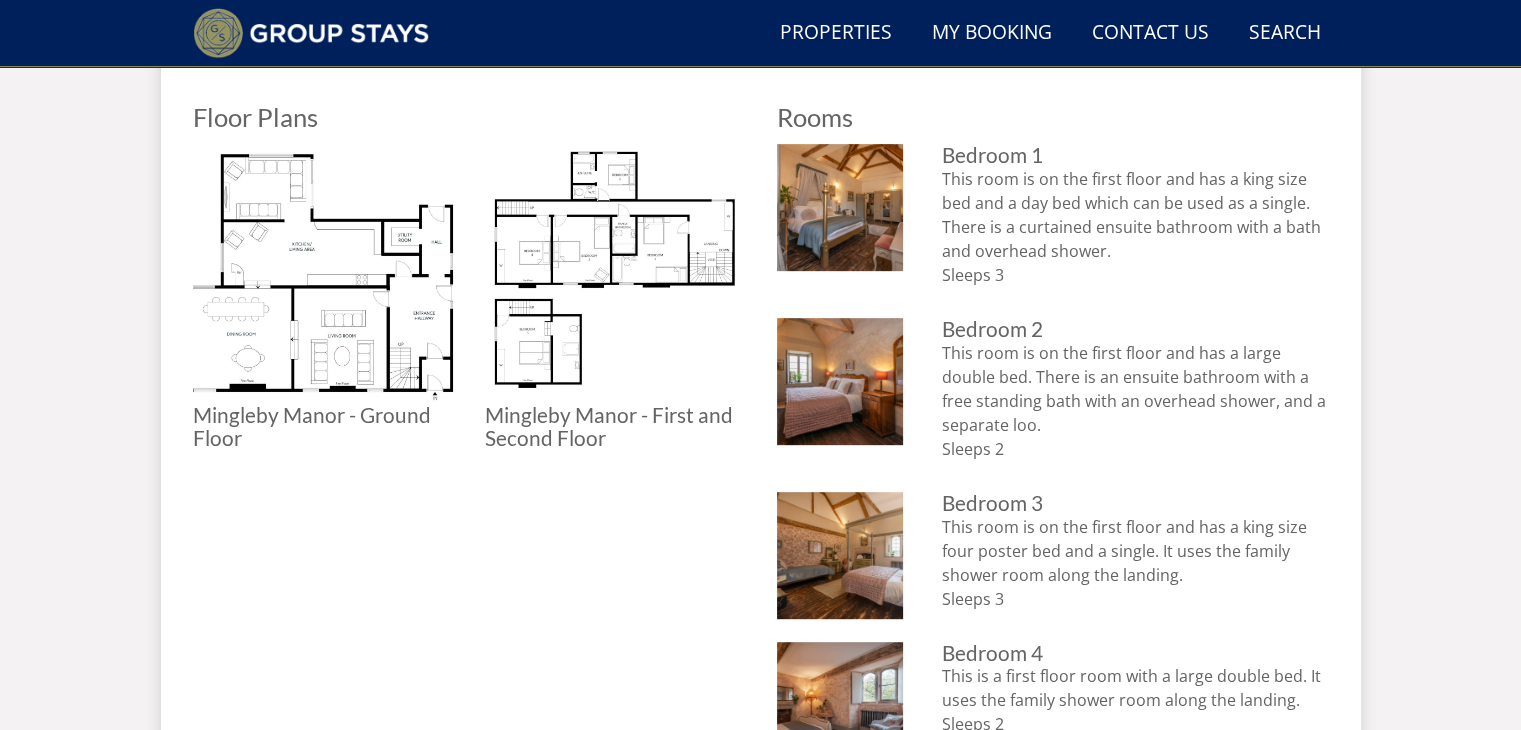scroll, scrollTop: 871, scrollLeft: 0, axis: vertical 